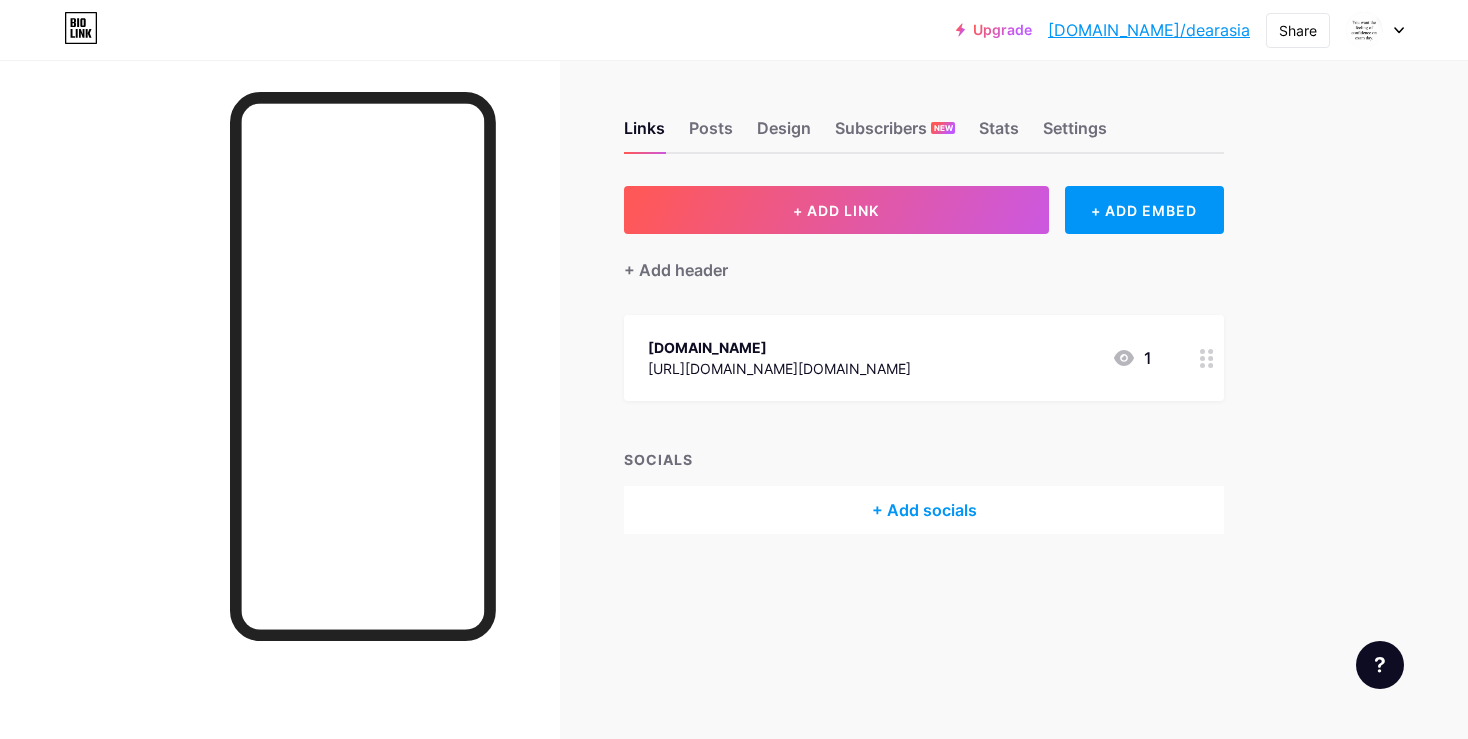 scroll, scrollTop: 0, scrollLeft: 0, axis: both 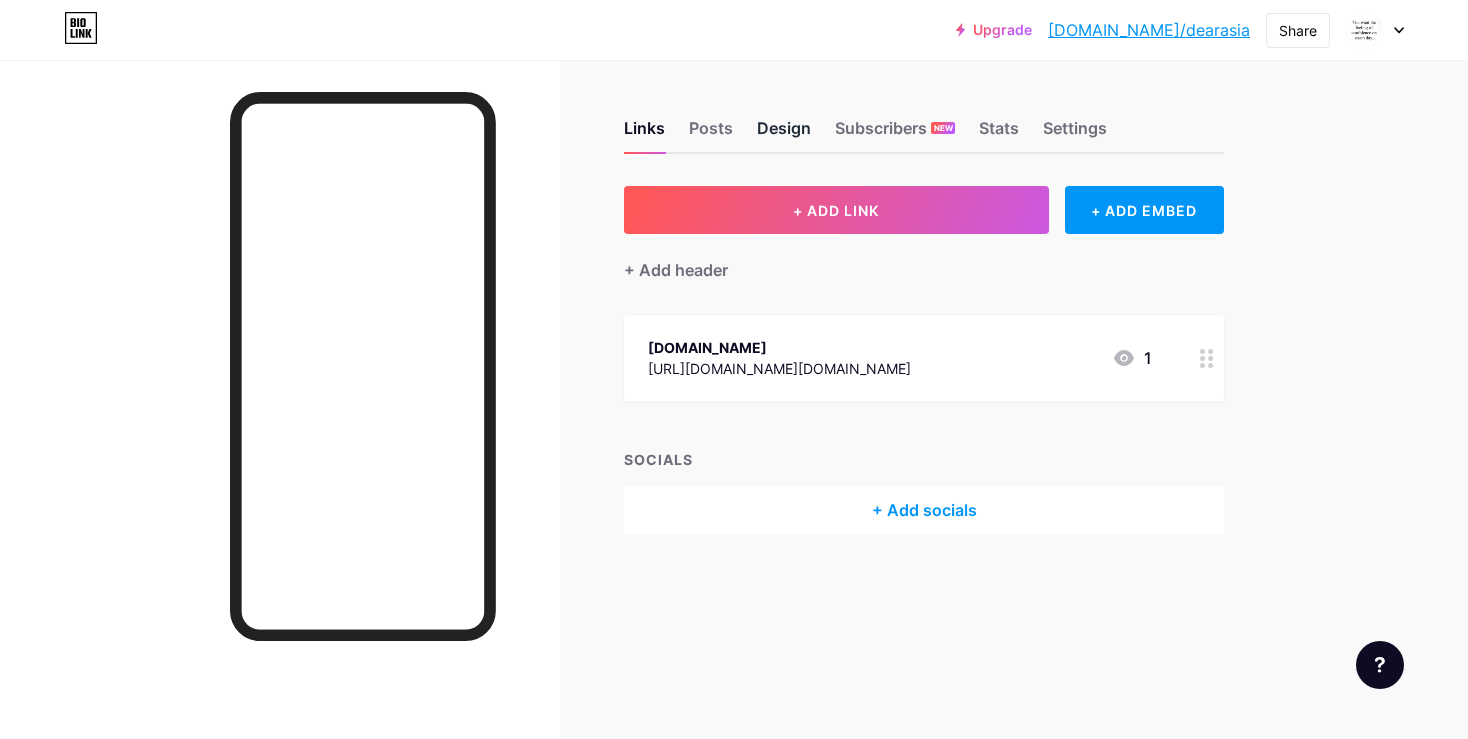 click on "Design" at bounding box center [784, 134] 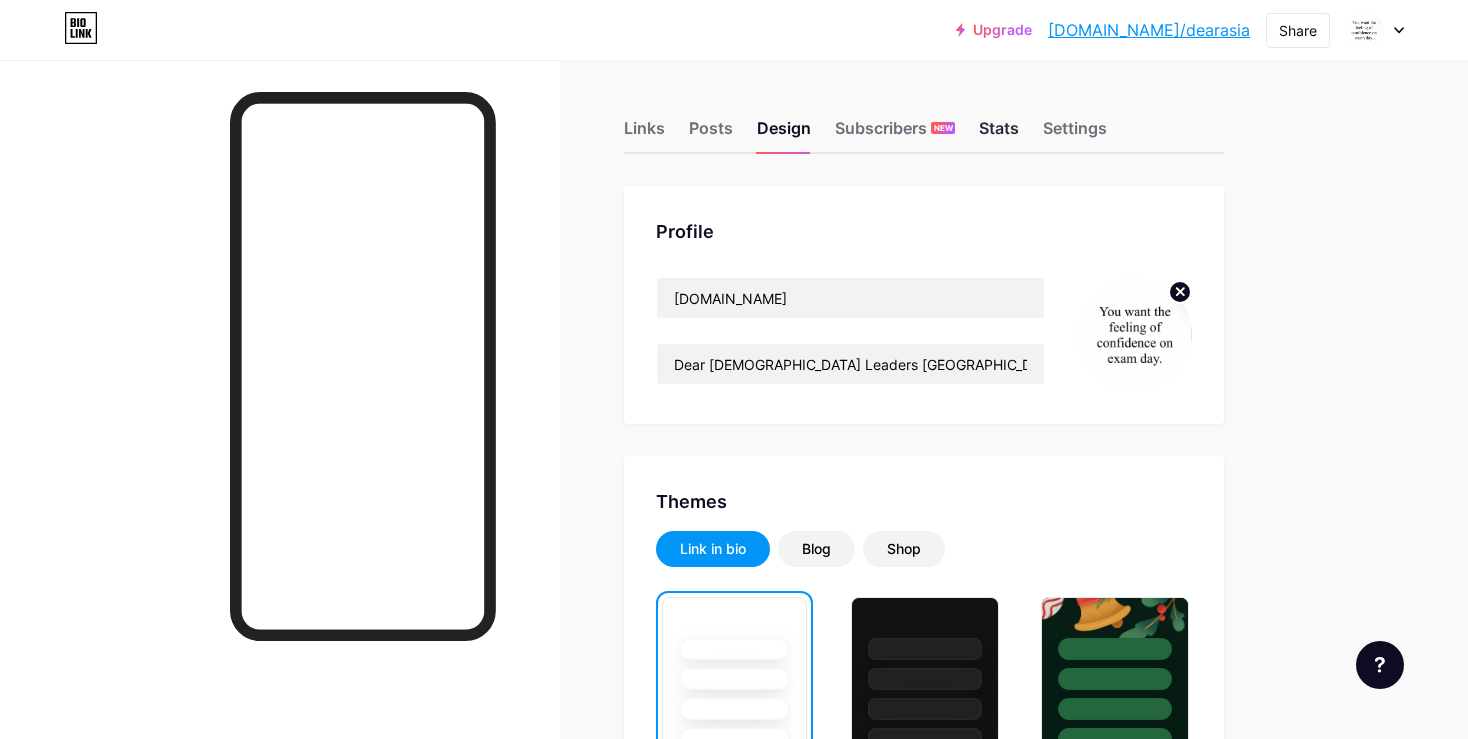 click on "Stats" at bounding box center (999, 134) 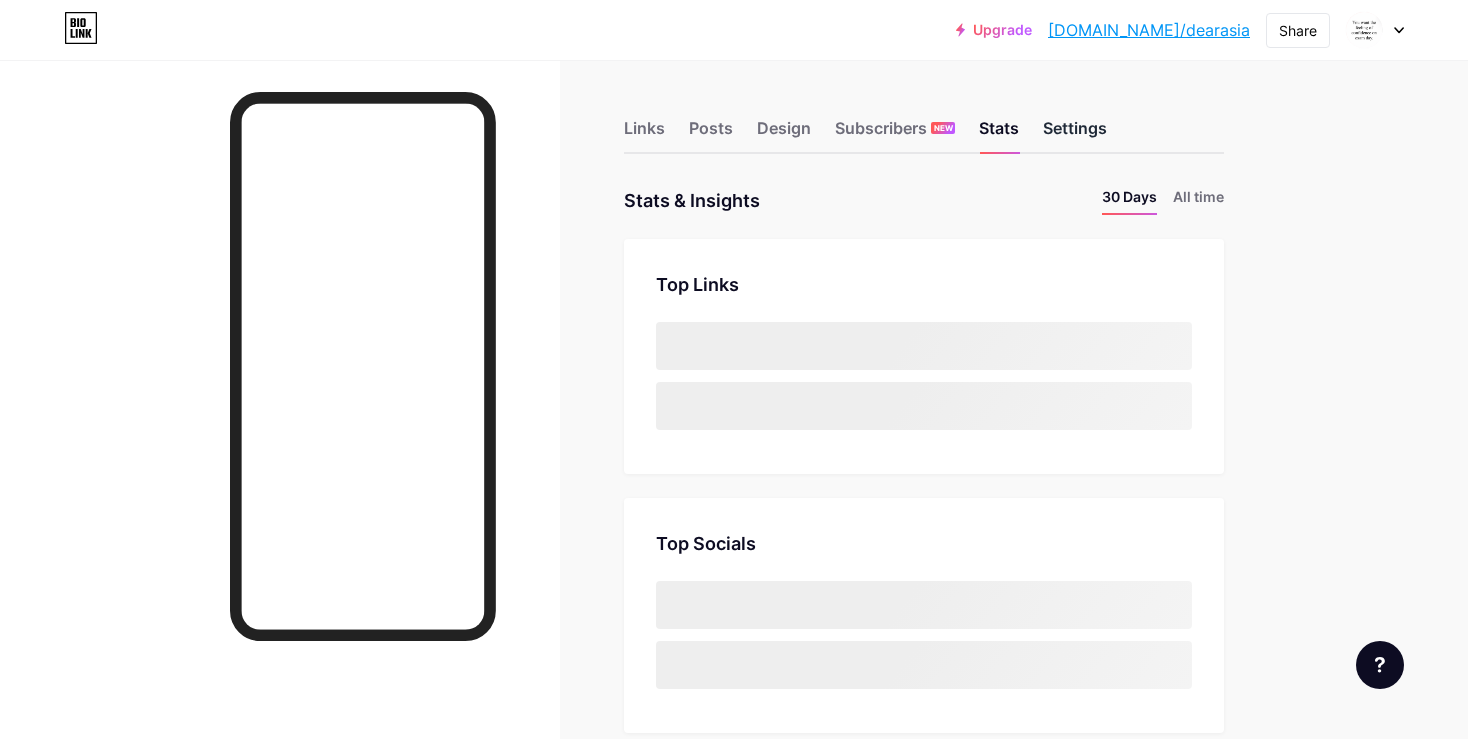 click on "Settings" at bounding box center (1075, 134) 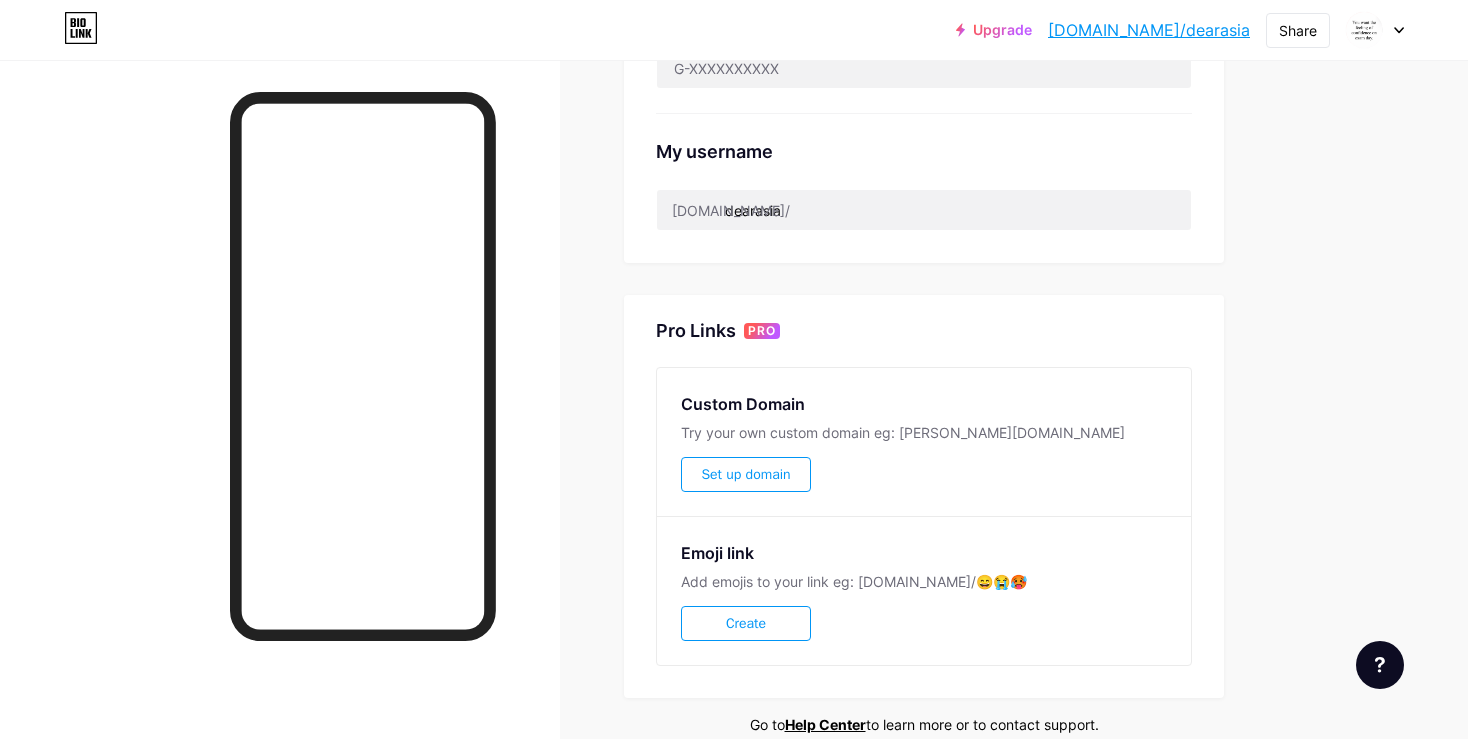 scroll, scrollTop: 626, scrollLeft: 0, axis: vertical 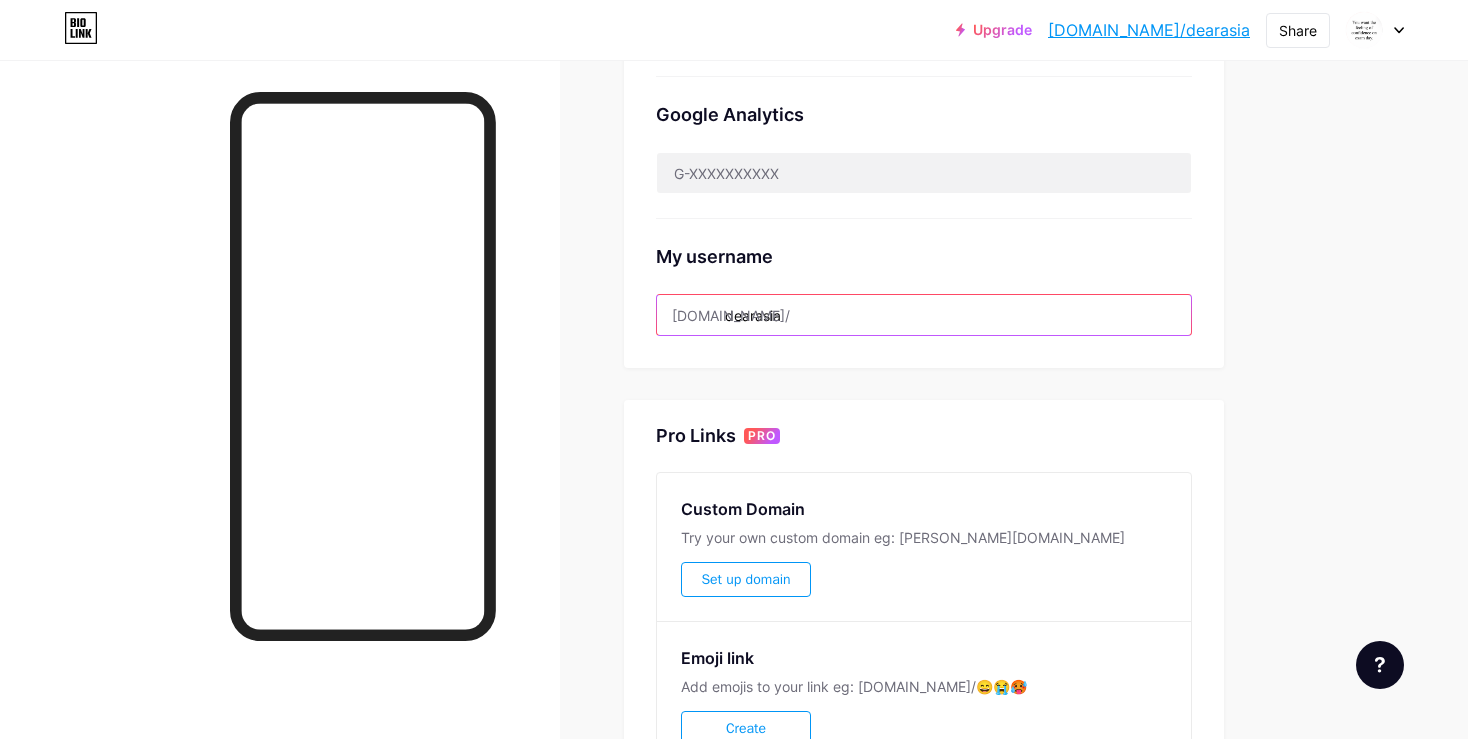 click on "dearasia" at bounding box center [924, 315] 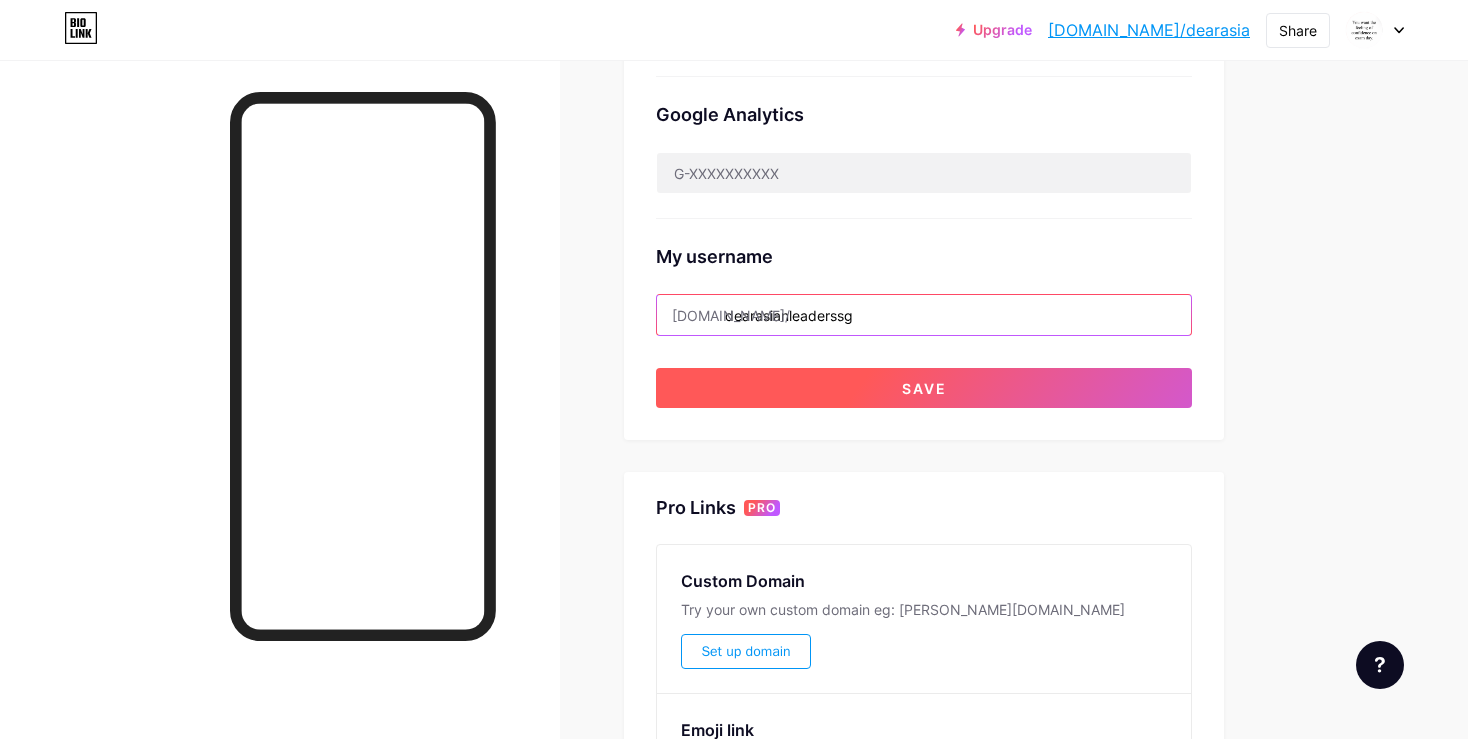 type on "dearasianleaderssg" 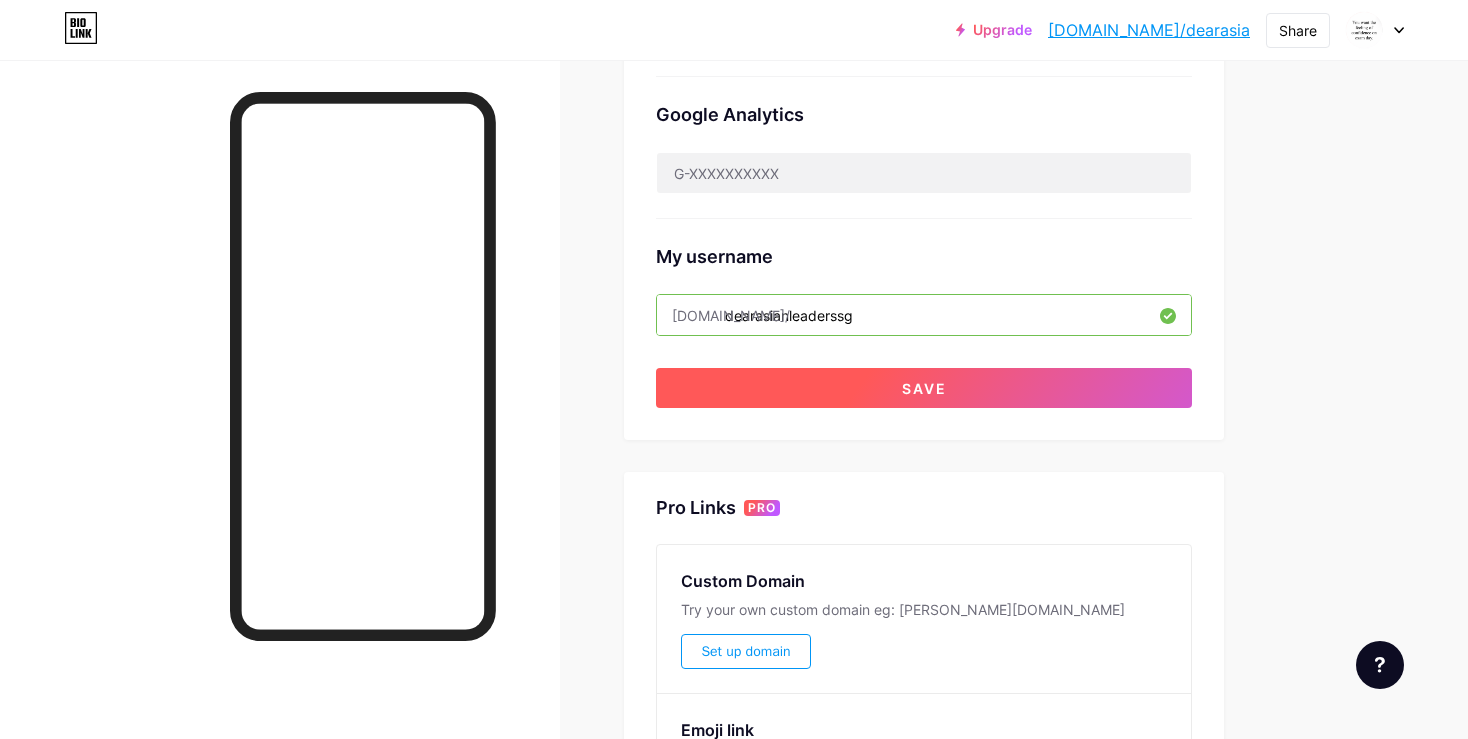 click on "Save" at bounding box center [924, 388] 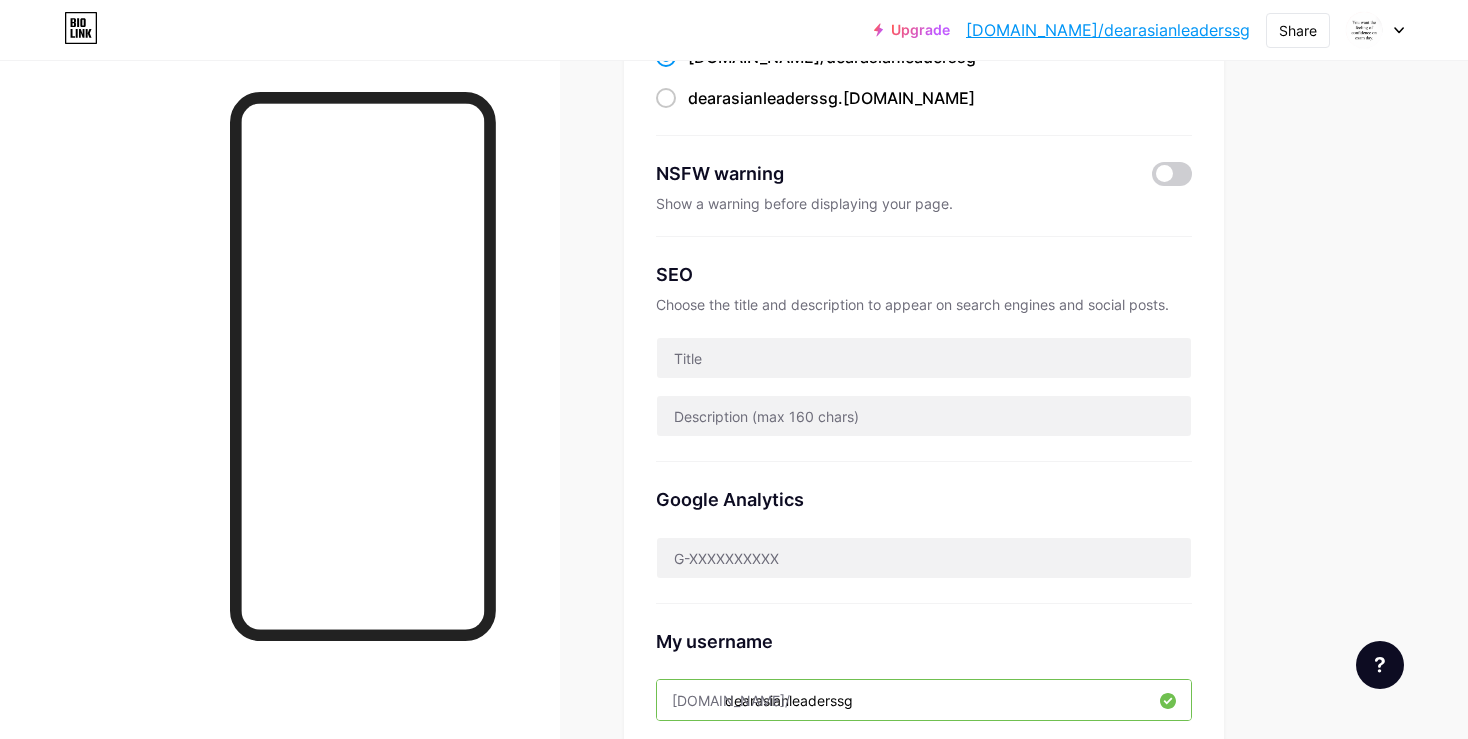 scroll, scrollTop: 256, scrollLeft: 0, axis: vertical 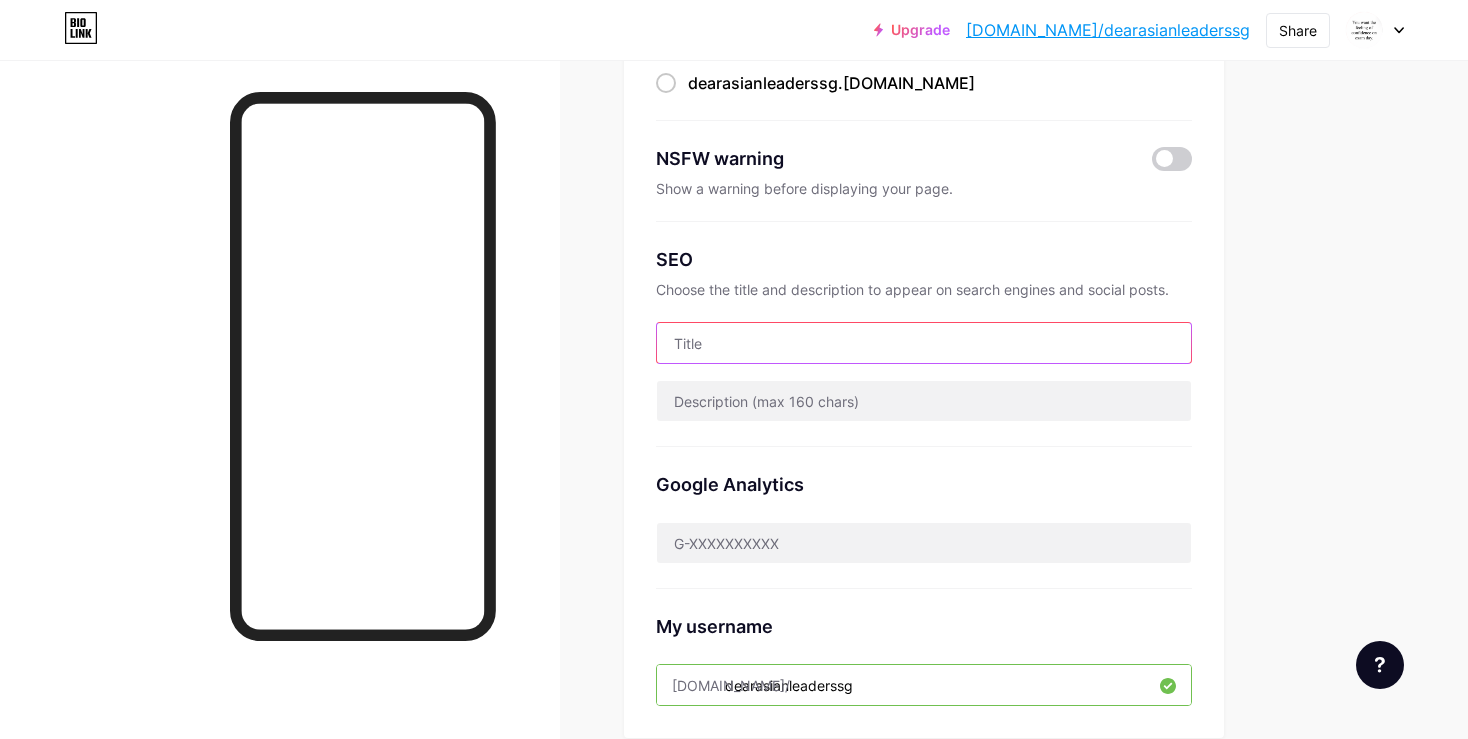 click at bounding box center (924, 343) 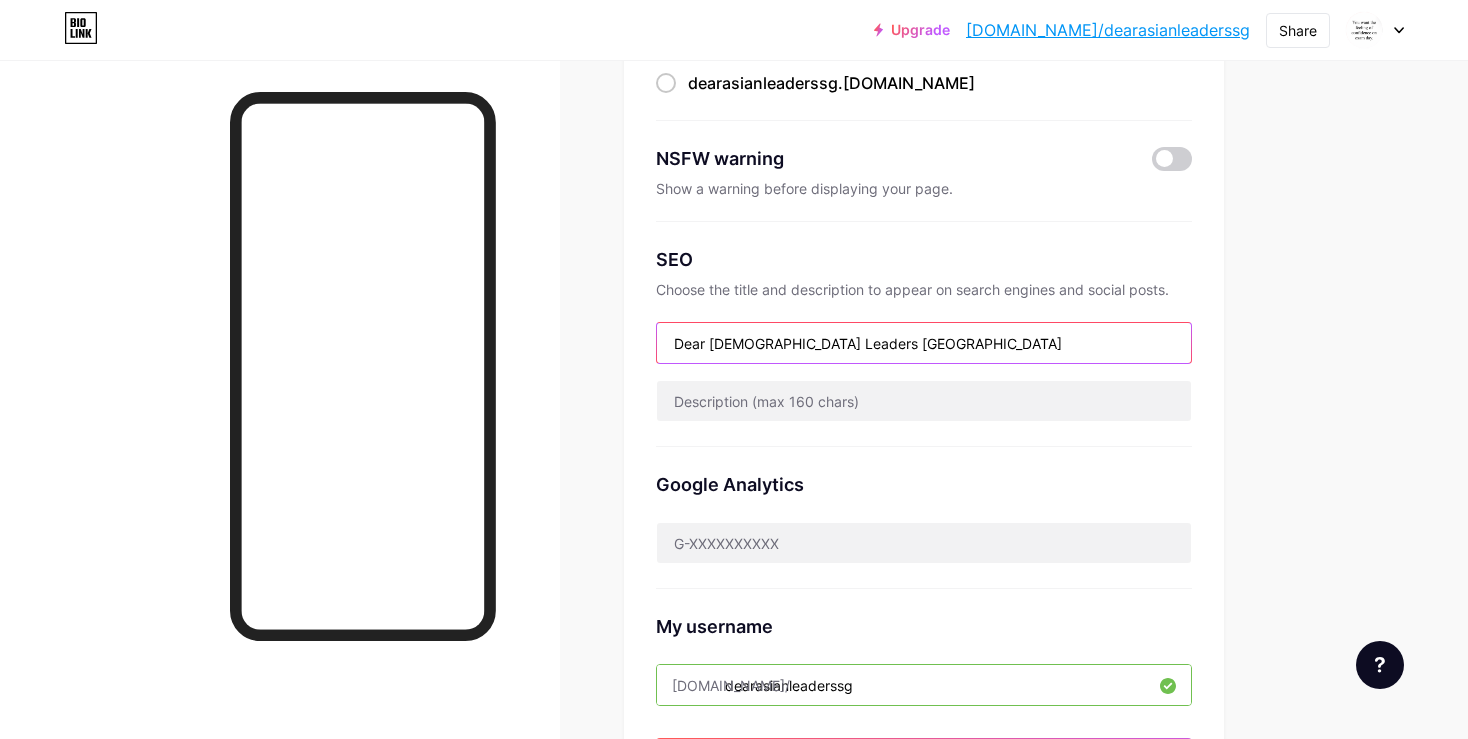 type on "Dear [DEMOGRAPHIC_DATA] Leaders [GEOGRAPHIC_DATA]" 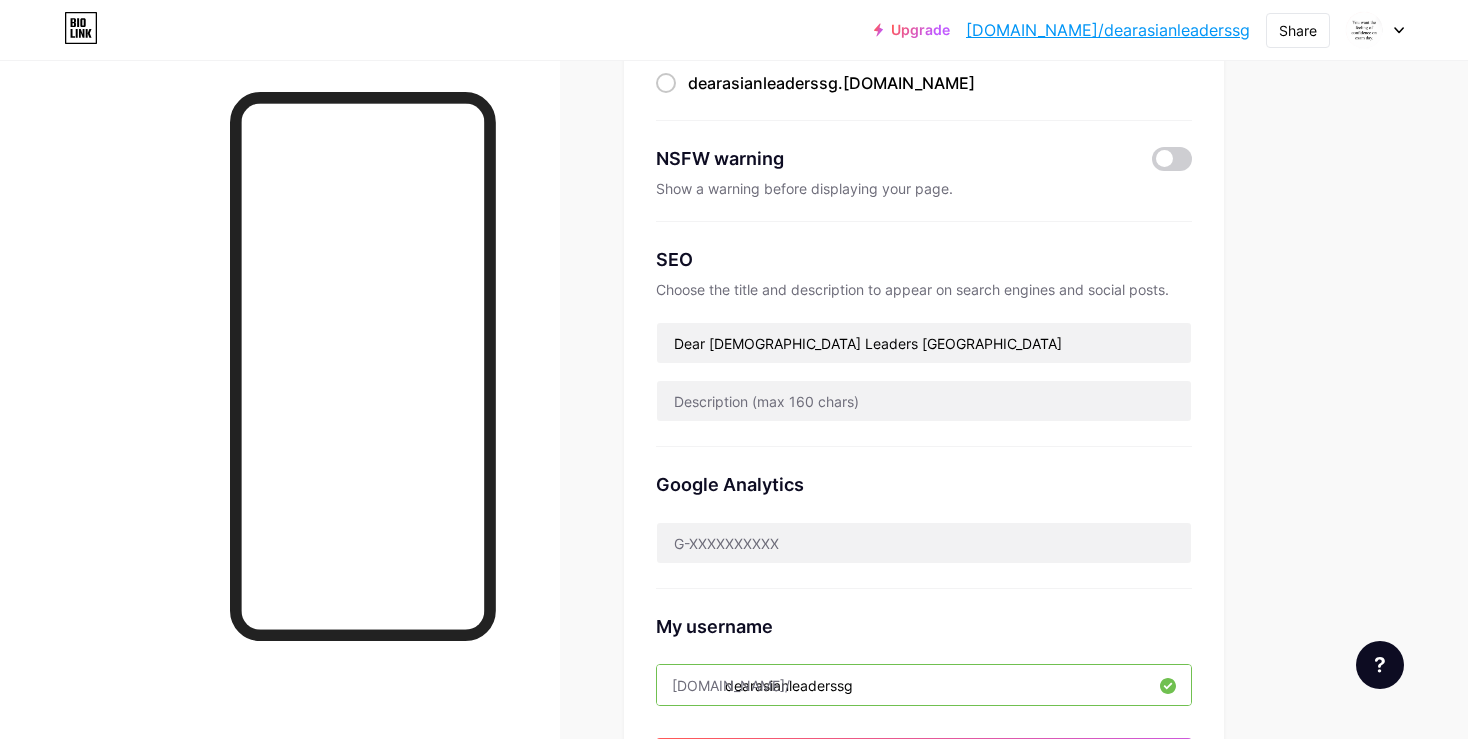 click on "Links
Posts
Design
Subscribers
NEW
Stats
Settings     Preferred link   This is an aesthetic choice. Both links are usable.
[DOMAIN_NAME]/ dearasianleaderssg       dearasianleaderssg .[DOMAIN_NAME]
NSFW warning       Show a warning before displaying your page.     SEO   Choose the title and description to appear on search engines and social posts.   Dear [DEMOGRAPHIC_DATA] Leaders Singapore         Google Analytics       My username   [DOMAIN_NAME]/   dearasianleaderssg           Save       Pro Links   PRO   Custom Domain   Try your own custom domain eg: [PERSON_NAME][DOMAIN_NAME]   Set
up domain             Emoji link   Add emojis to your link eg: [DOMAIN_NAME]/😄😭🥵   Create
Go to  Help Center  to learn more or to contact support.   Changes saved           Feature requests             Help center         Contact support" at bounding box center [654, 593] 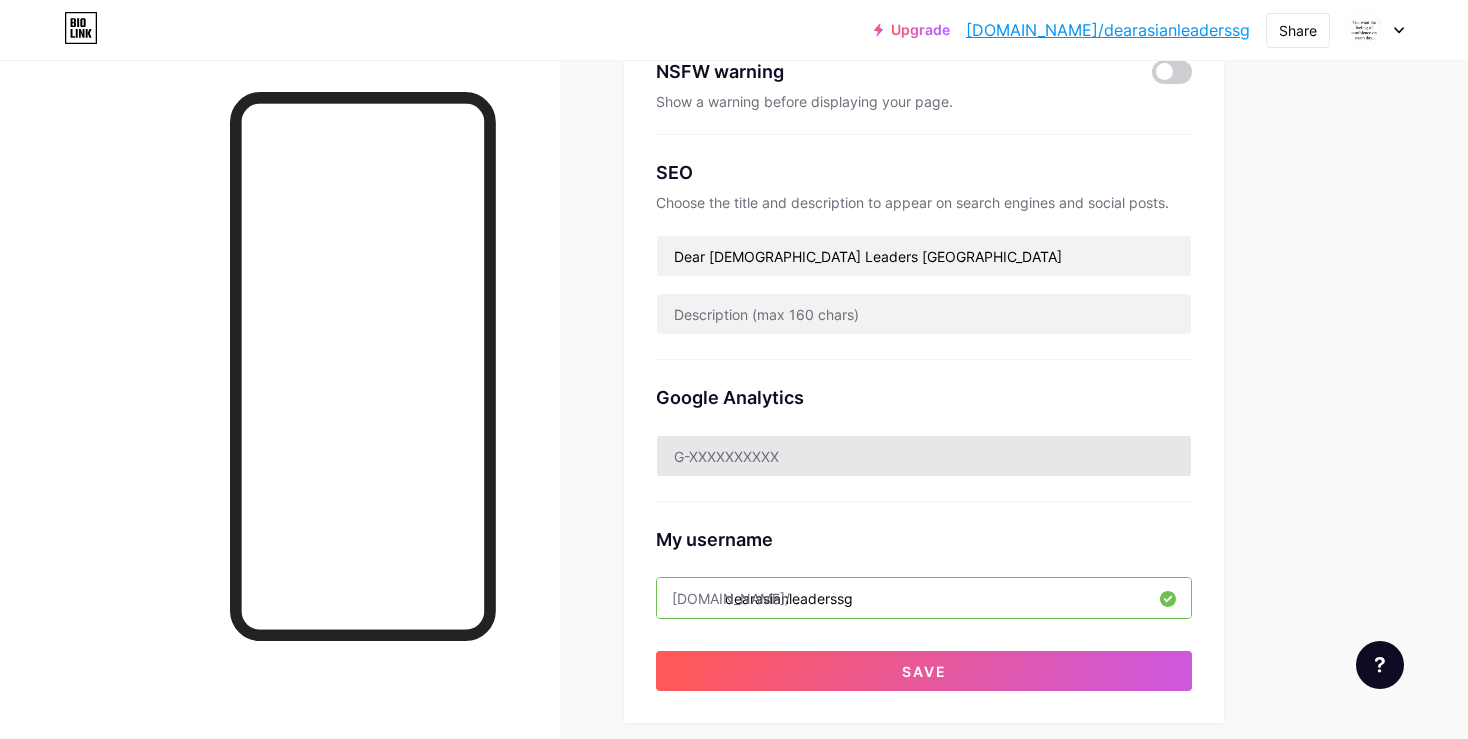 scroll, scrollTop: 344, scrollLeft: 0, axis: vertical 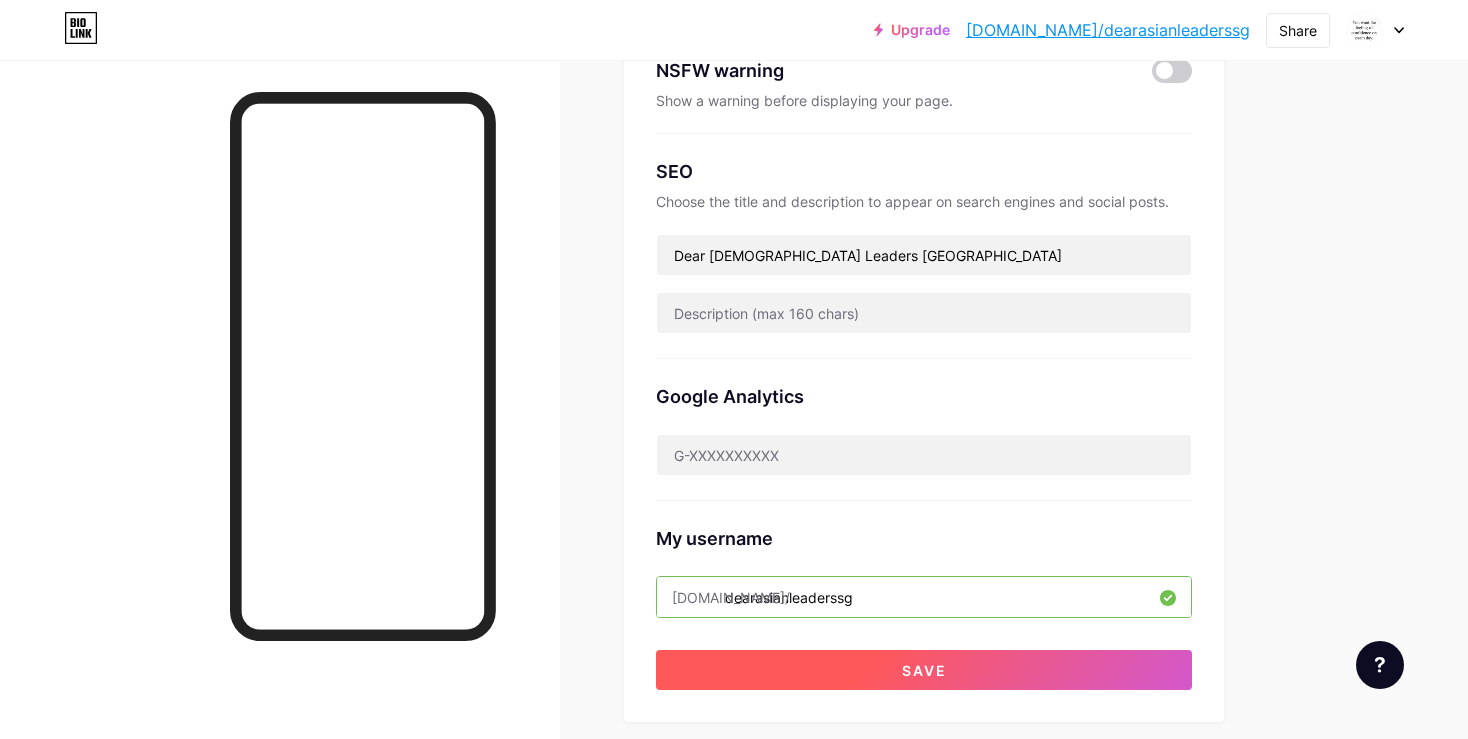 click on "Save" at bounding box center (924, 670) 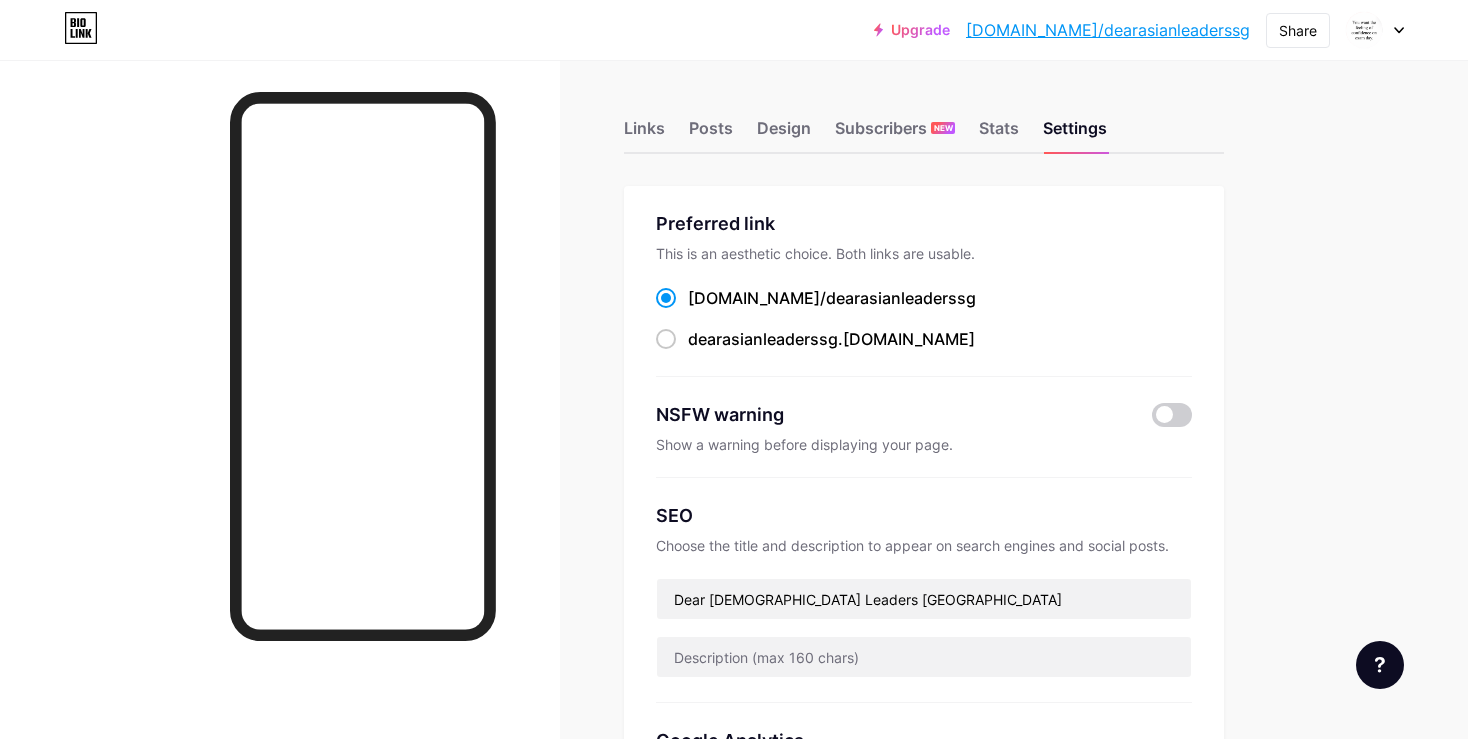 scroll, scrollTop: 0, scrollLeft: 0, axis: both 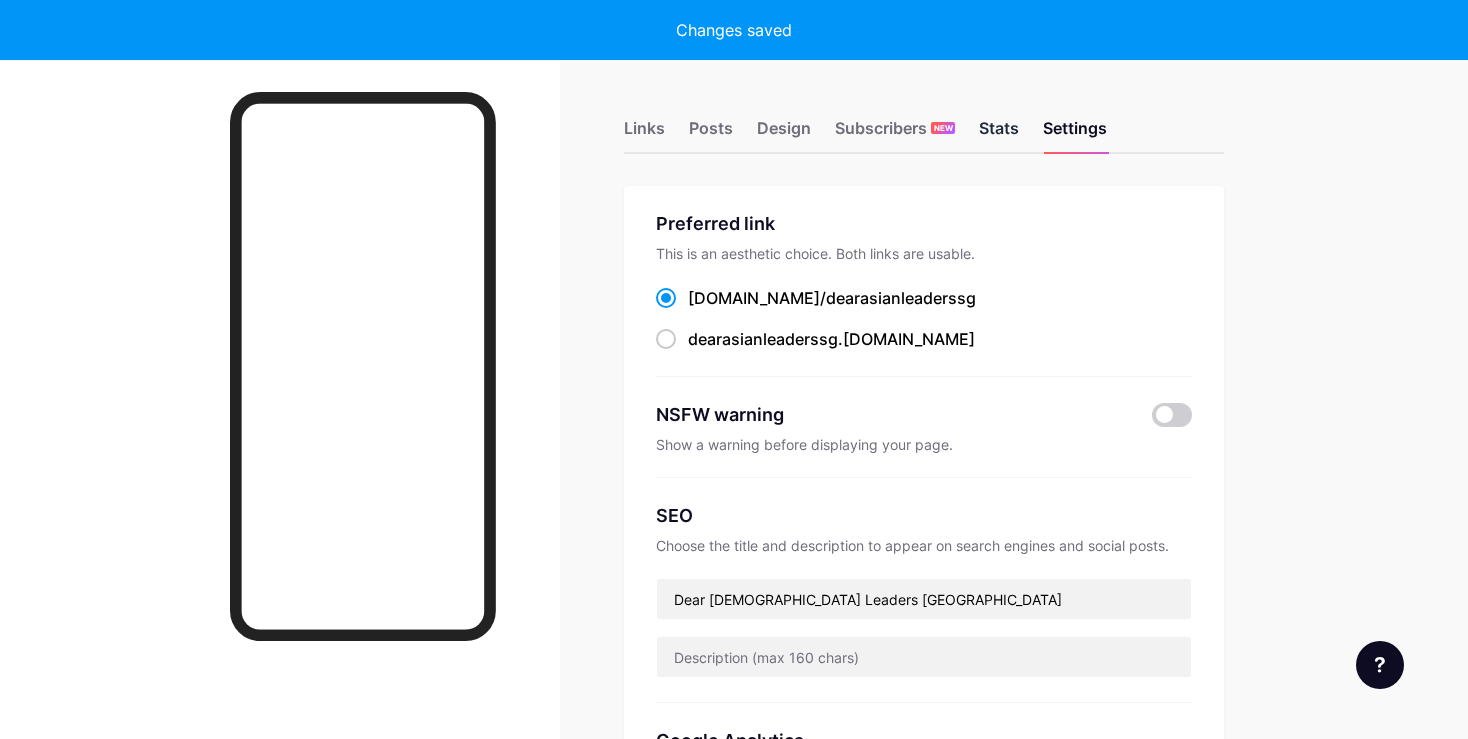 click on "Stats" at bounding box center [999, 134] 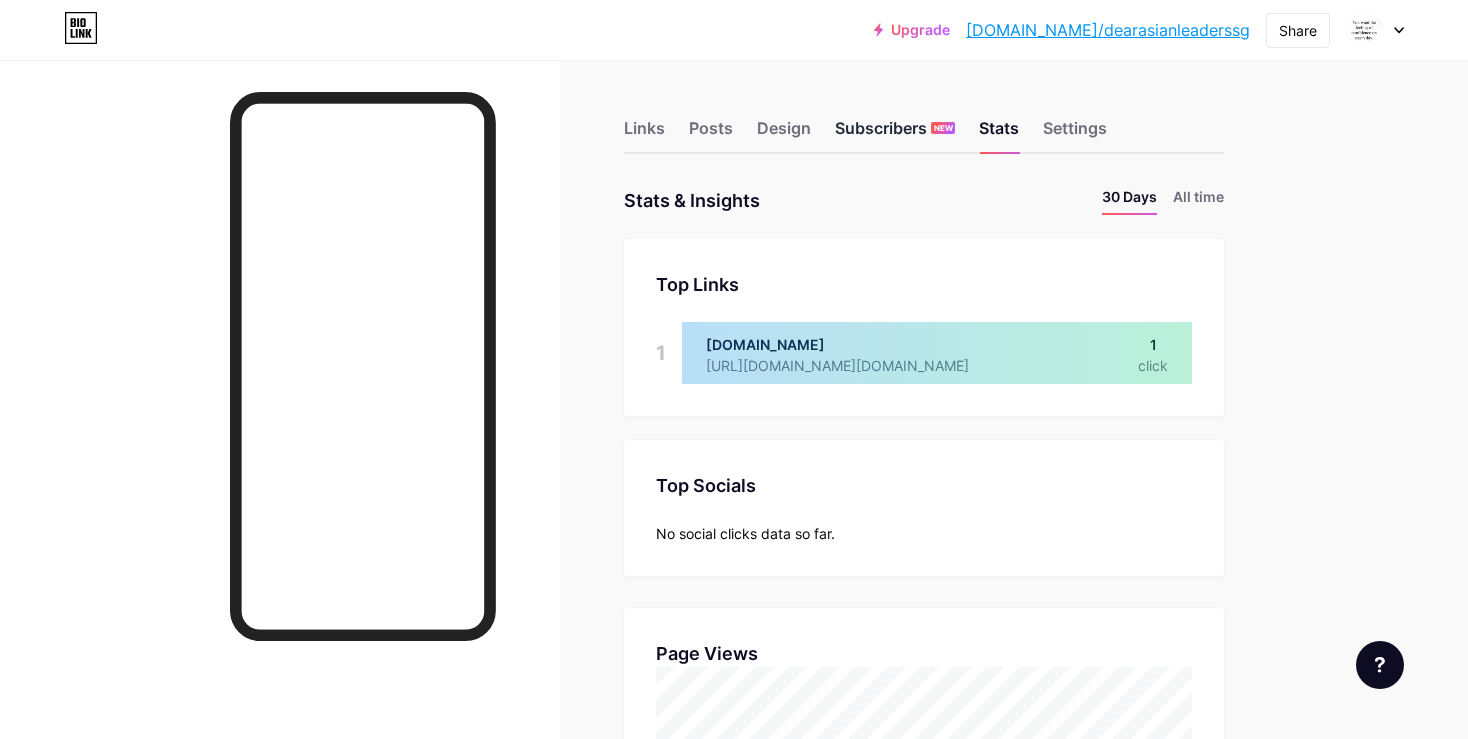 scroll, scrollTop: 999261, scrollLeft: 998532, axis: both 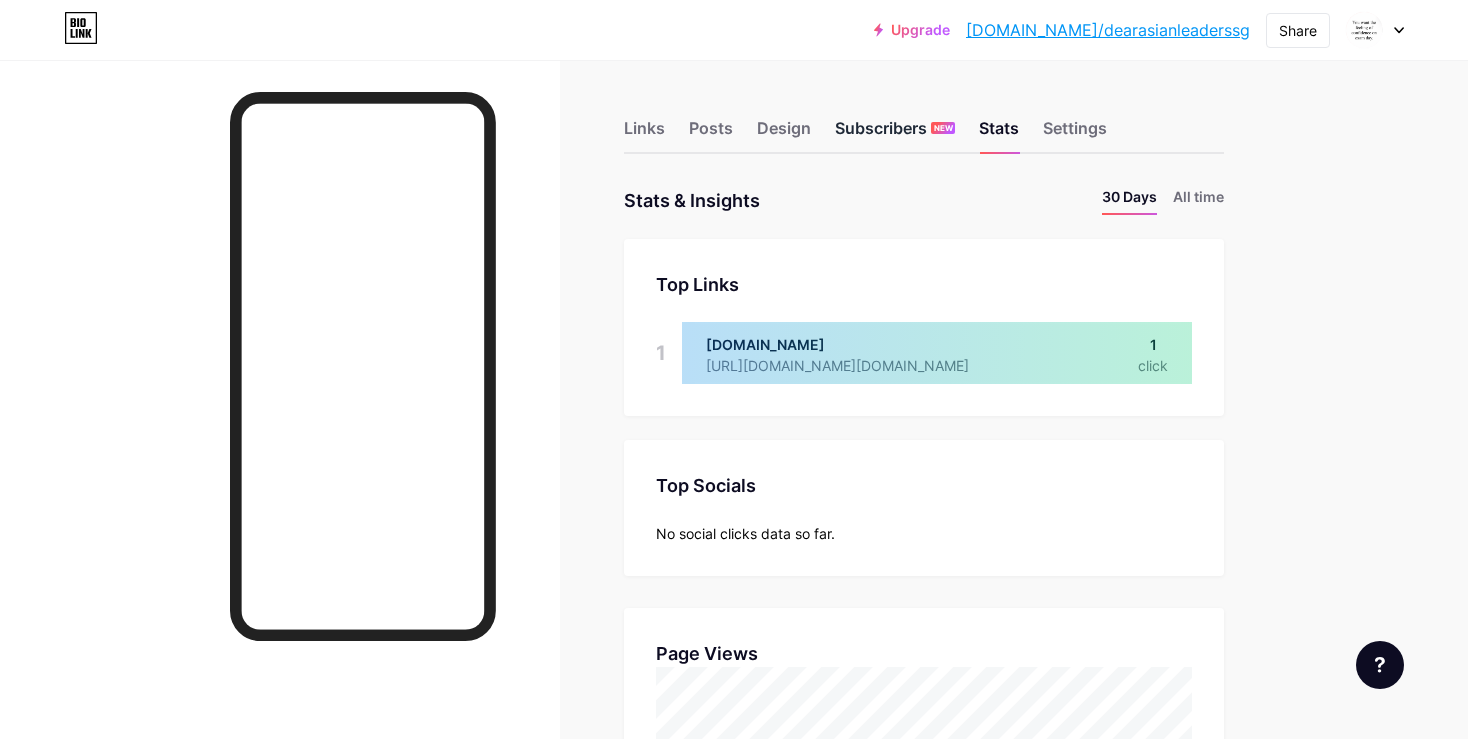 click on "Subscribers
NEW" at bounding box center (895, 134) 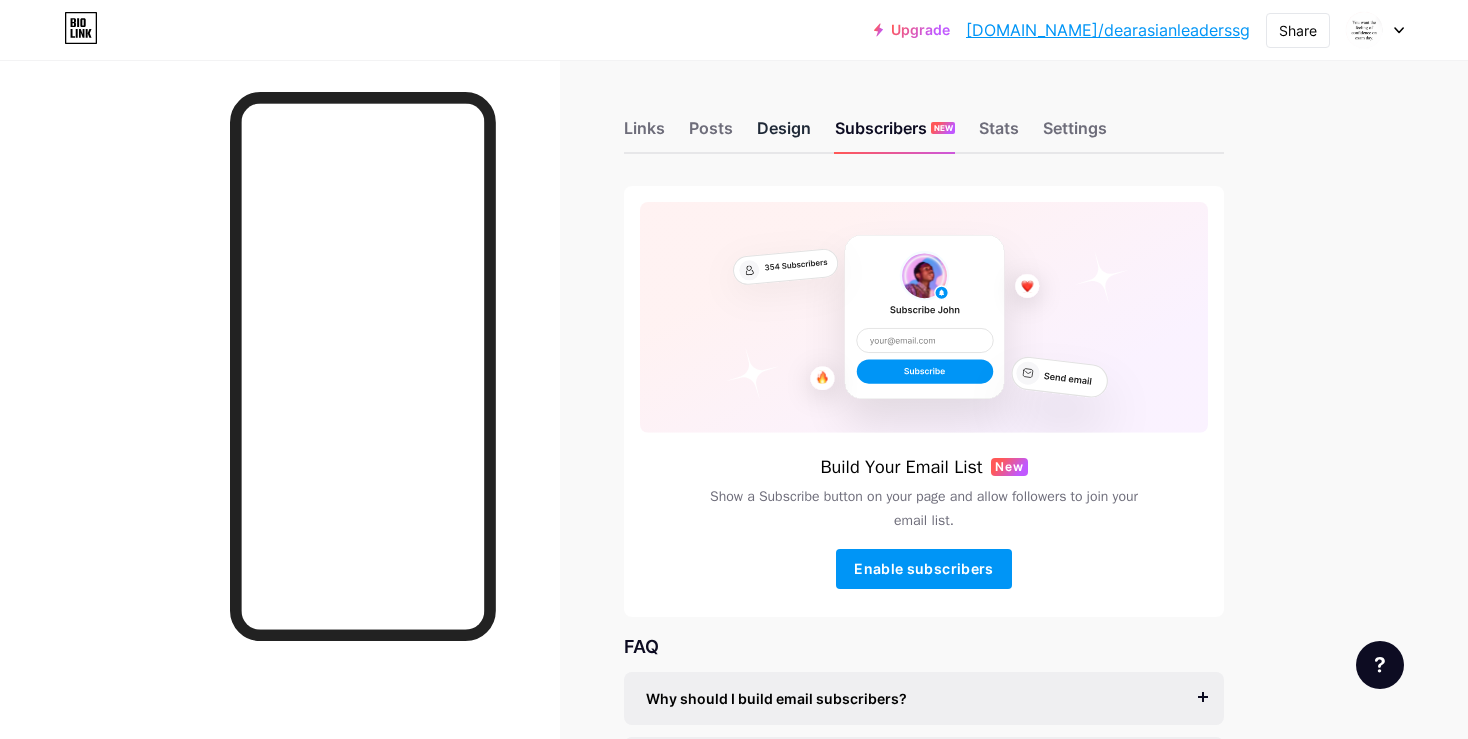 click on "Design" at bounding box center [784, 134] 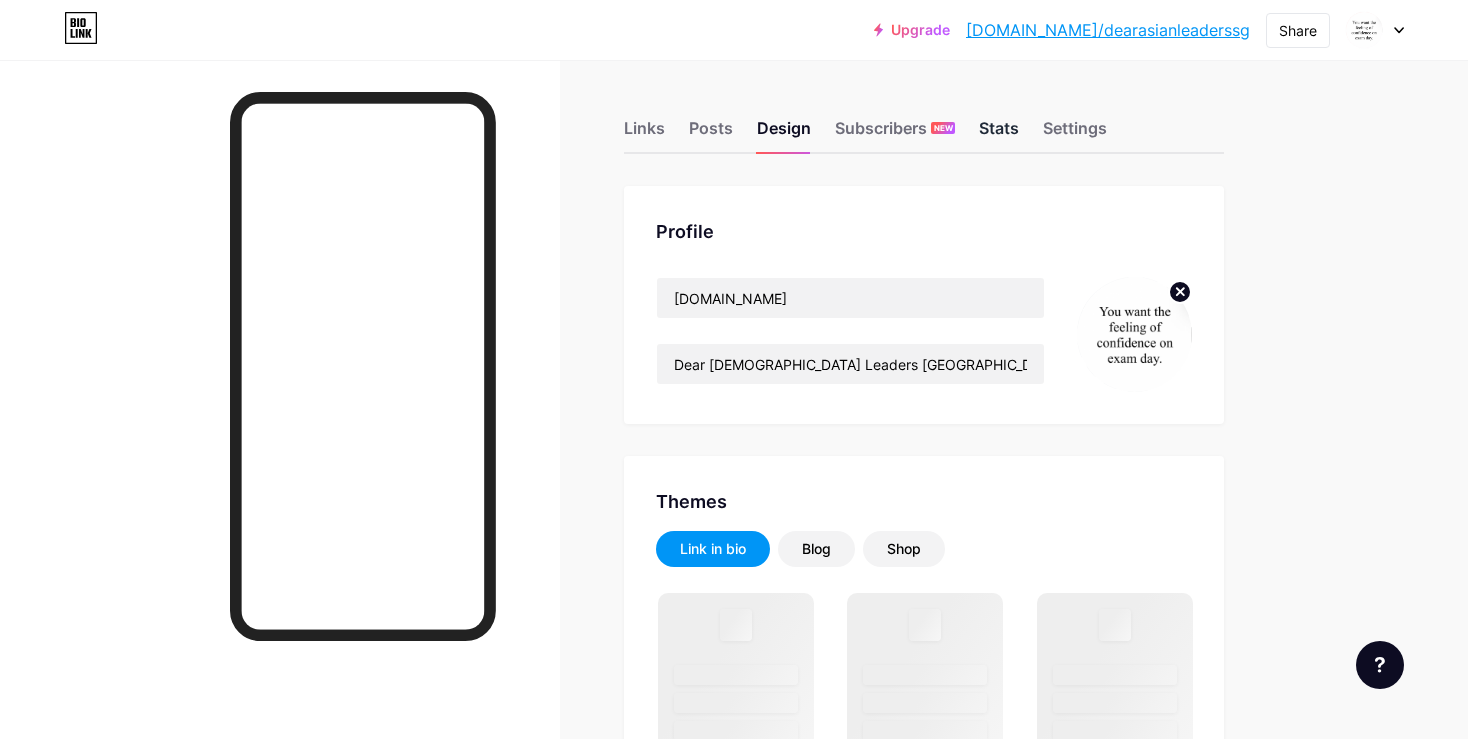 click on "Stats" at bounding box center (999, 134) 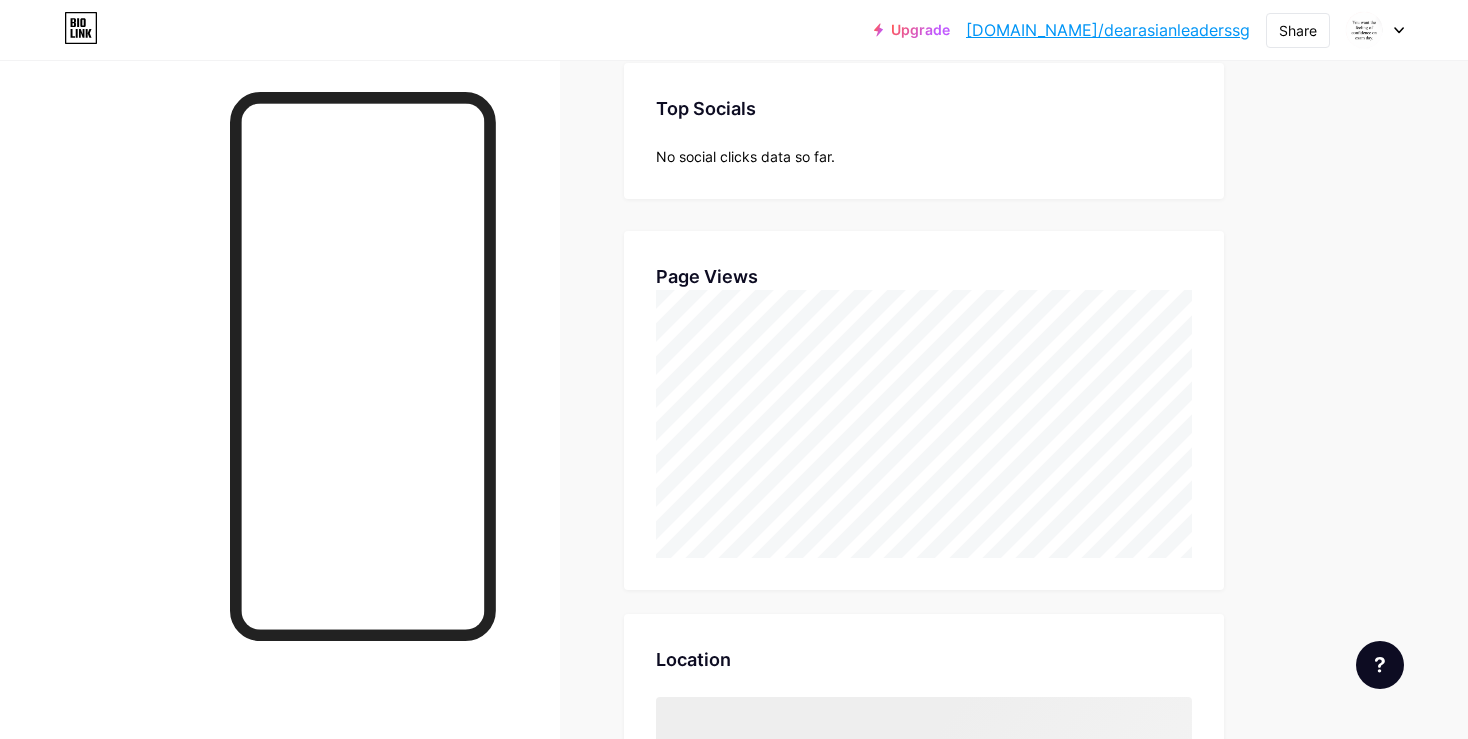 scroll, scrollTop: 385, scrollLeft: 0, axis: vertical 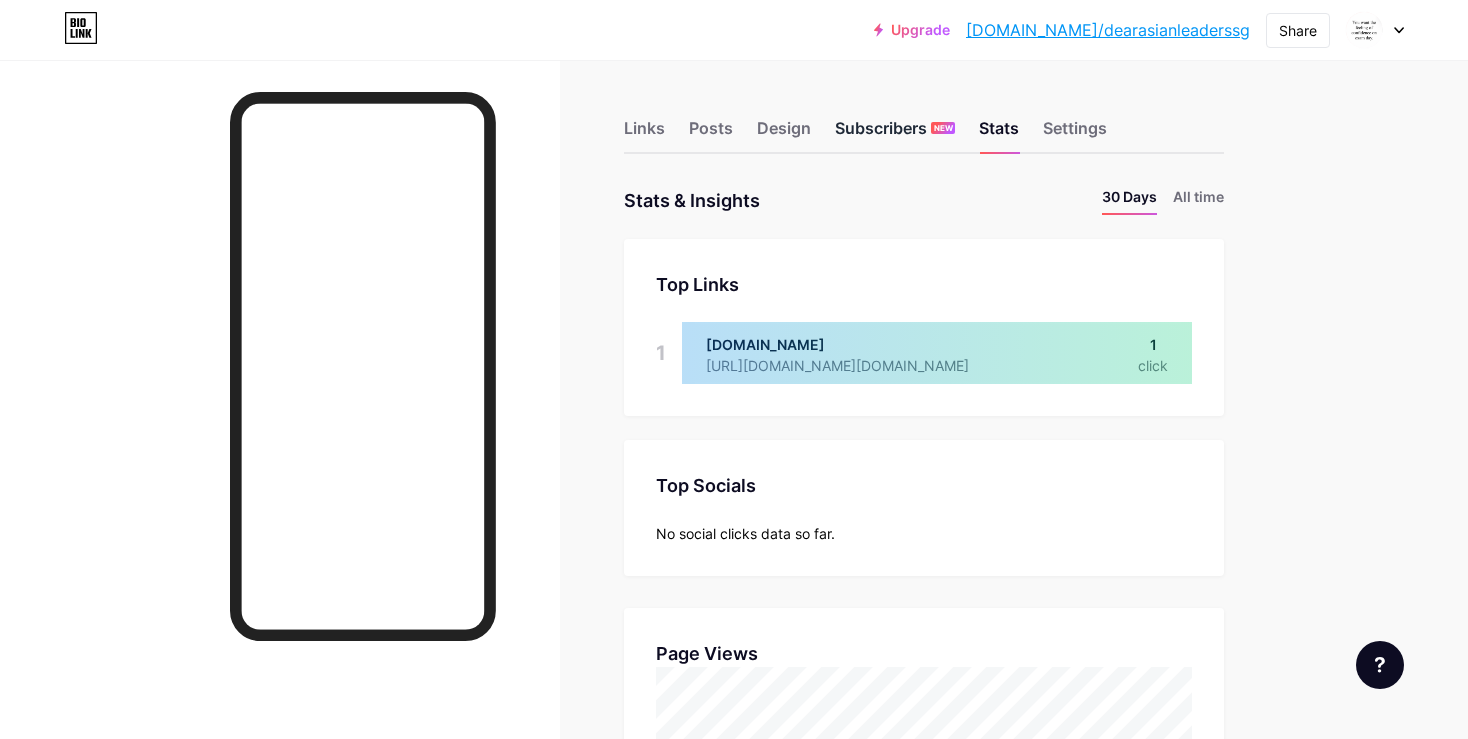 click on "Subscribers
NEW" at bounding box center [895, 134] 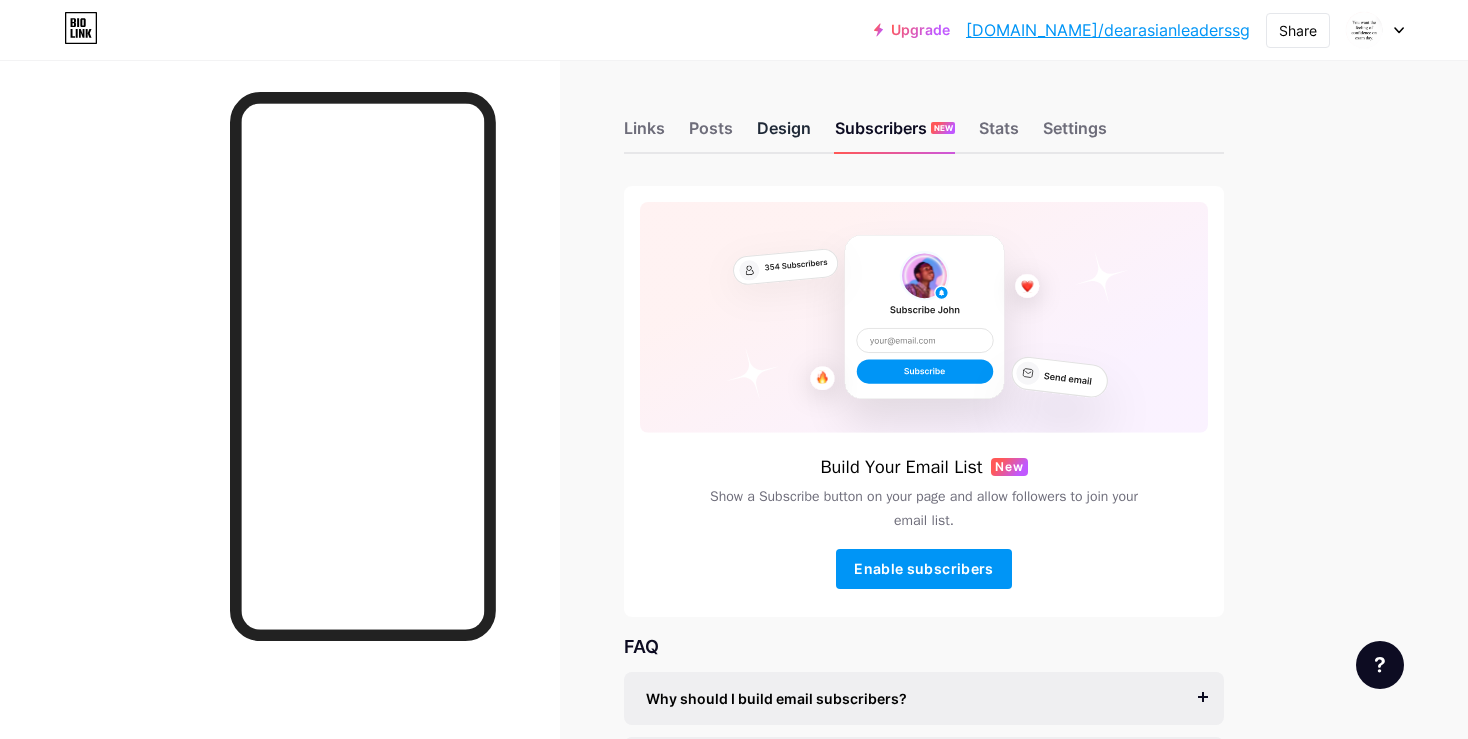 click on "Design" at bounding box center (784, 134) 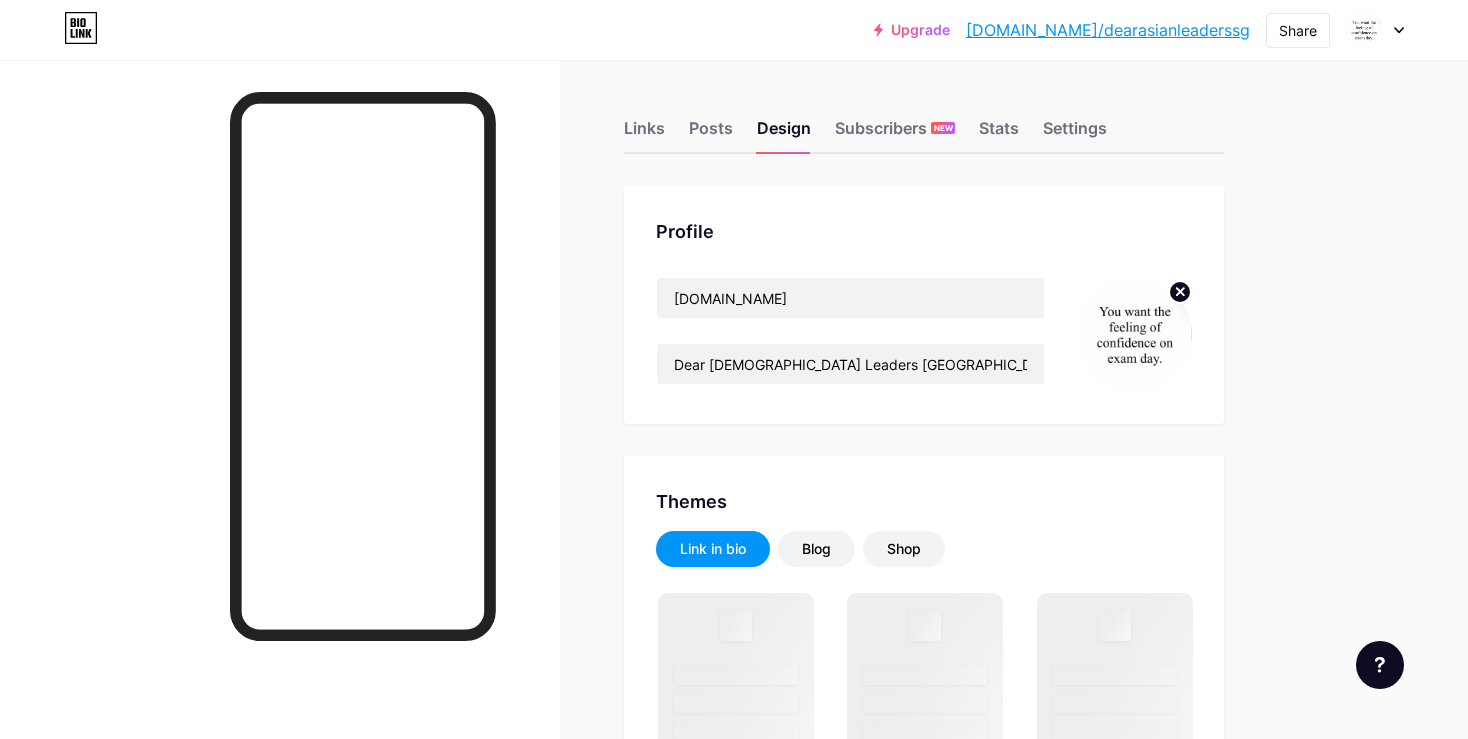 click 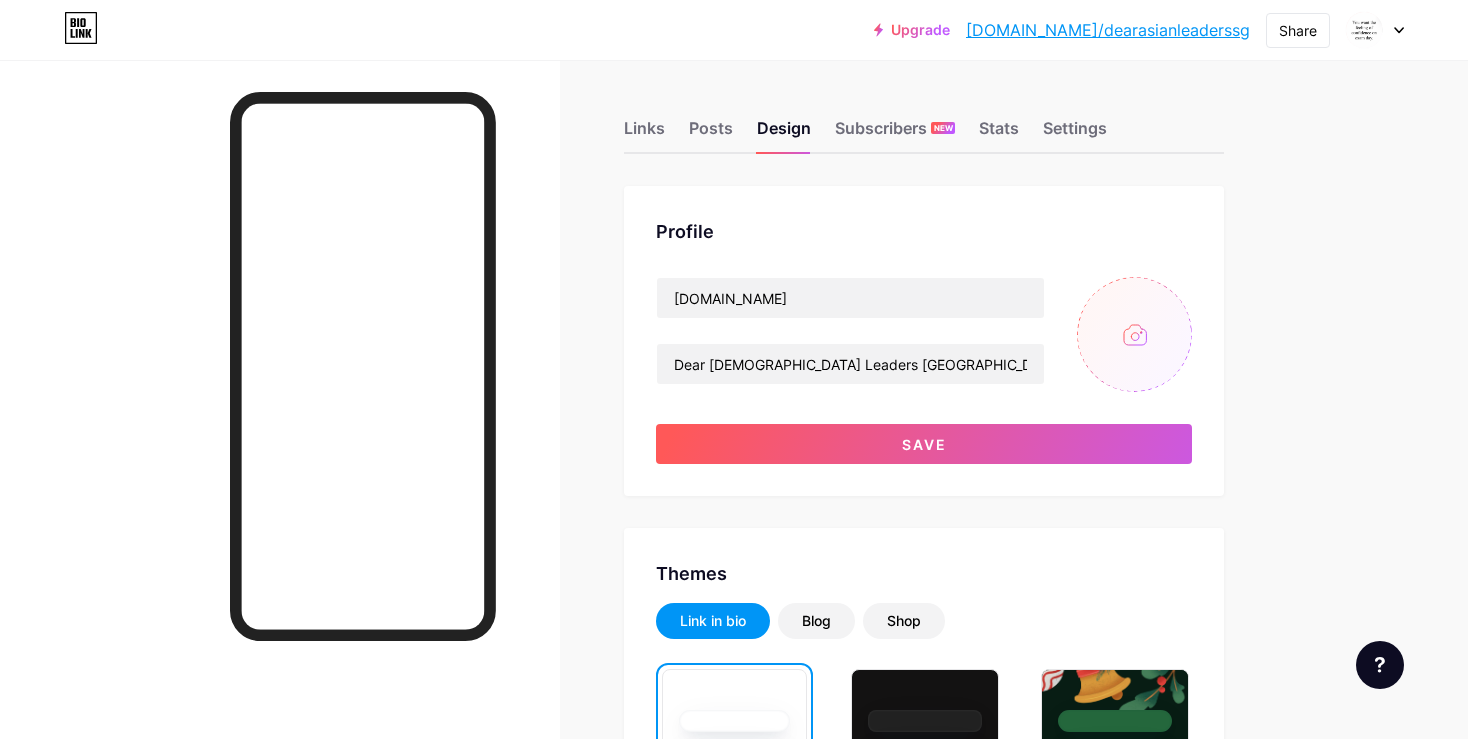 click at bounding box center [1134, 334] 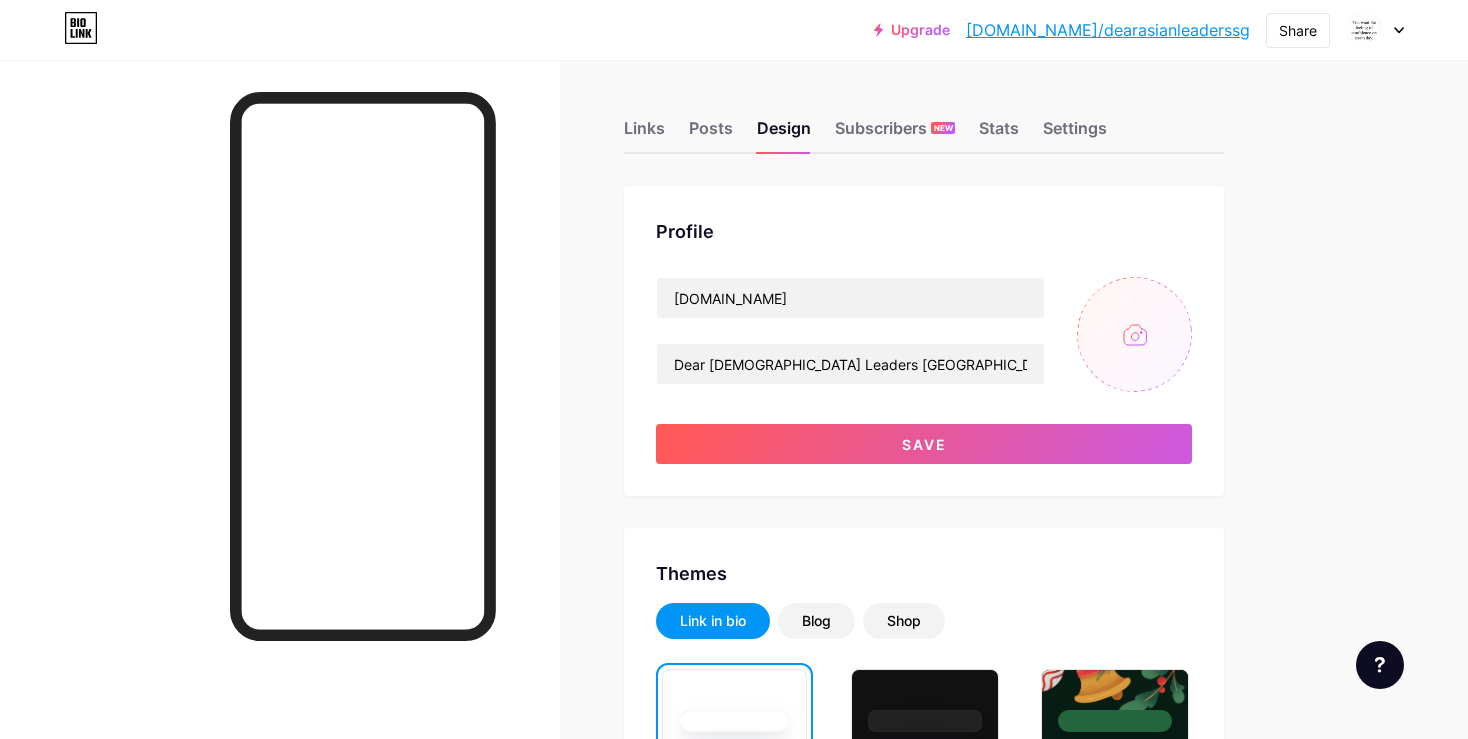 type on "C:\fakepath\WhatsApp Image [DATE] 20.16.59.jpeg" 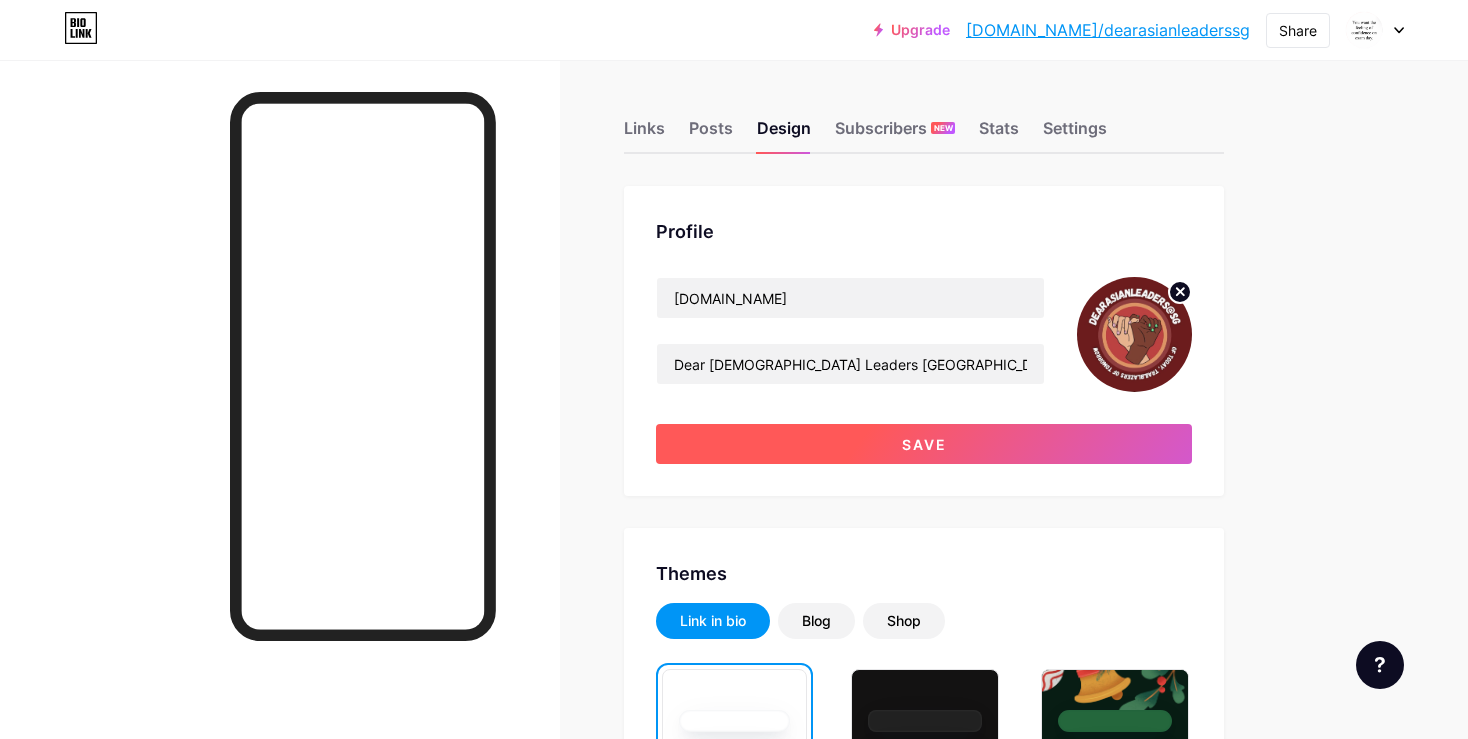 click on "Save" at bounding box center [924, 444] 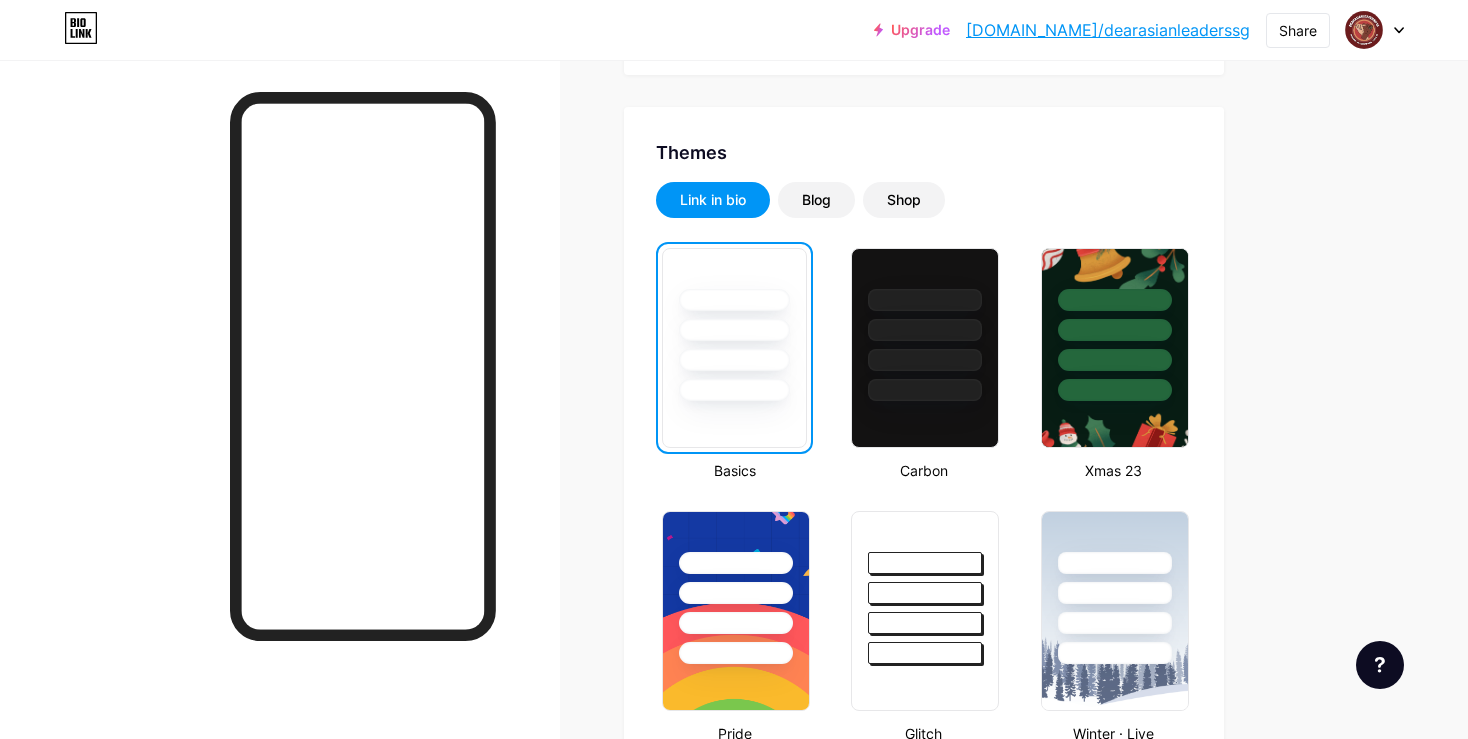 scroll, scrollTop: 386, scrollLeft: 0, axis: vertical 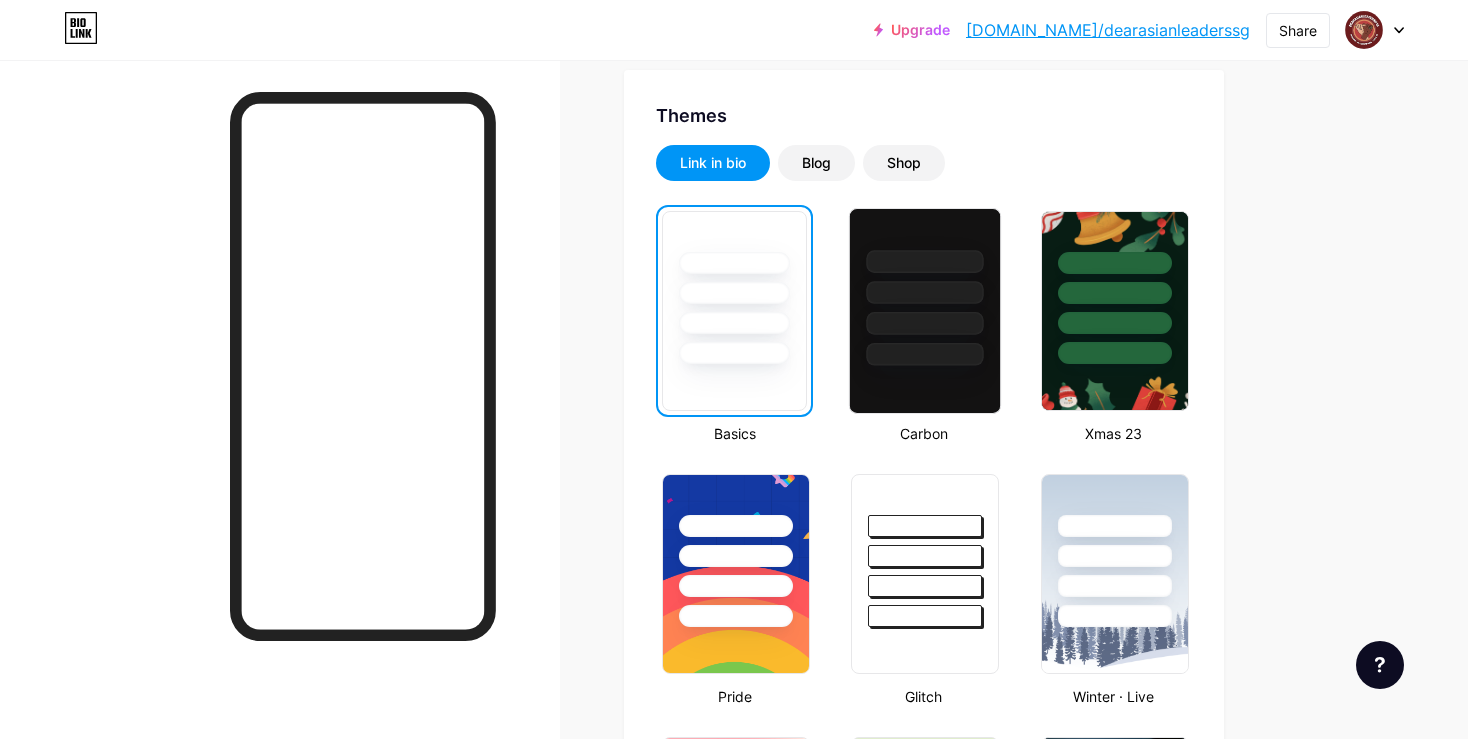 click at bounding box center (925, 287) 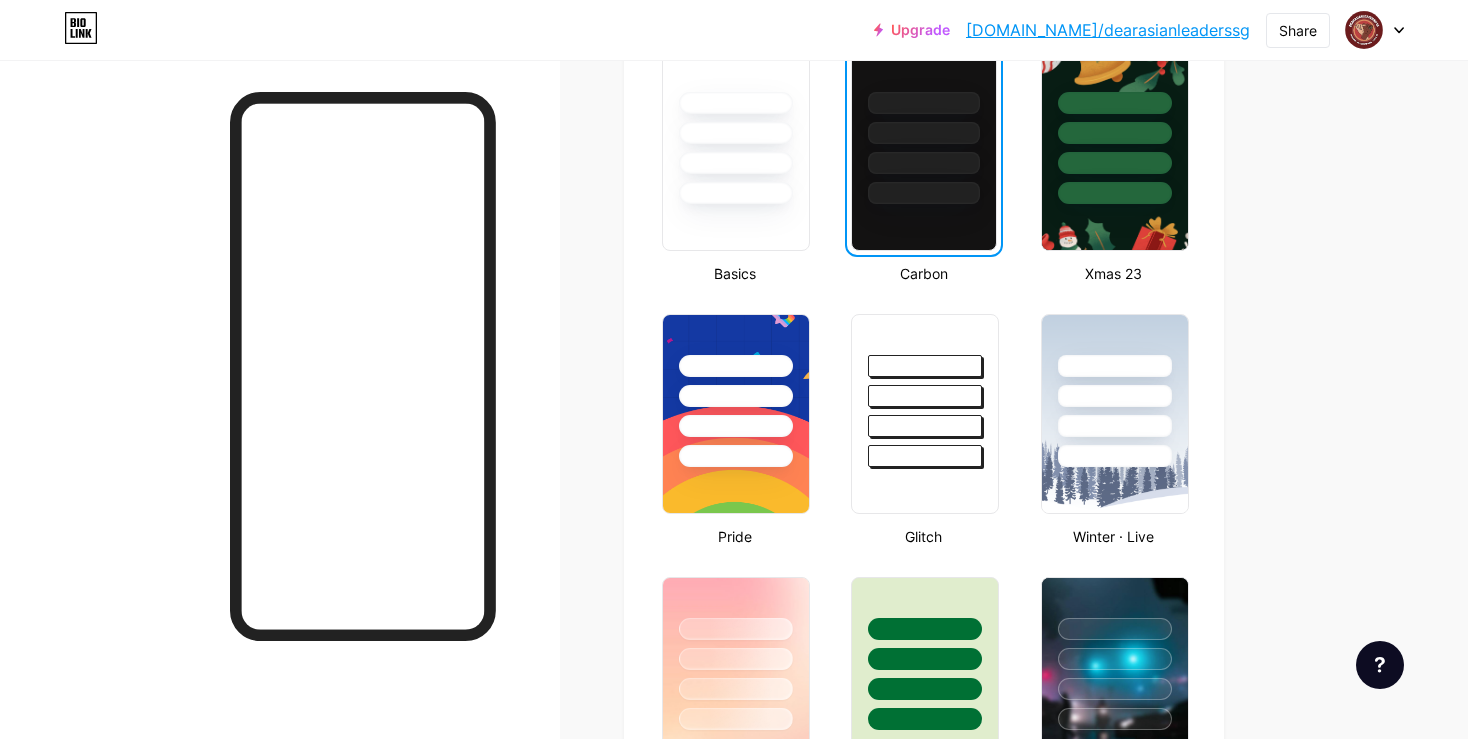 scroll, scrollTop: 588, scrollLeft: 0, axis: vertical 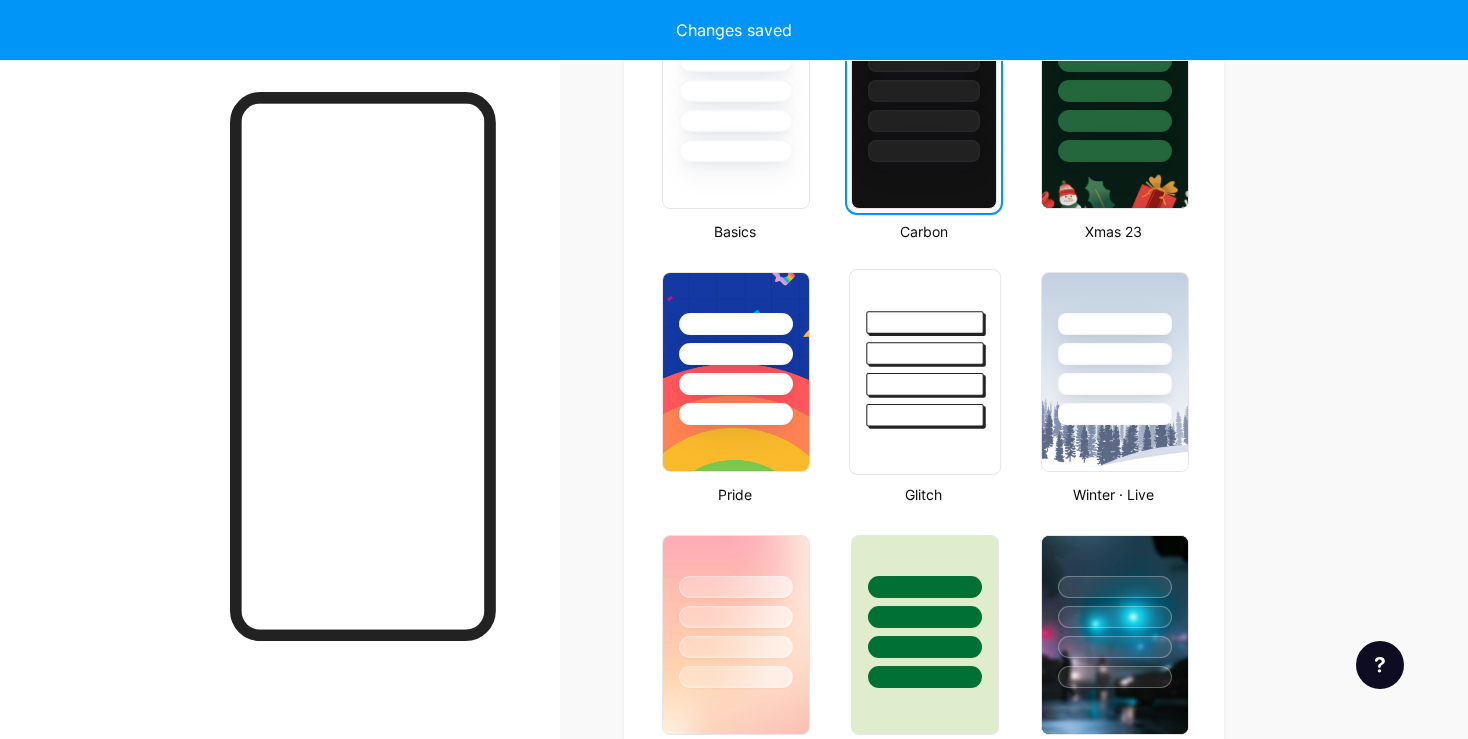 click at bounding box center [925, 348] 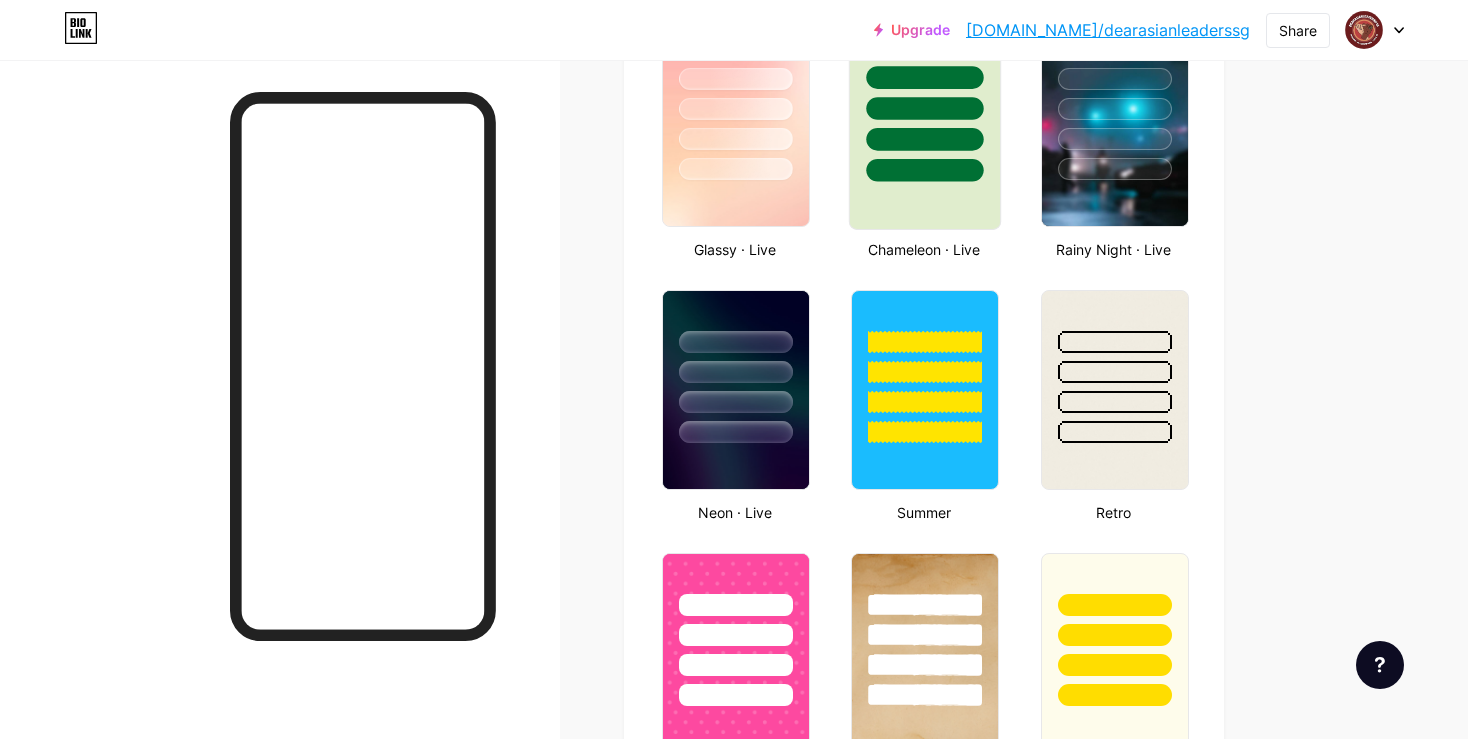scroll, scrollTop: 1259, scrollLeft: 0, axis: vertical 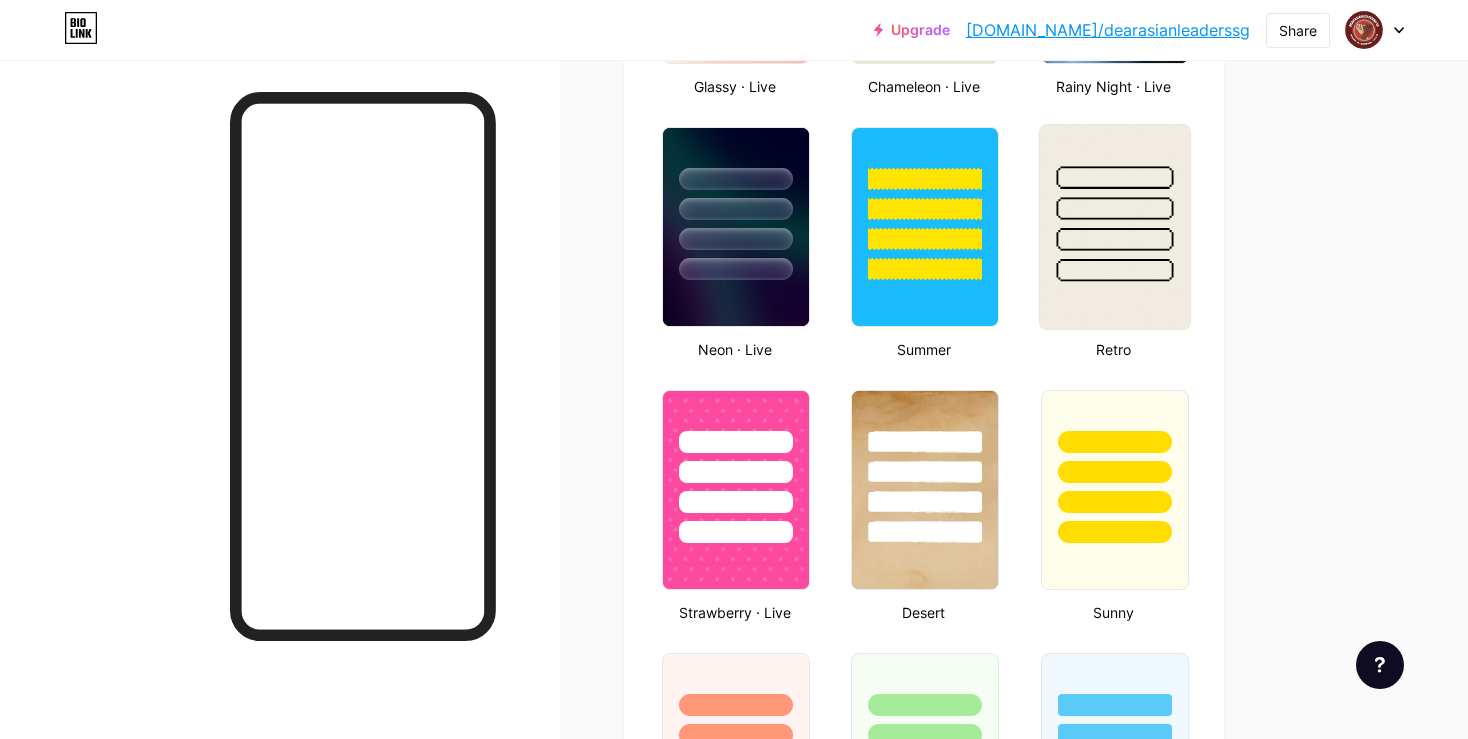 click at bounding box center (1114, 270) 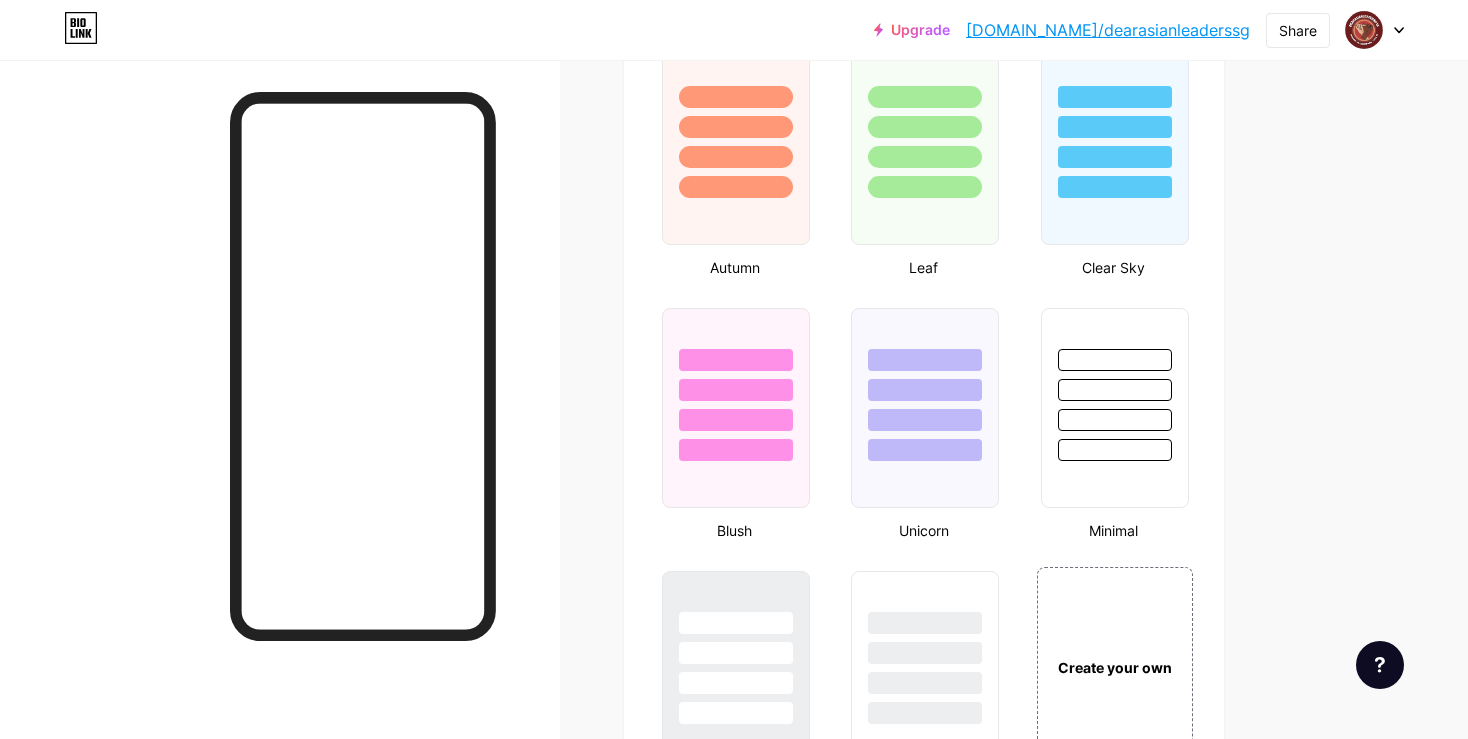 scroll, scrollTop: 1875, scrollLeft: 0, axis: vertical 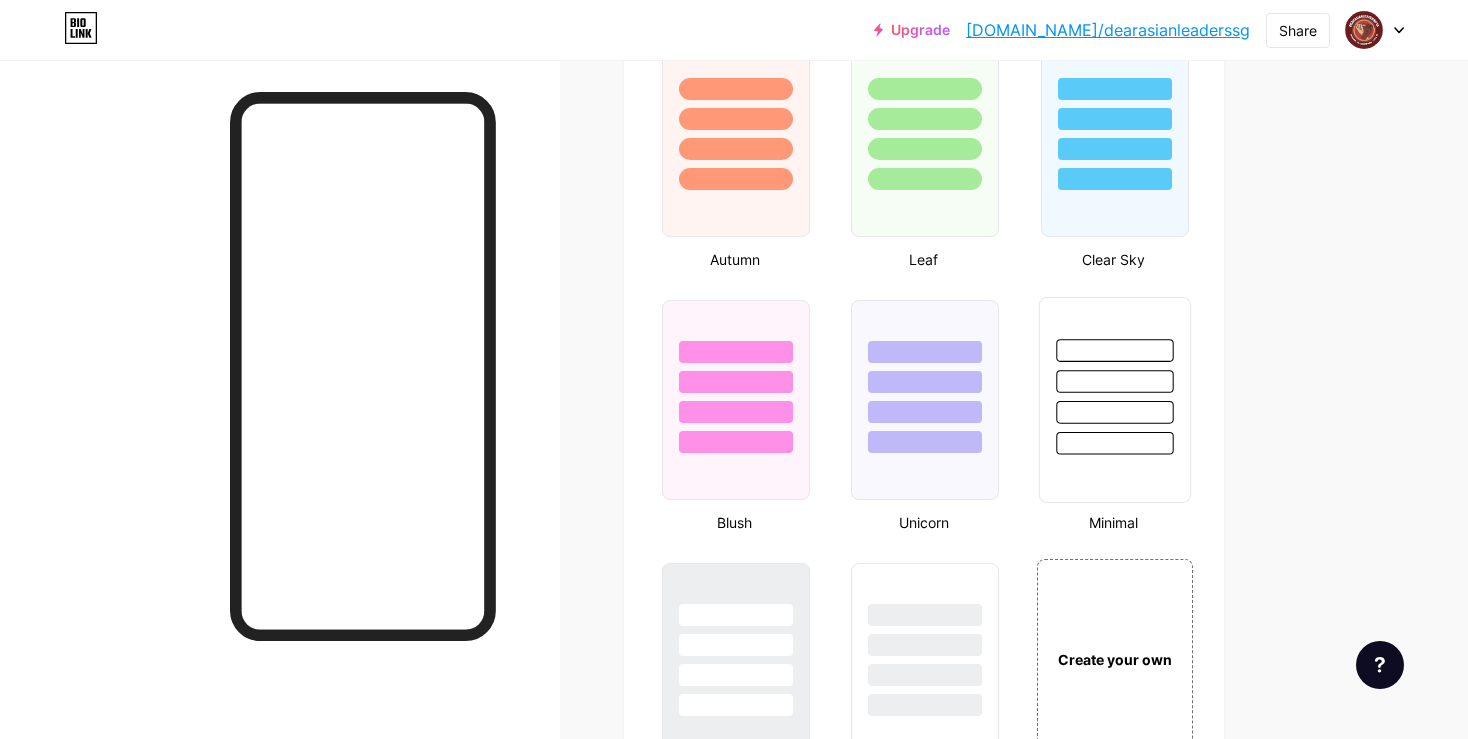 click at bounding box center (1114, 443) 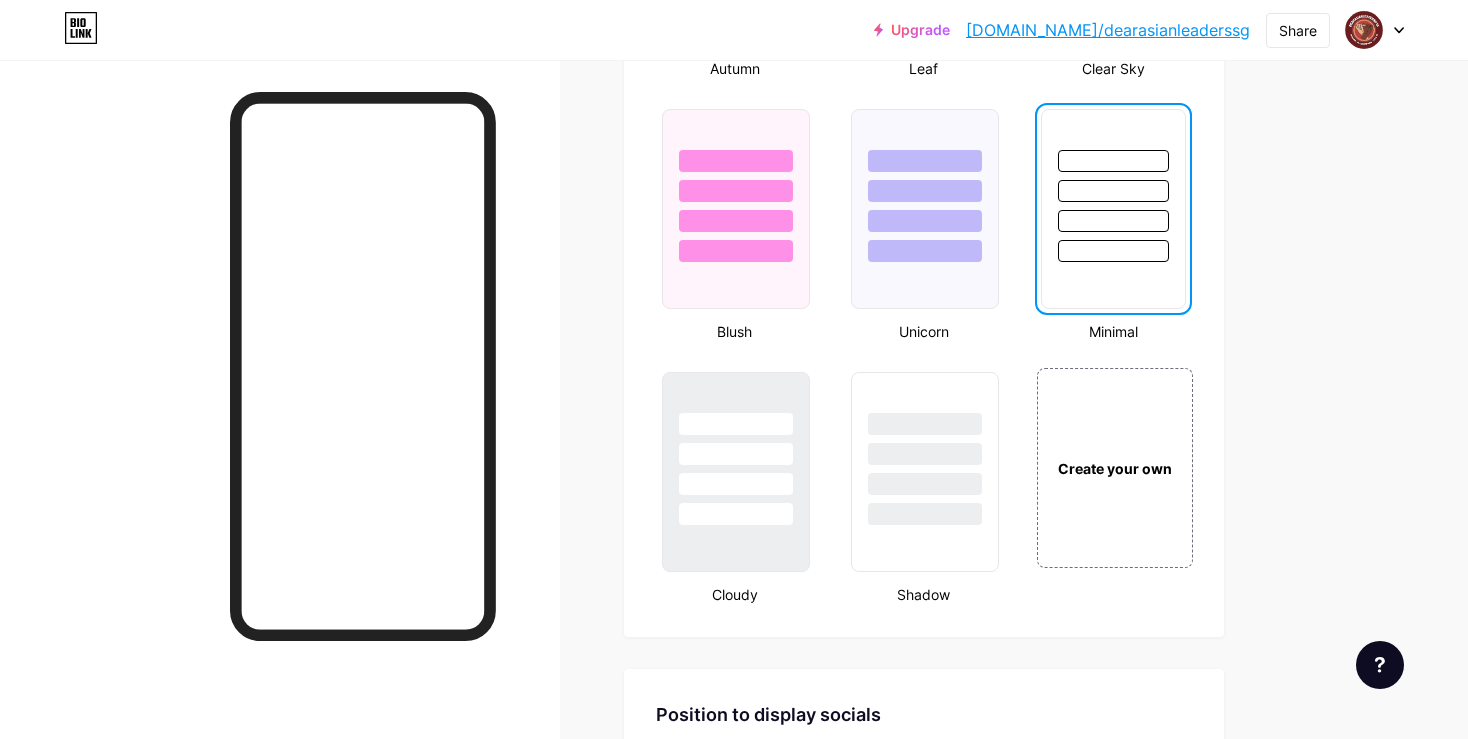 scroll, scrollTop: 2111, scrollLeft: 0, axis: vertical 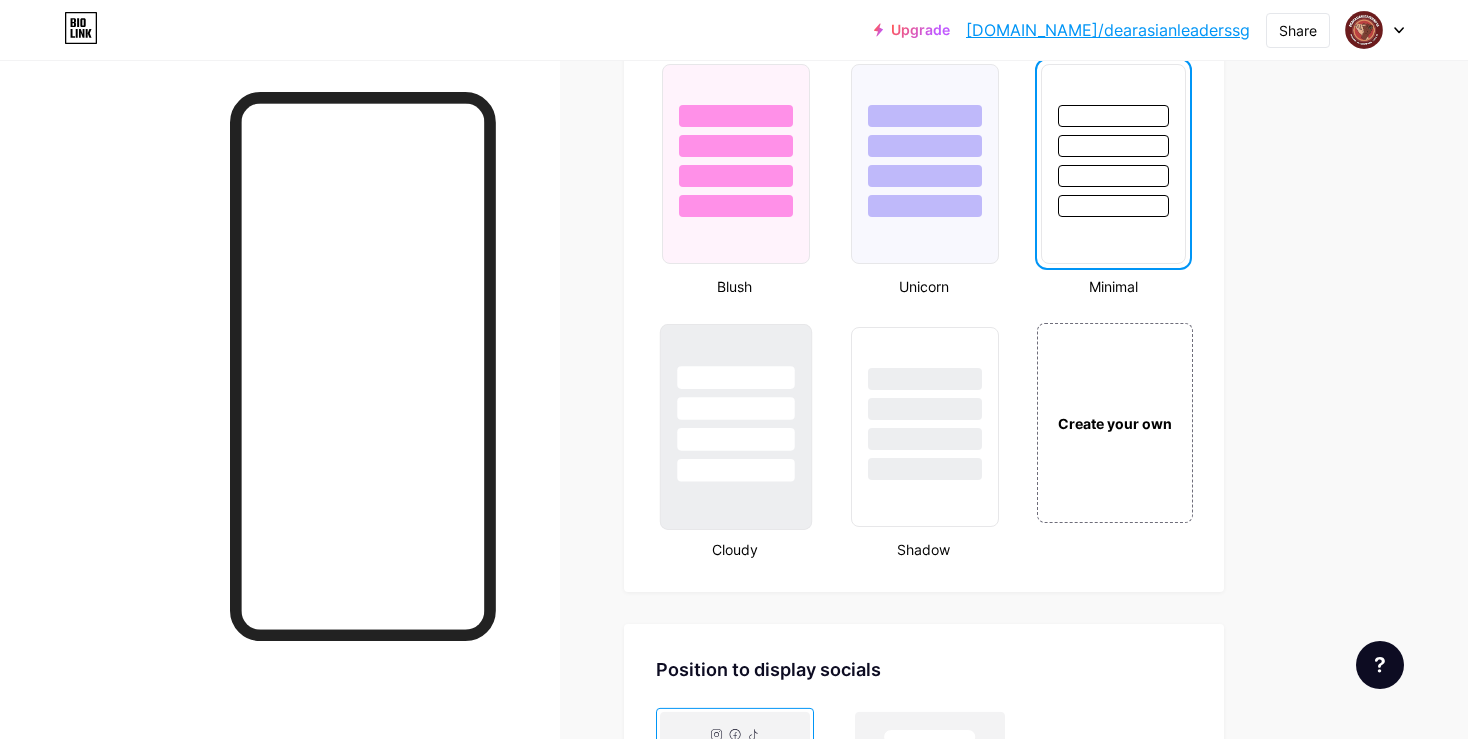 click at bounding box center [735, 408] 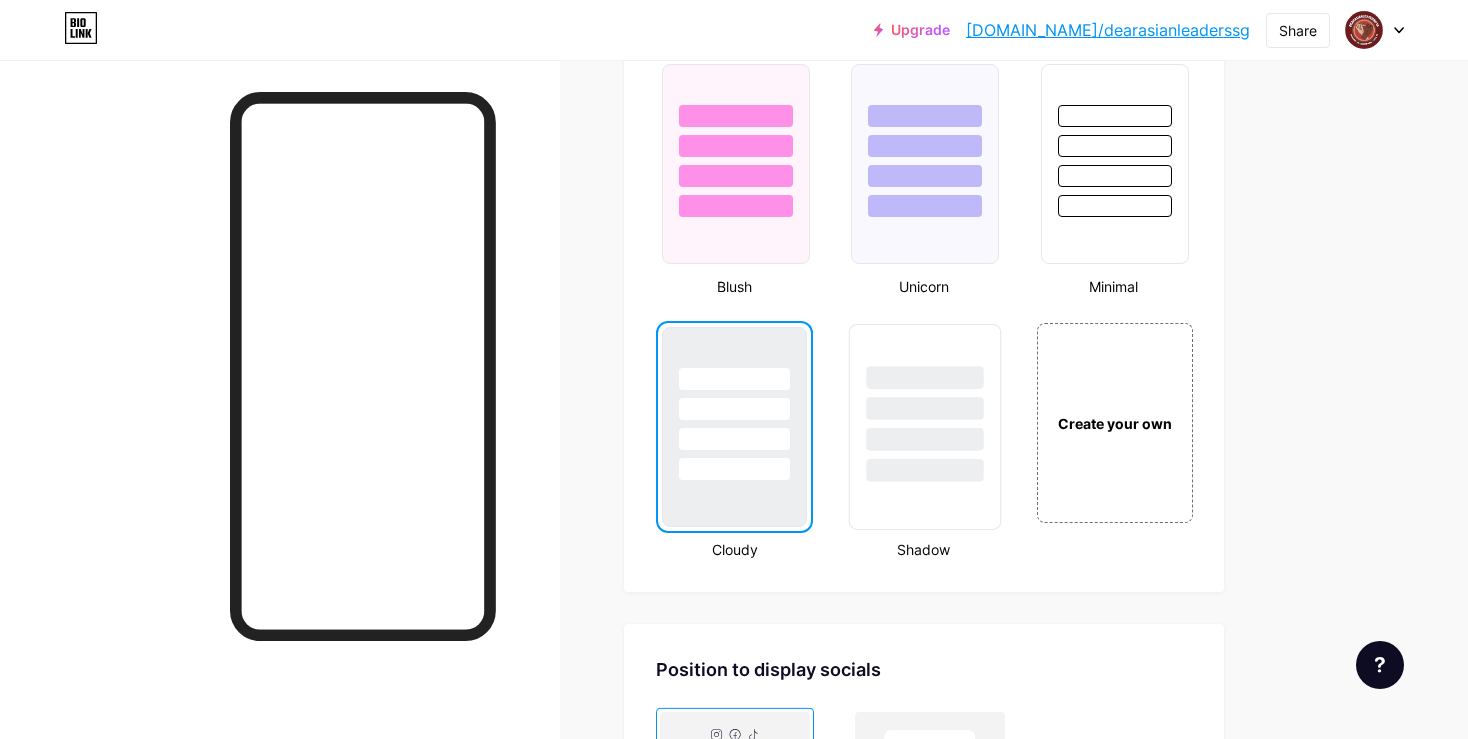 click at bounding box center [925, 408] 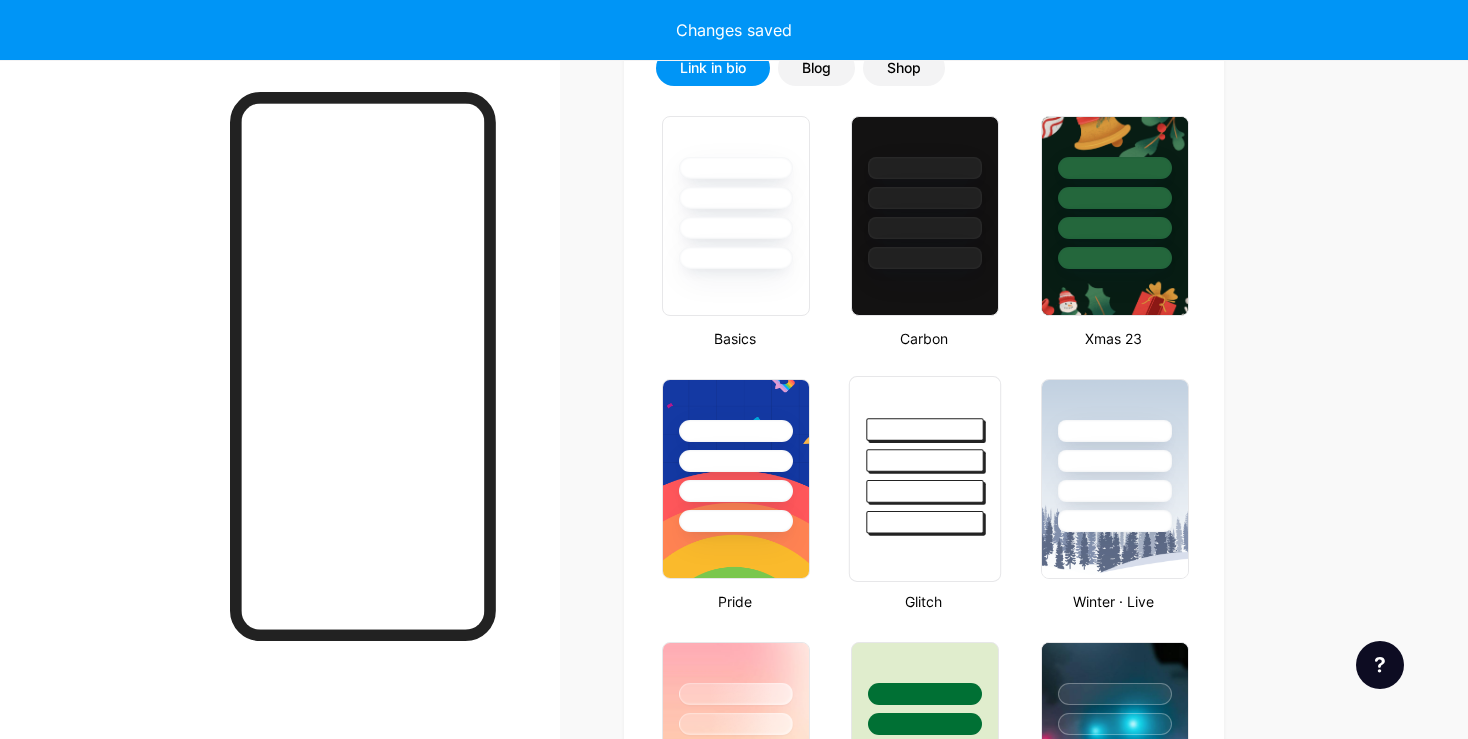scroll, scrollTop: 487, scrollLeft: 0, axis: vertical 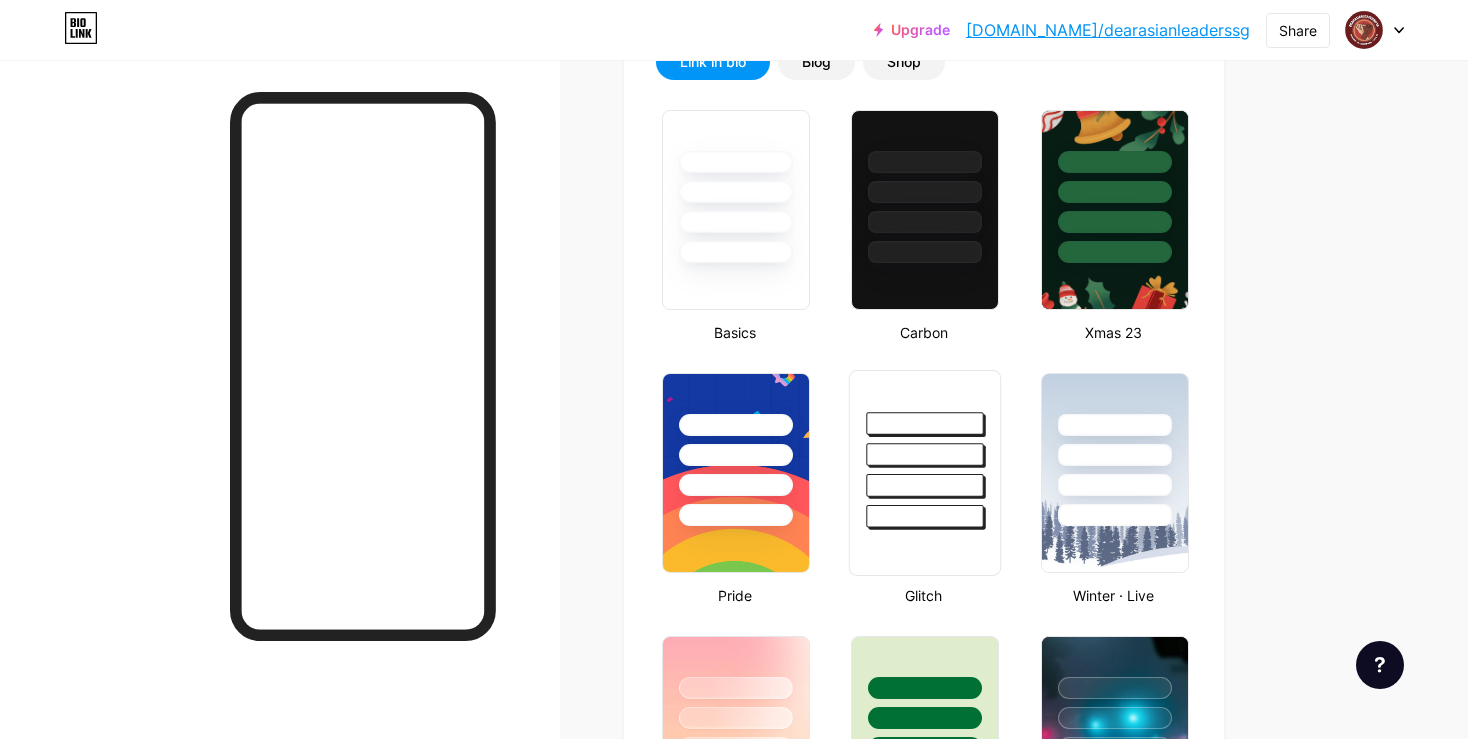click at bounding box center (925, 423) 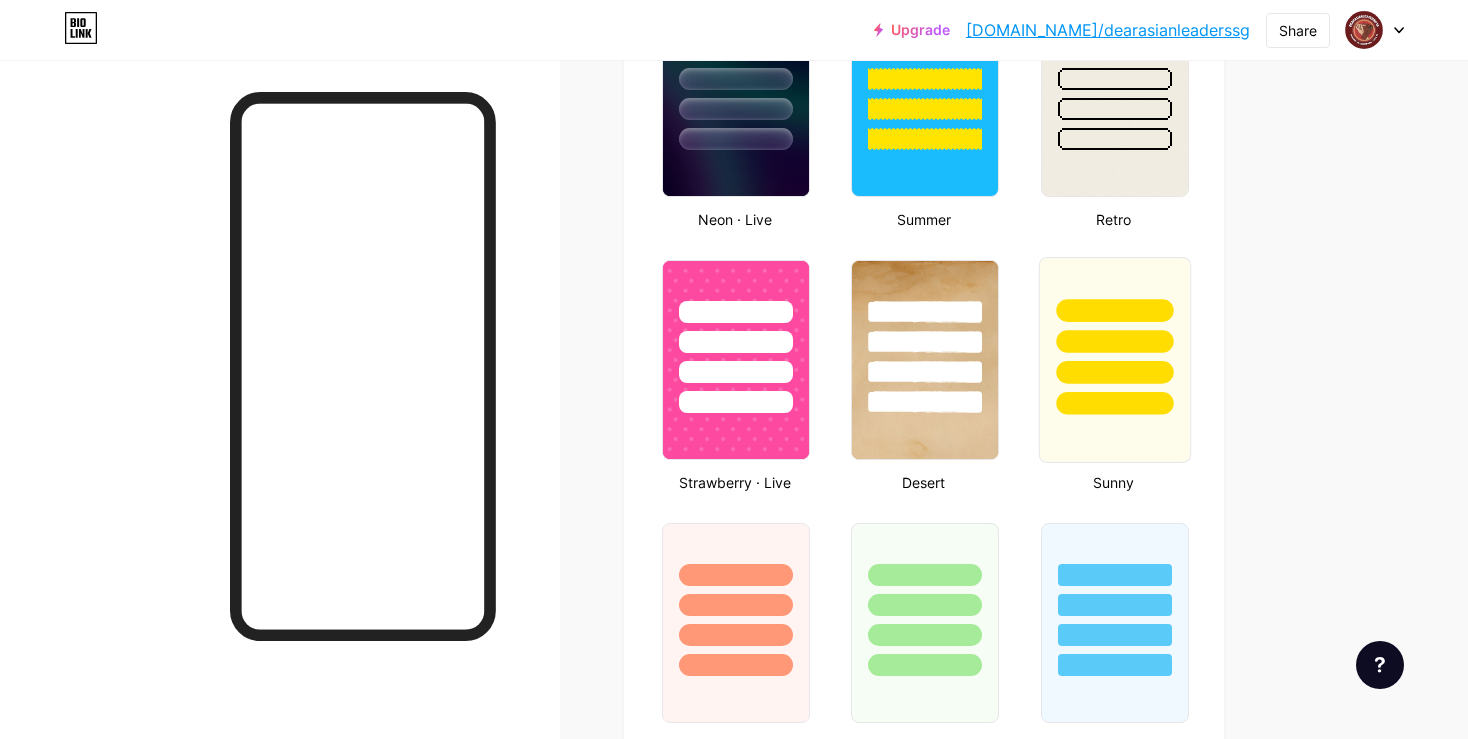 scroll, scrollTop: 1323, scrollLeft: 0, axis: vertical 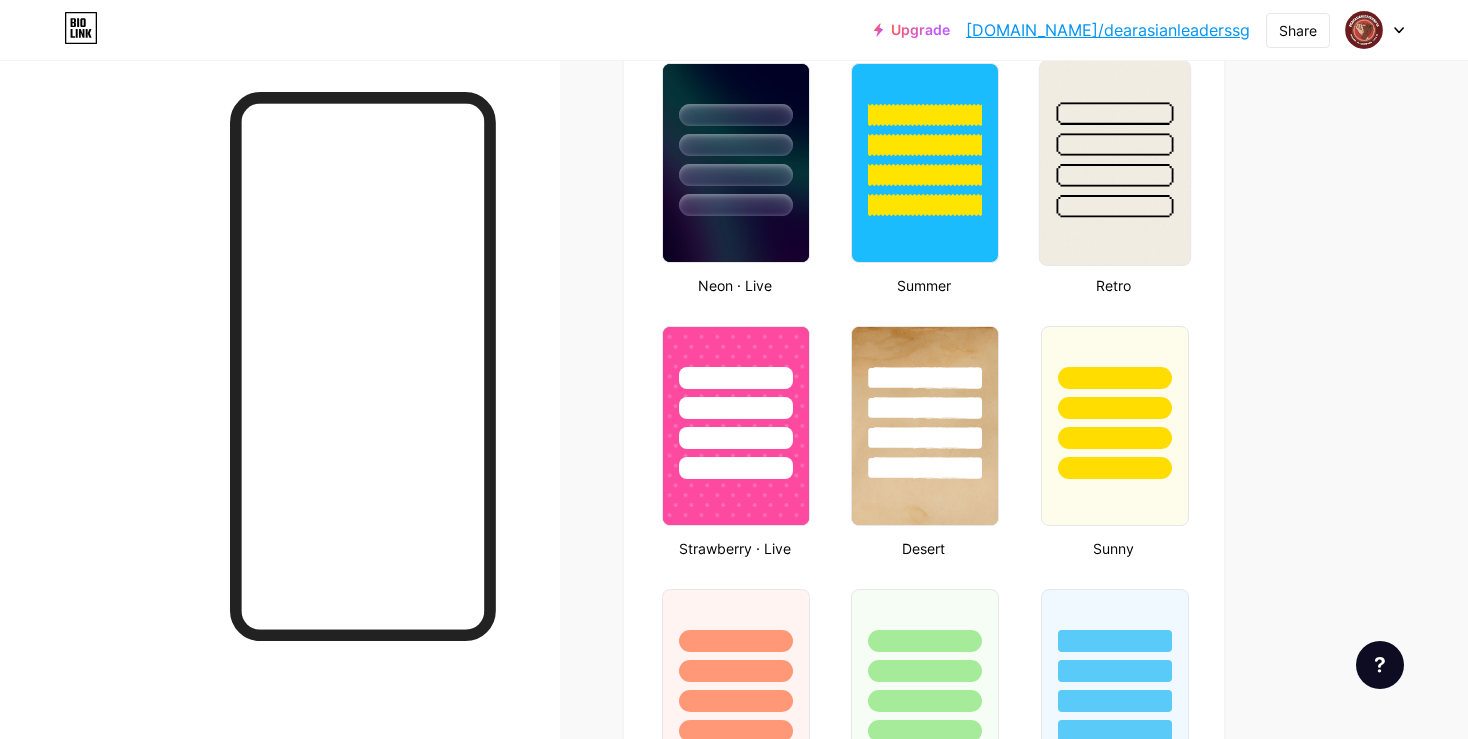click at bounding box center (1114, 163) 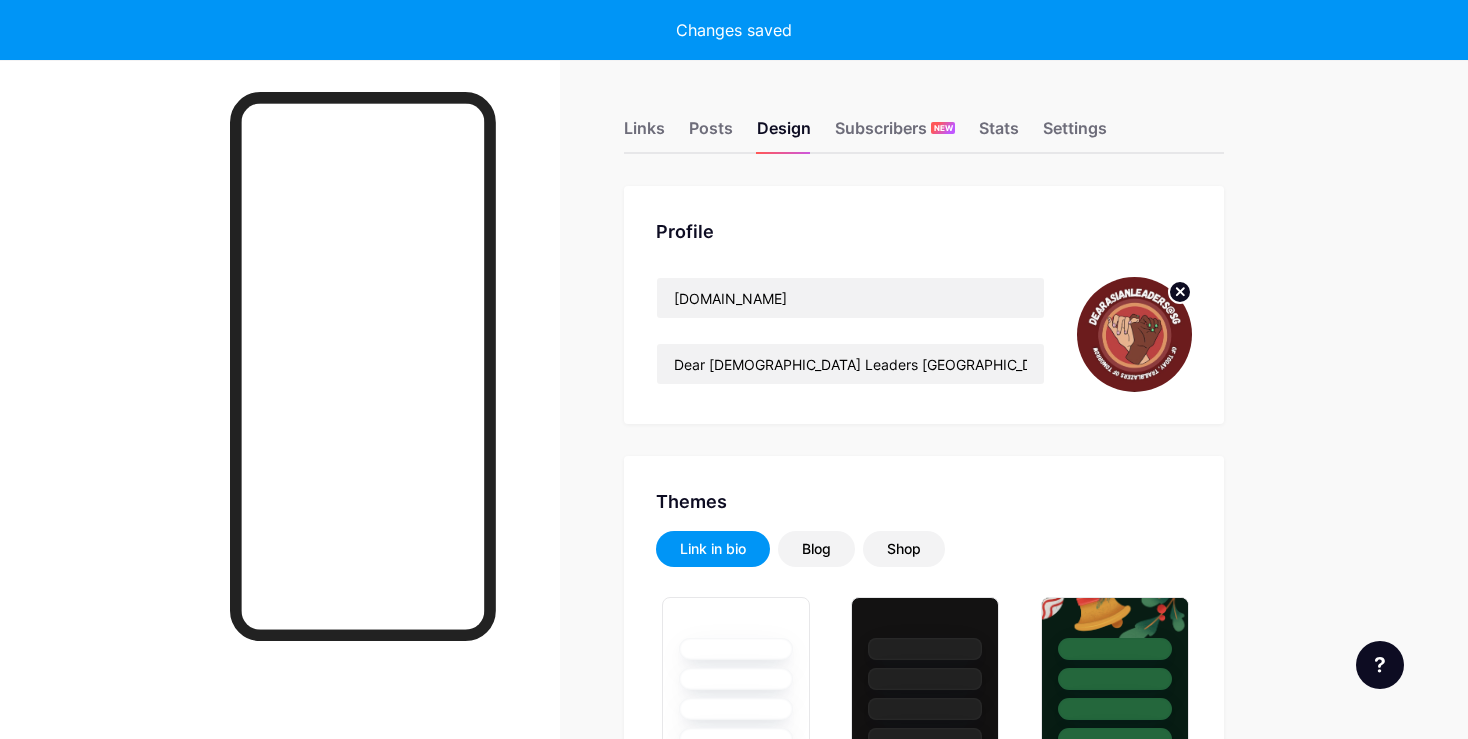 scroll, scrollTop: 0, scrollLeft: 0, axis: both 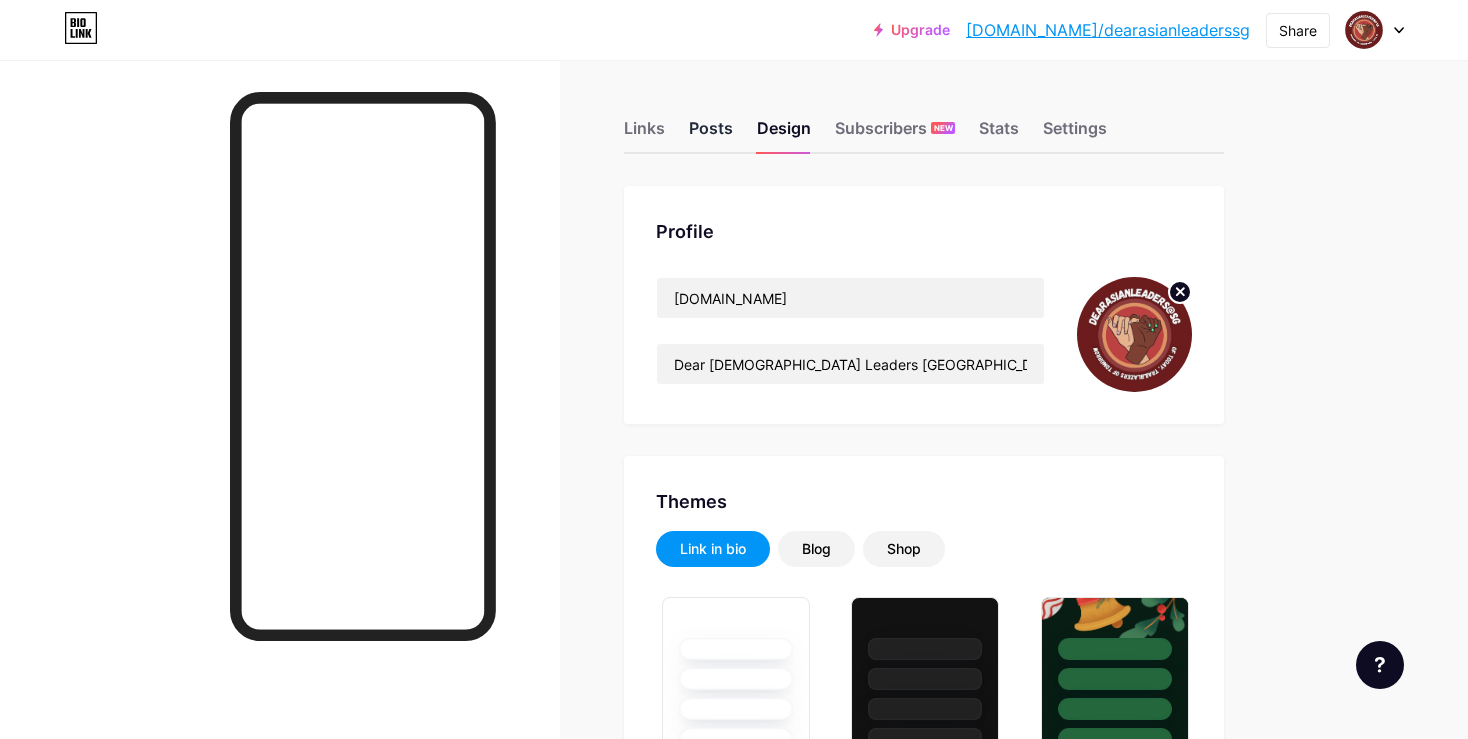 click on "Posts" at bounding box center (711, 134) 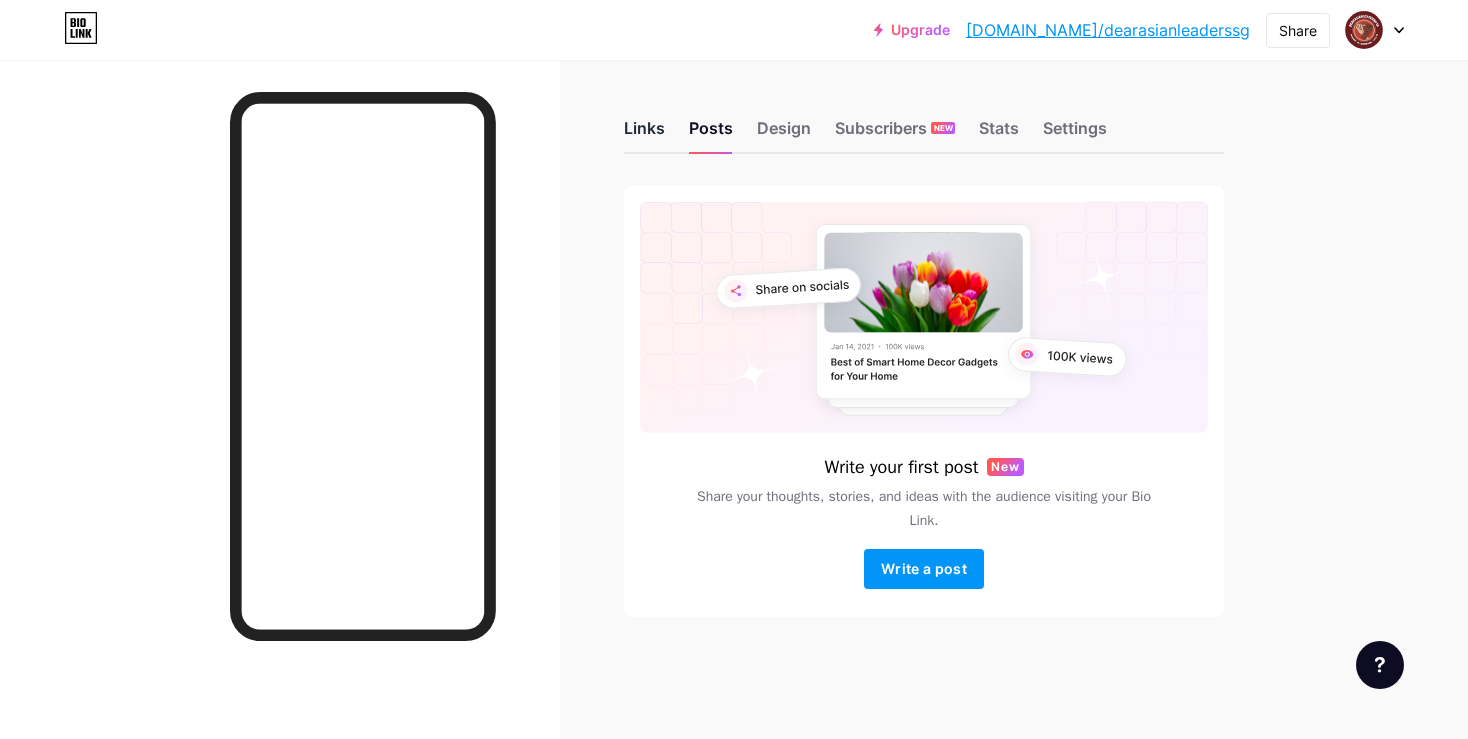 click on "Links" at bounding box center (644, 134) 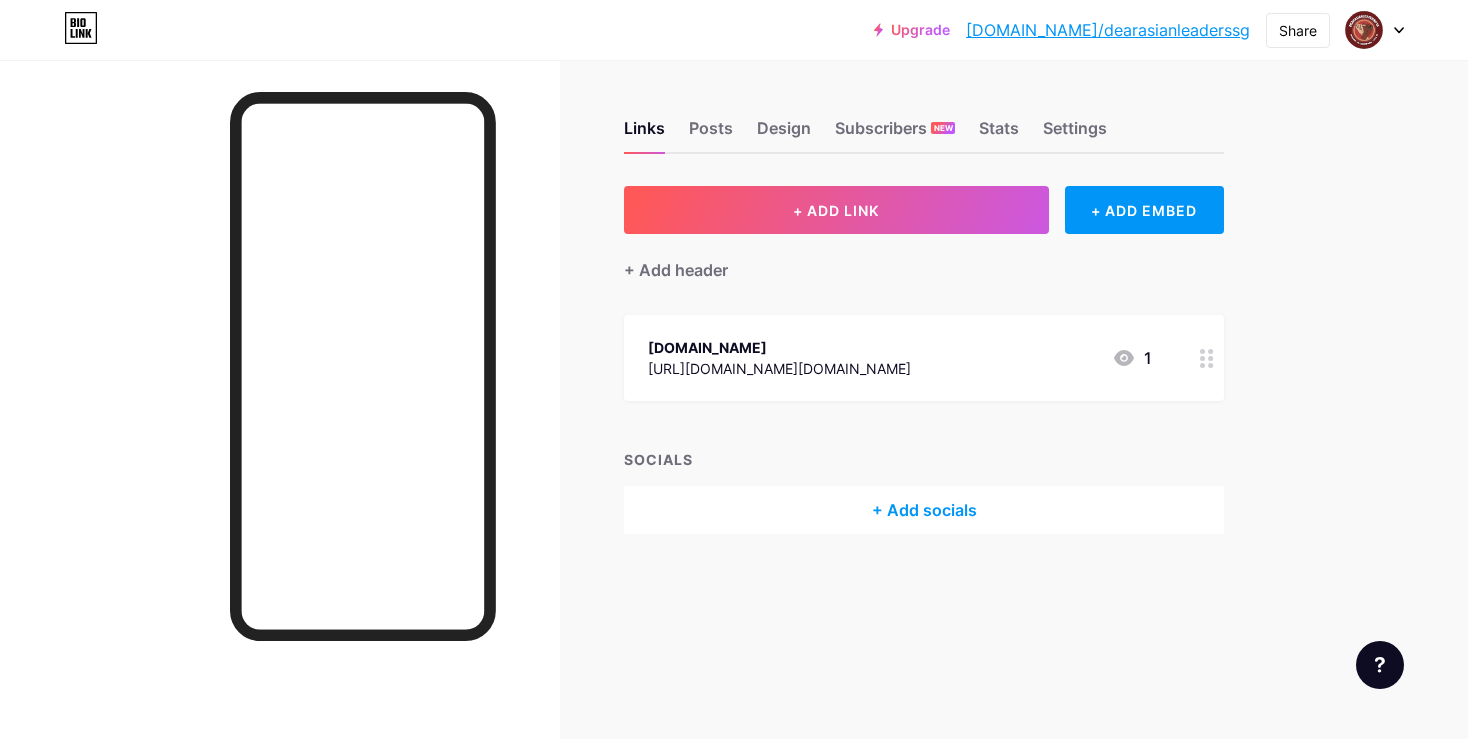 click on "[DOMAIN_NAME]
[URL][DOMAIN_NAME][DOMAIN_NAME]
1" at bounding box center (900, 358) 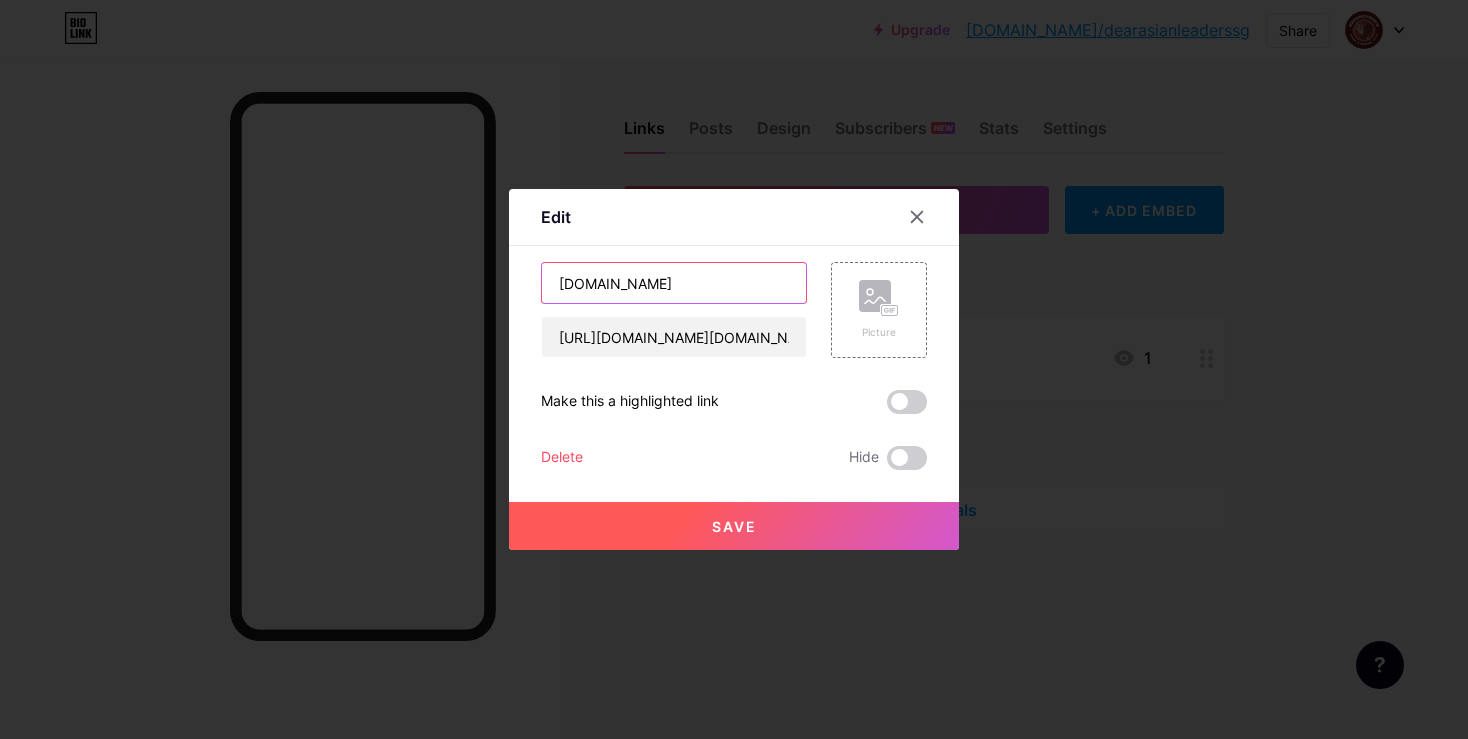 click on "[DOMAIN_NAME]" at bounding box center (674, 283) 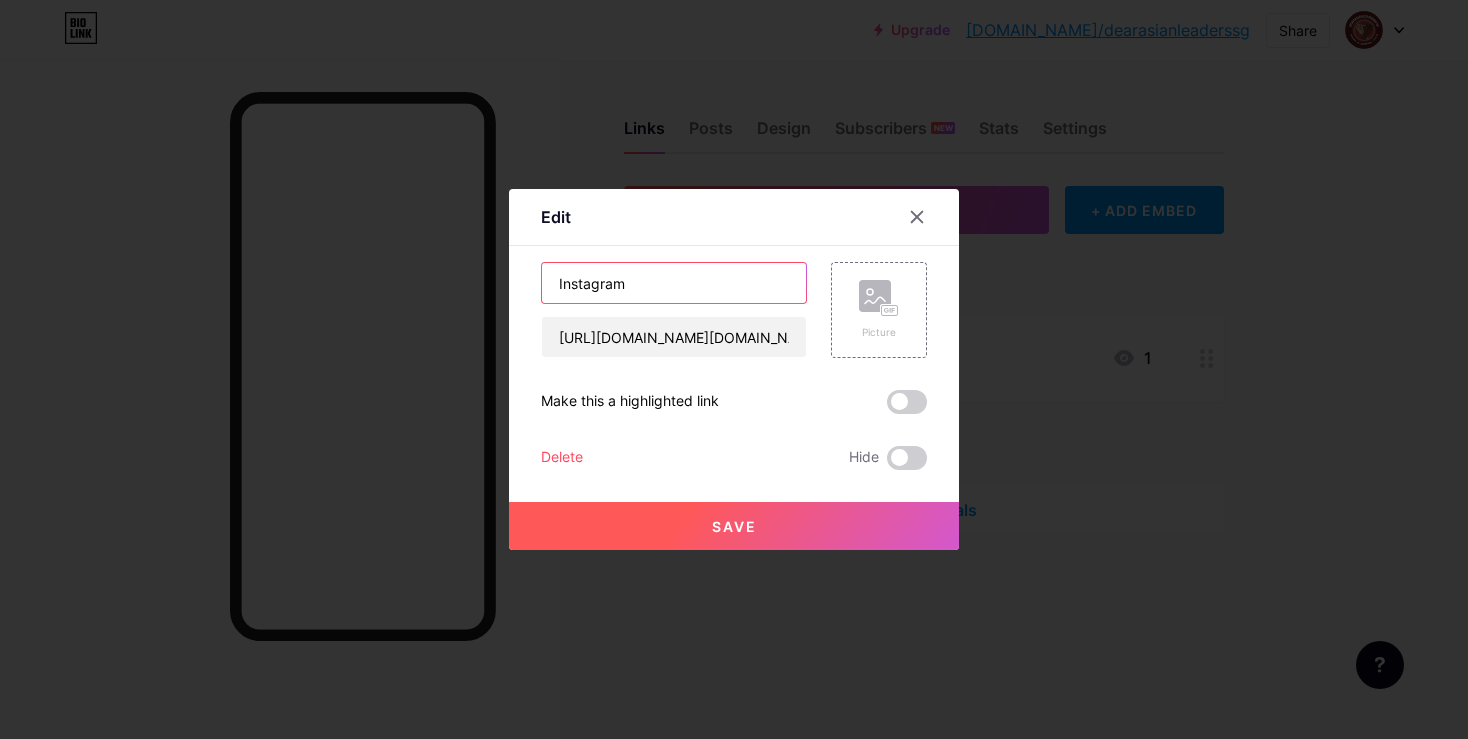 type on "Instagram" 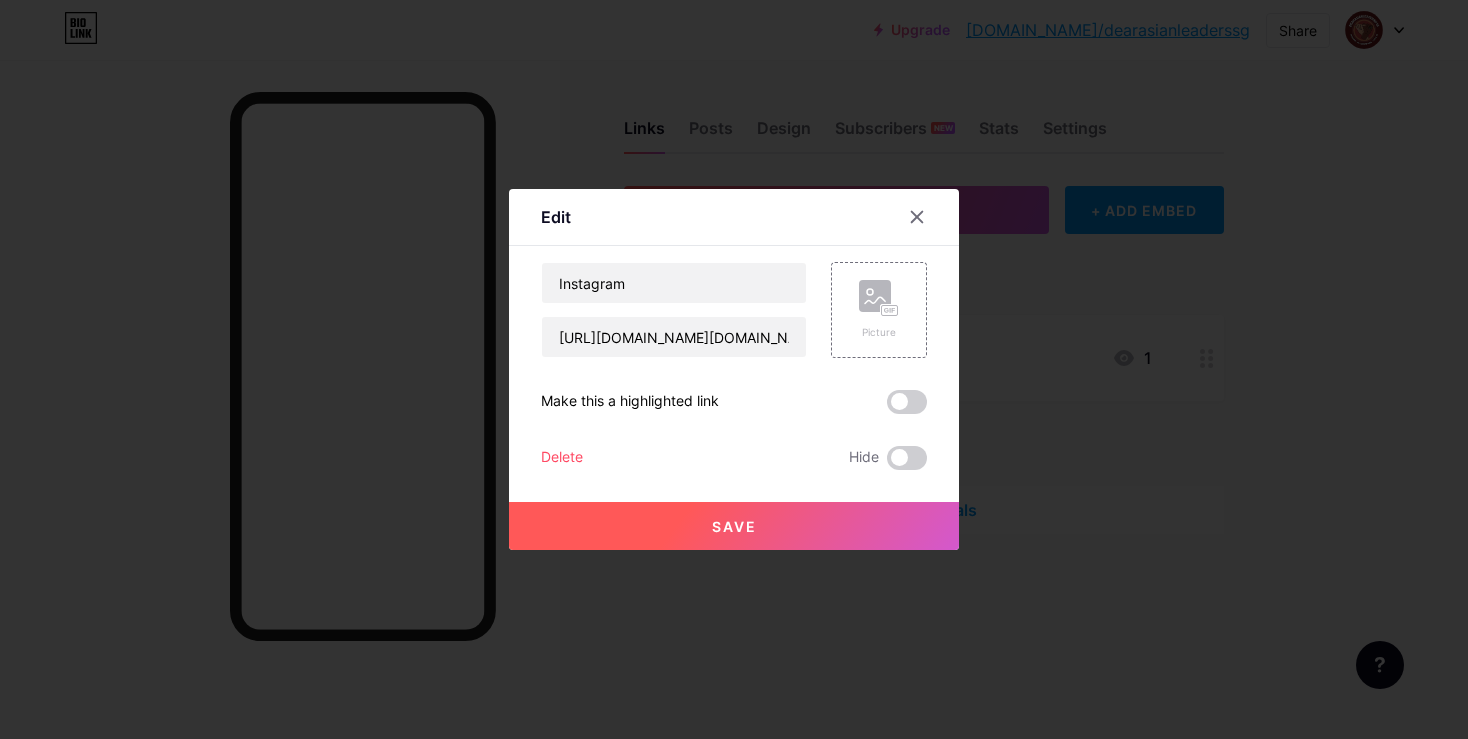 click on "Save" at bounding box center [734, 526] 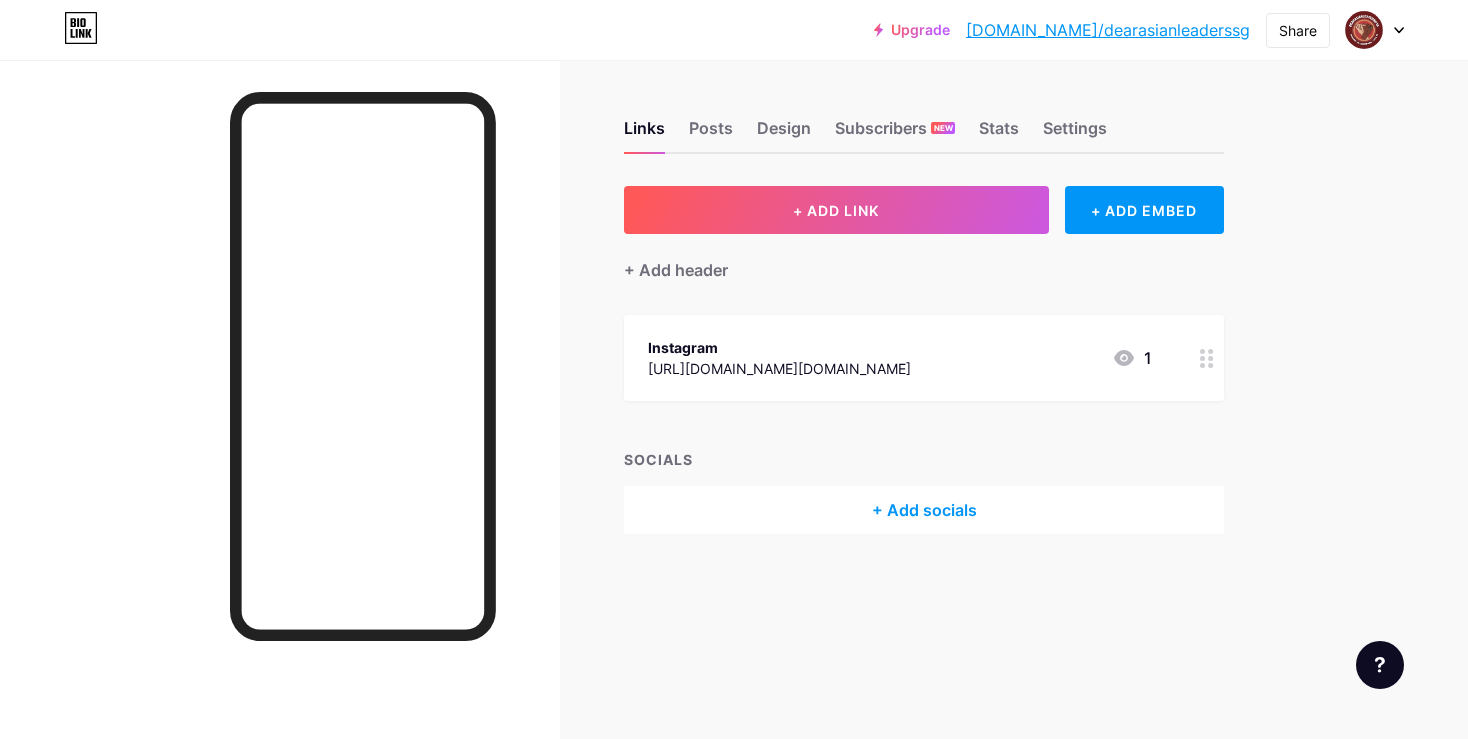 click on "+ Add socials" at bounding box center (924, 510) 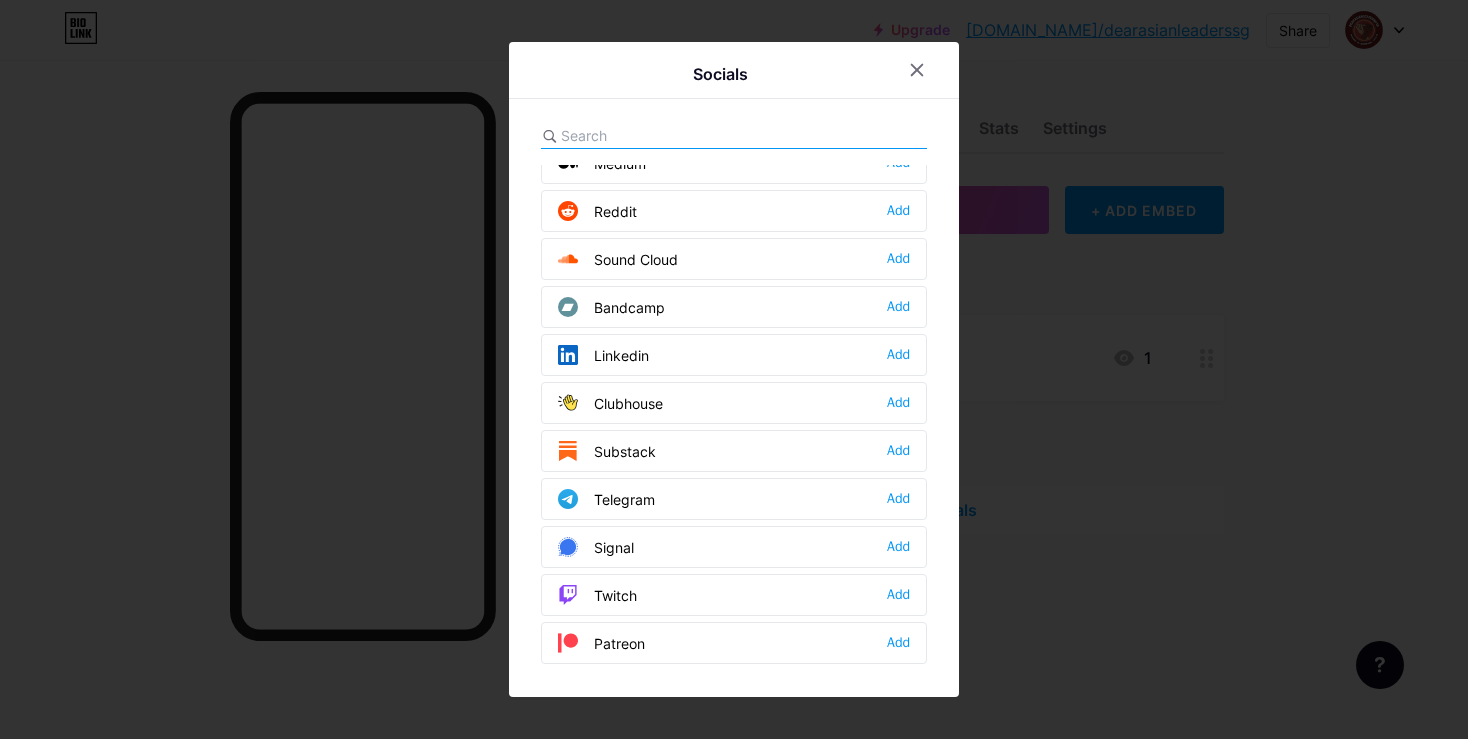 scroll, scrollTop: 687, scrollLeft: 0, axis: vertical 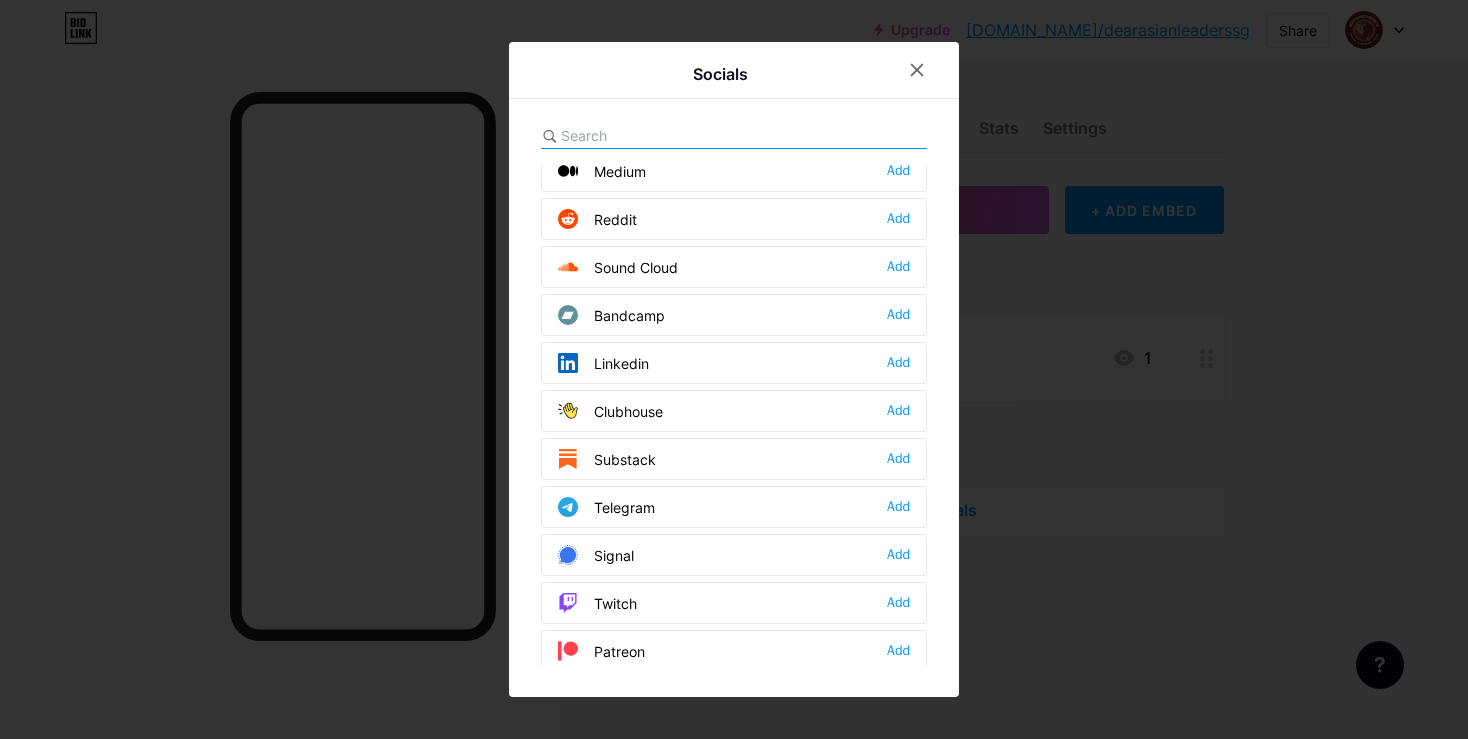 click on "Substack
Add" at bounding box center (734, 459) 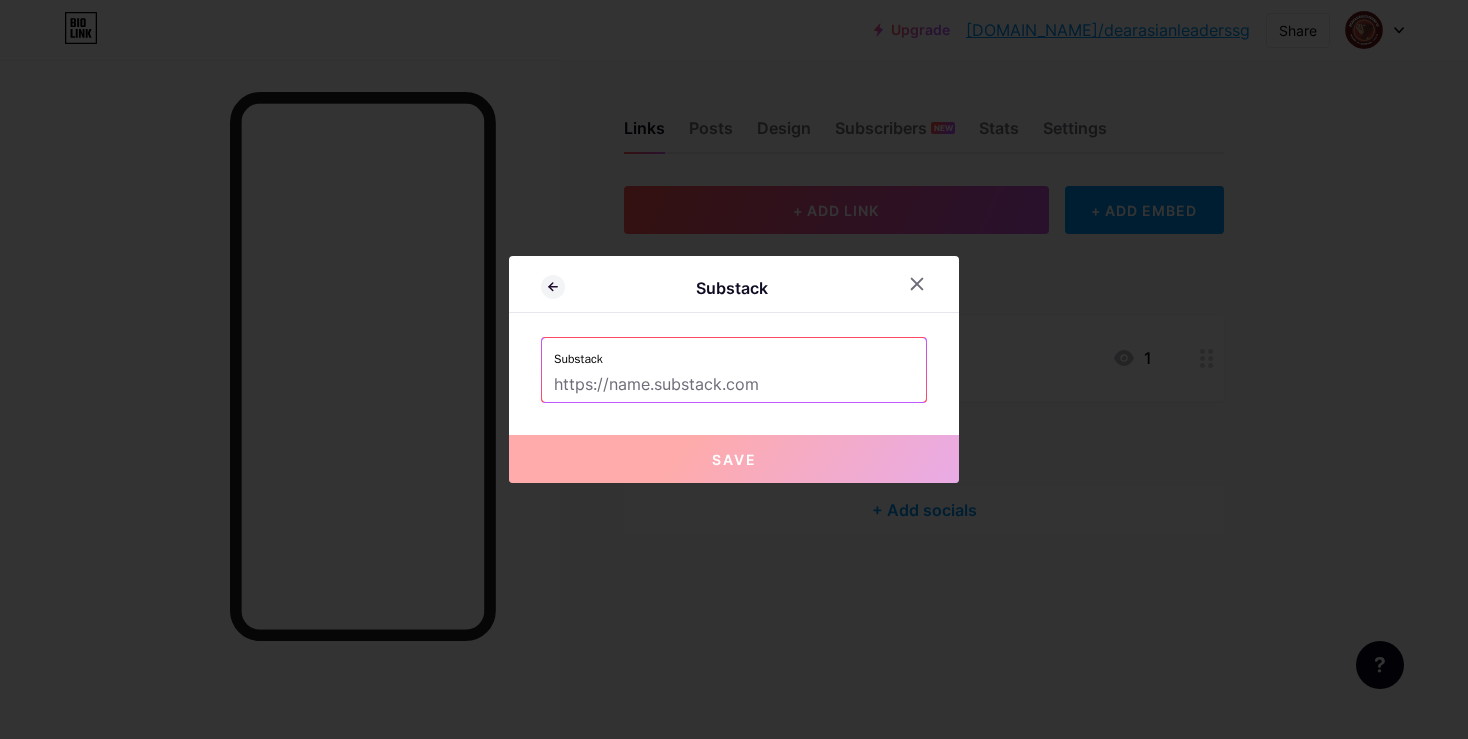 click at bounding box center (734, 385) 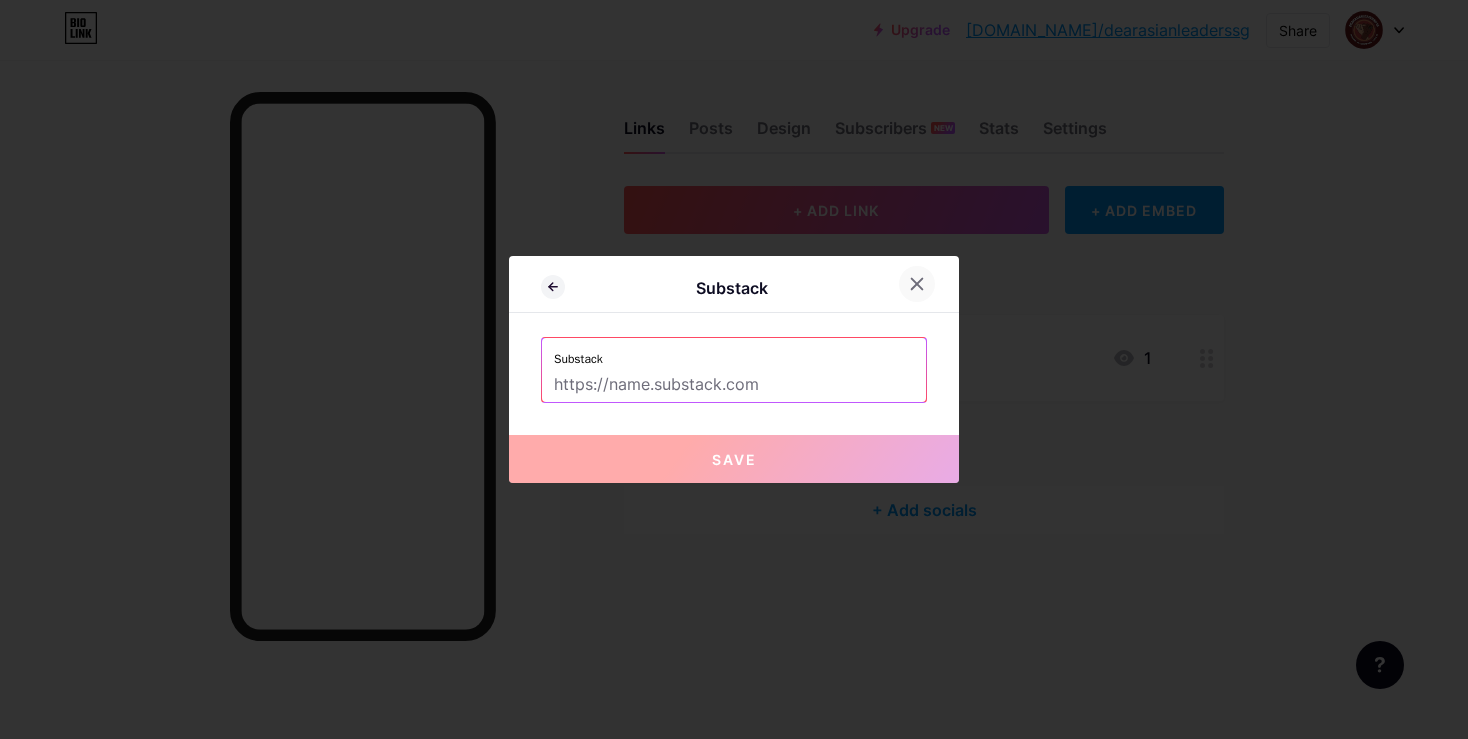click at bounding box center [917, 284] 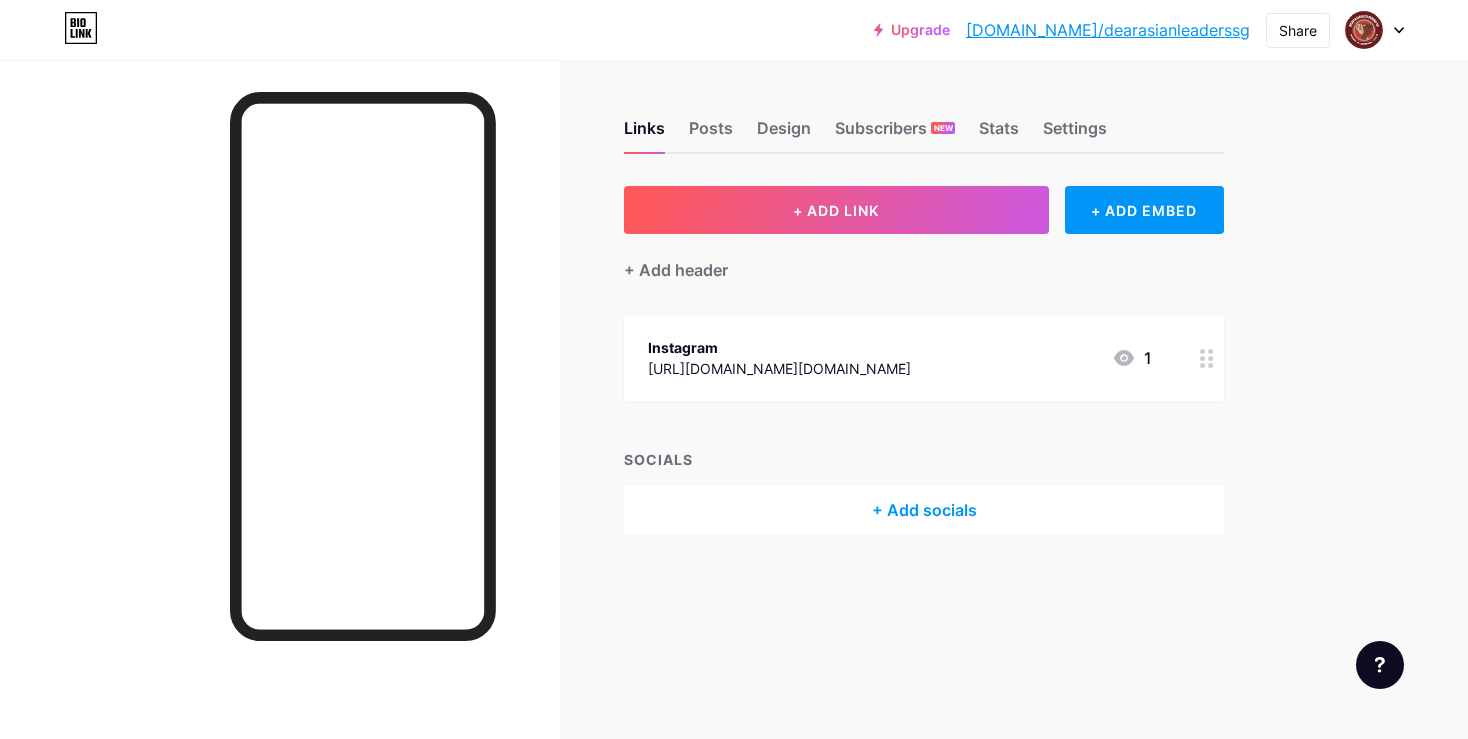 click on "+ Add socials" at bounding box center (924, 510) 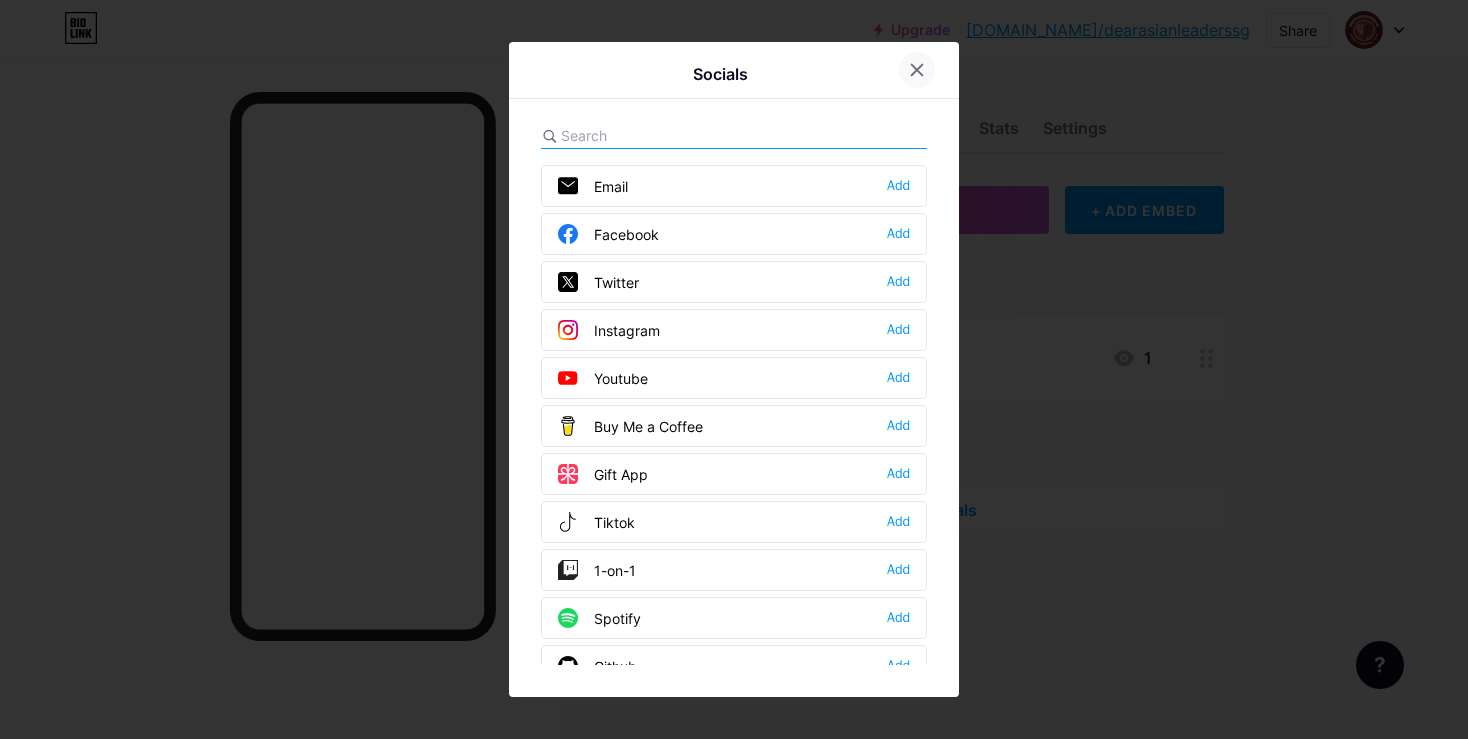 click at bounding box center [917, 70] 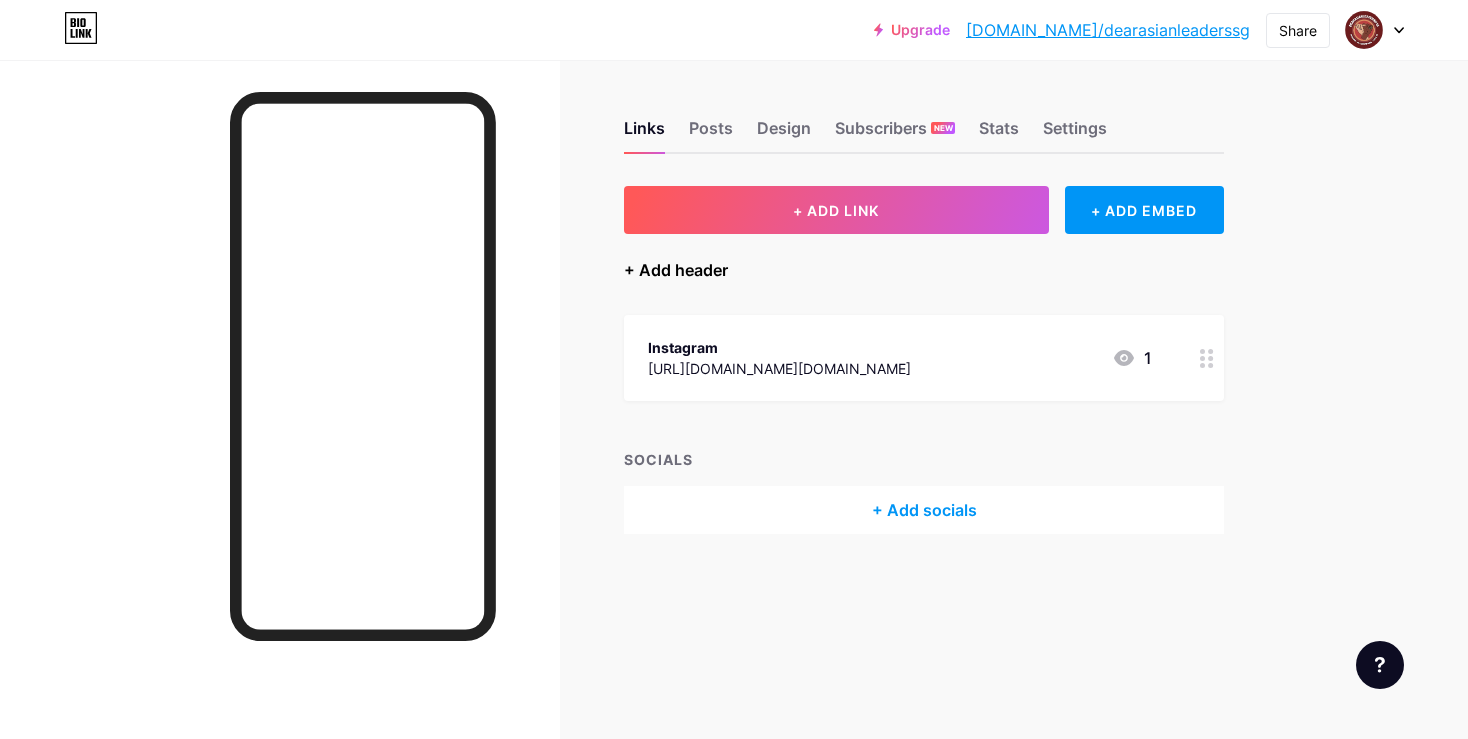 click on "+ Add header" at bounding box center (676, 270) 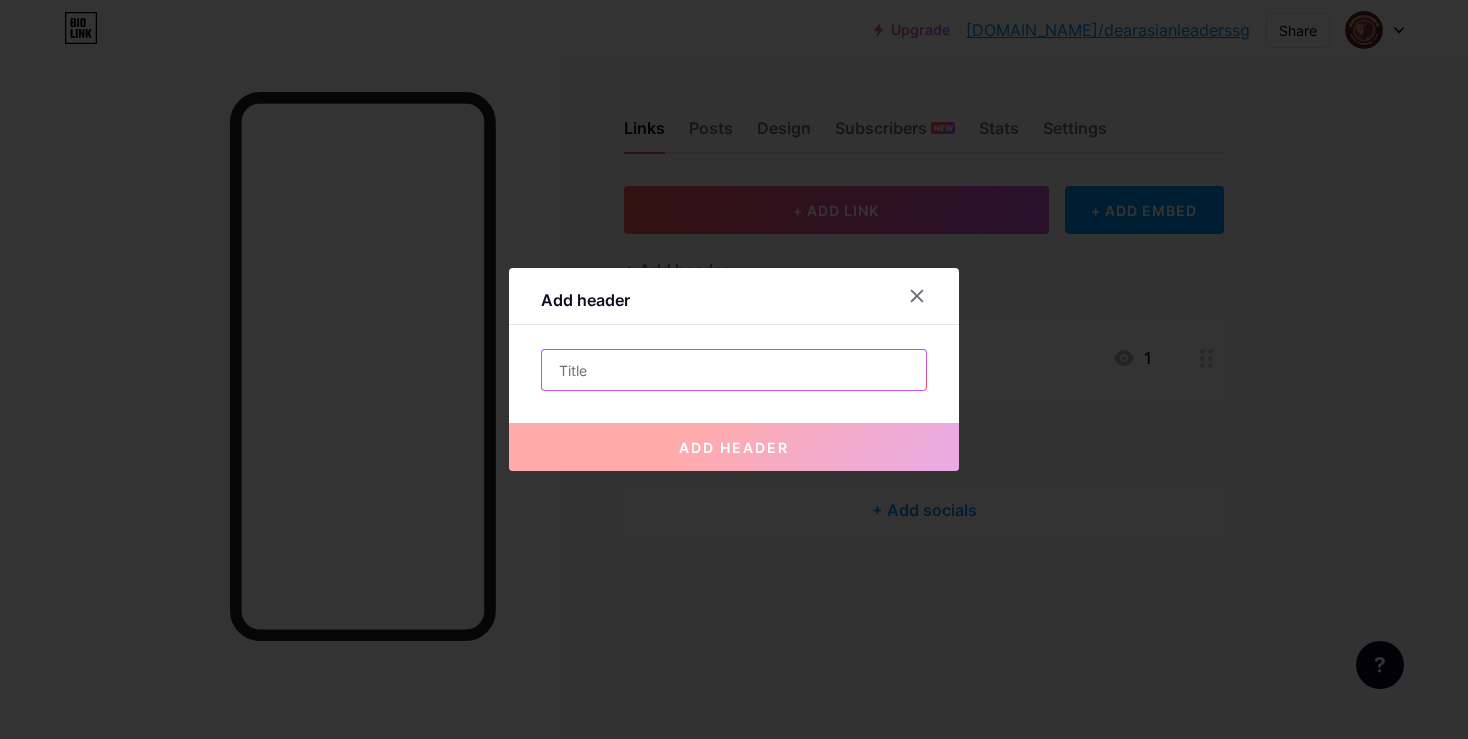 click at bounding box center [734, 370] 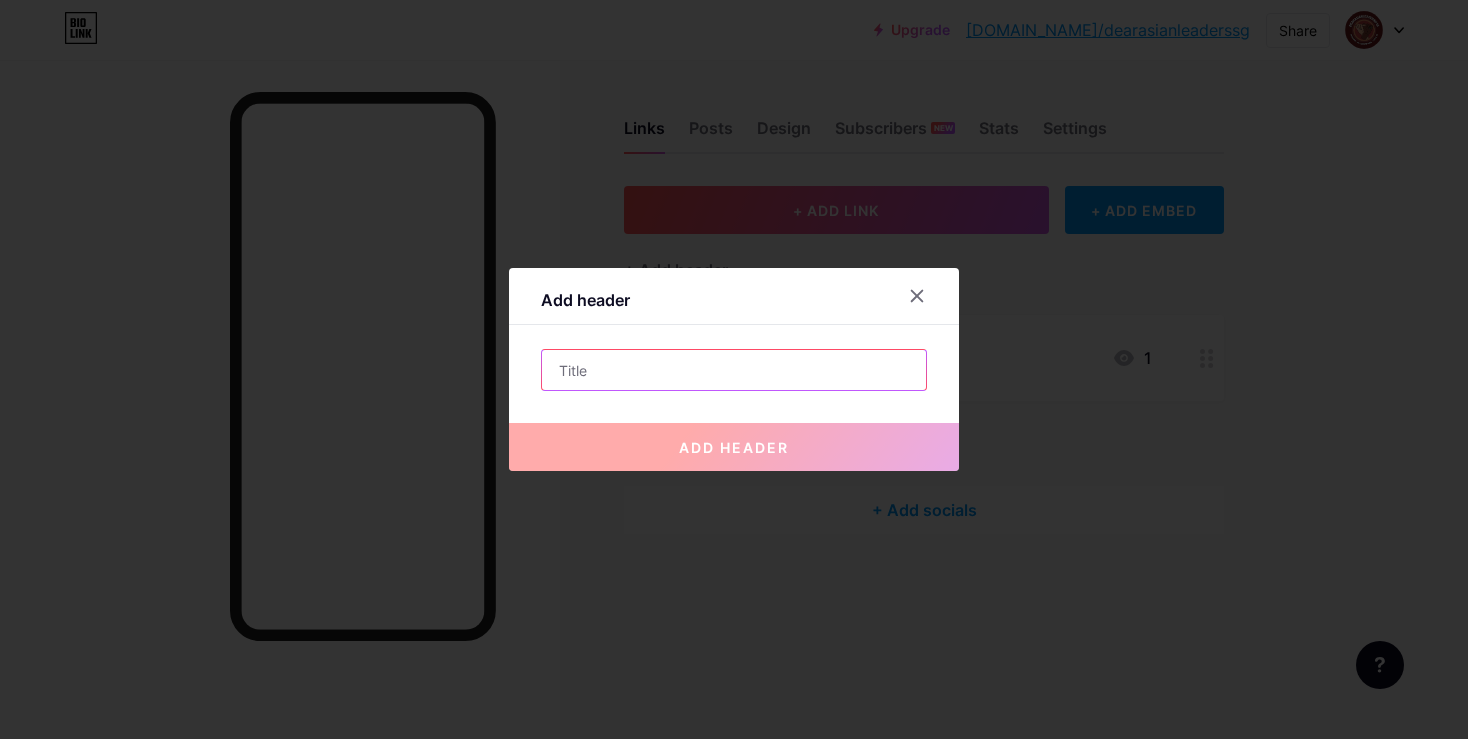 paste on "[URL][EMAIL_ADDRESS][DOMAIN_NAME][DOMAIN_NAME]" 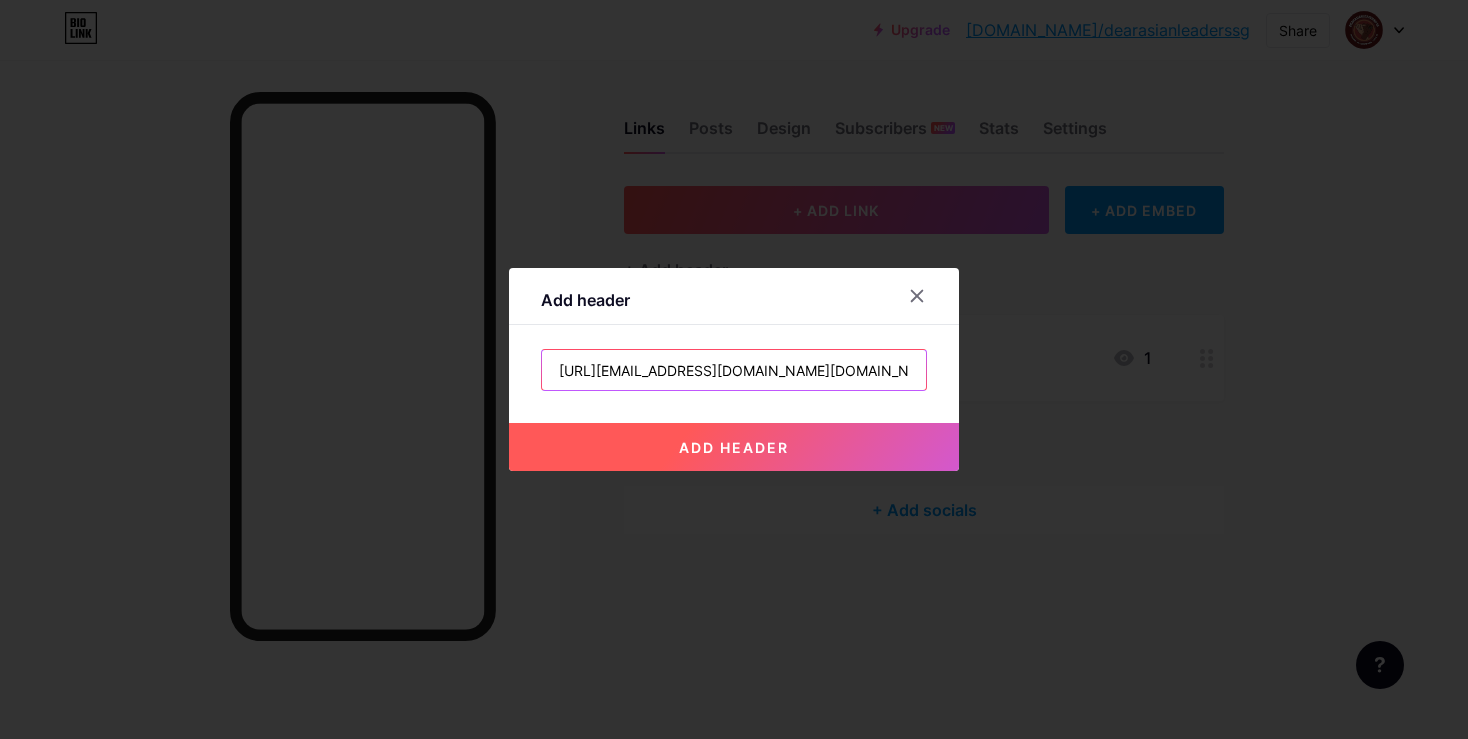 type on "[URL][EMAIL_ADDRESS][DOMAIN_NAME][DOMAIN_NAME]" 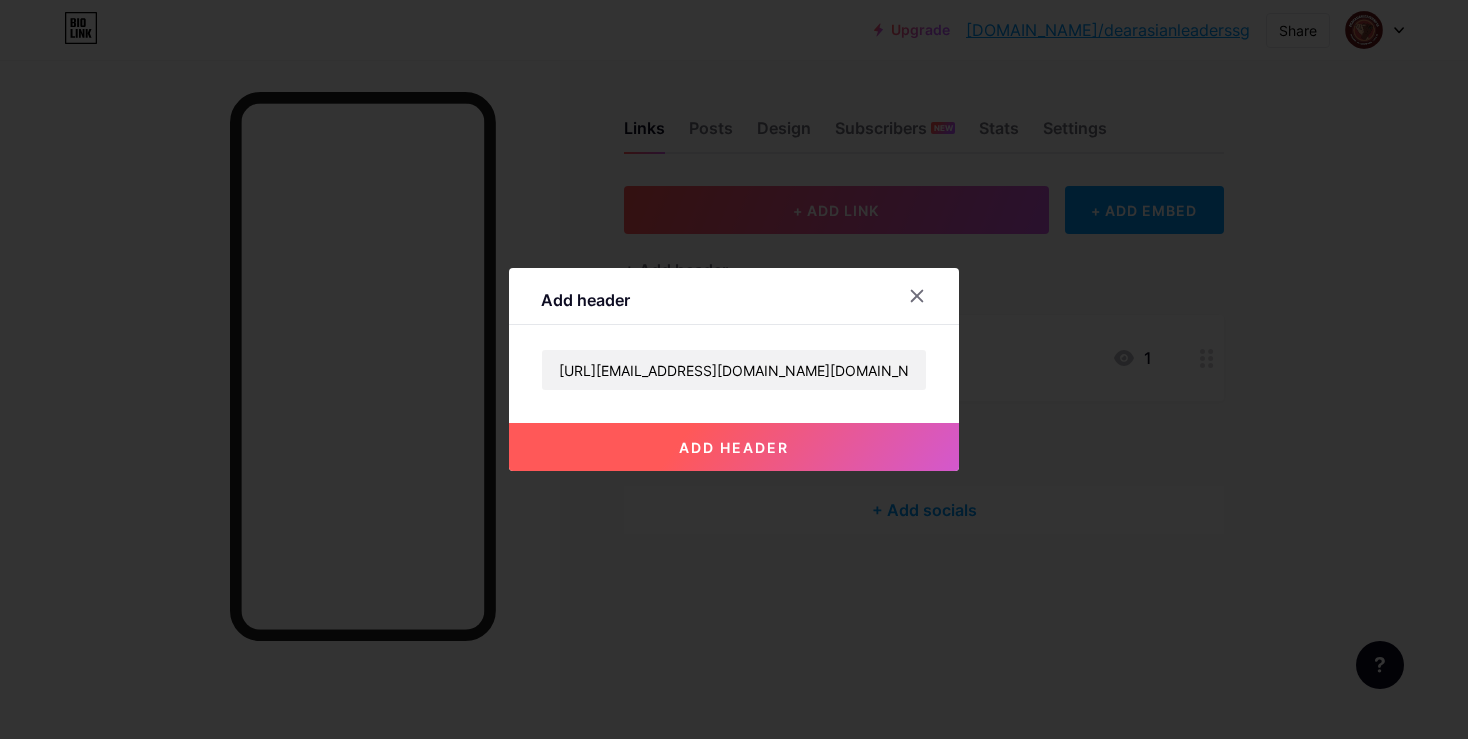 click on "add header" at bounding box center [734, 447] 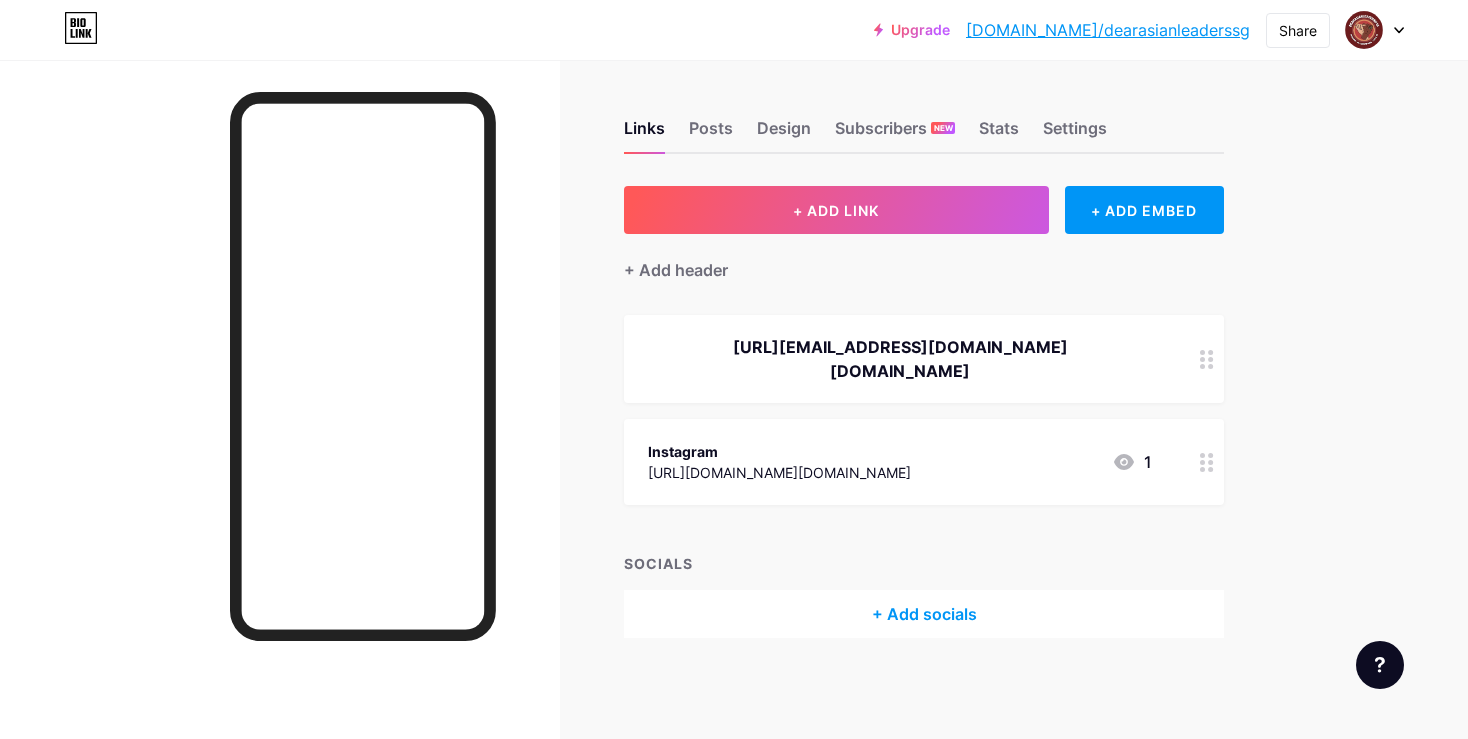 click at bounding box center (1207, 359) 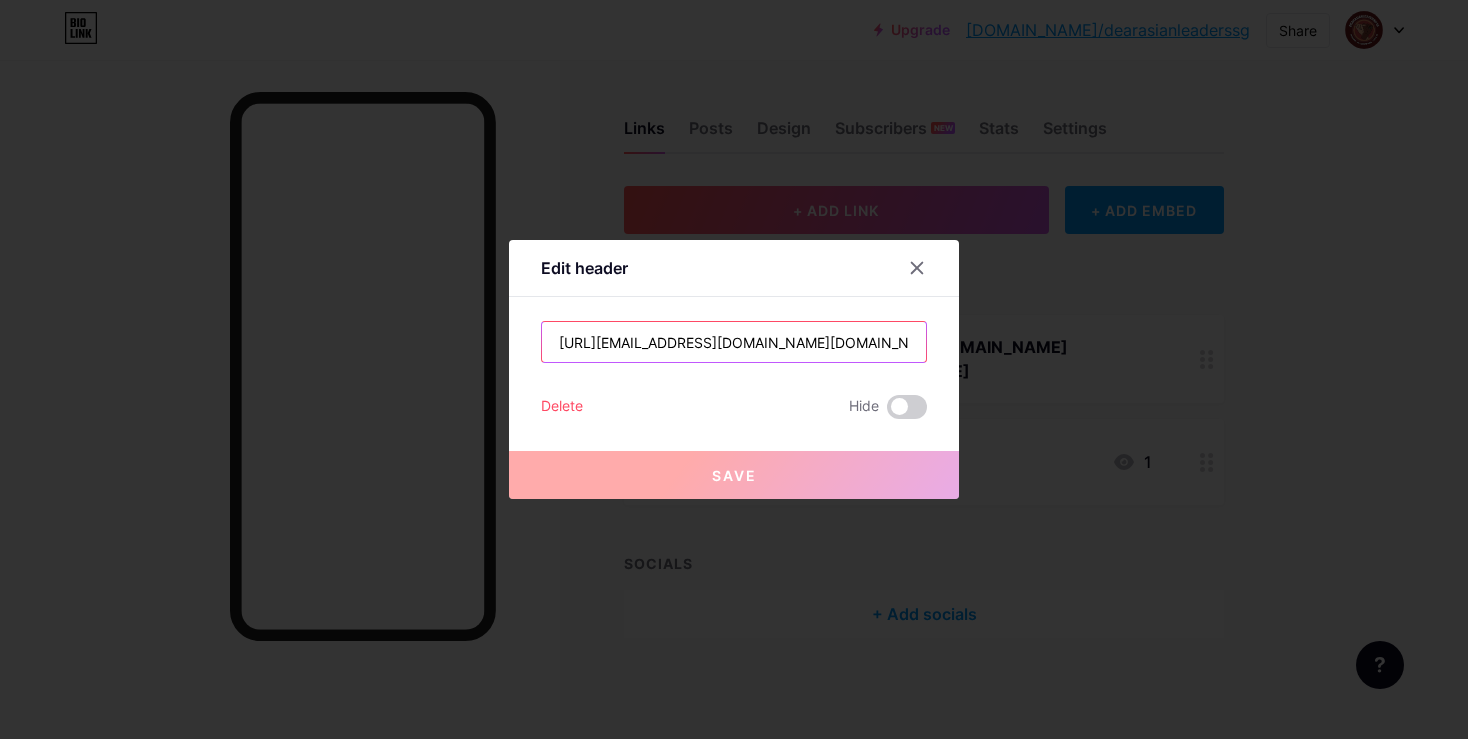 click on "[URL][EMAIL_ADDRESS][DOMAIN_NAME][DOMAIN_NAME]" at bounding box center (734, 342) 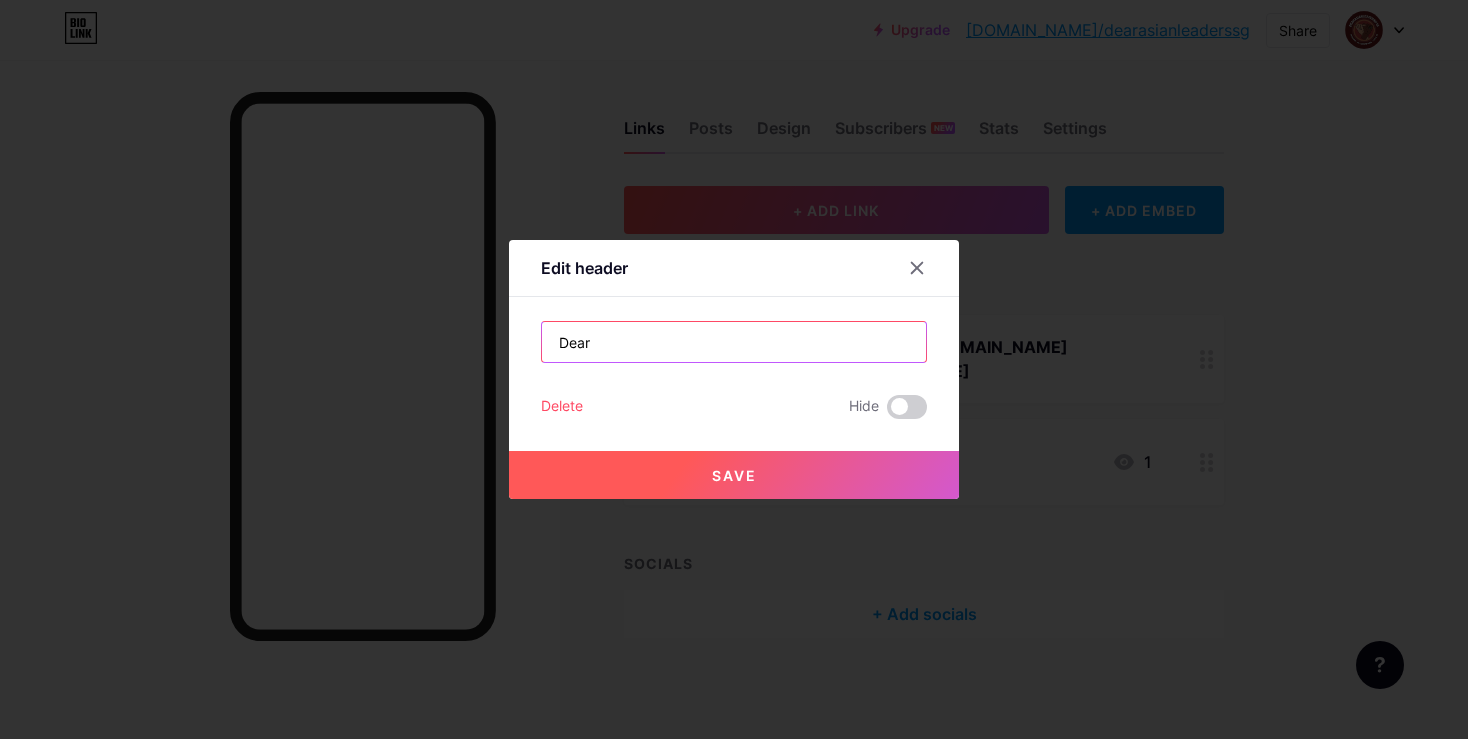 type on "Dear" 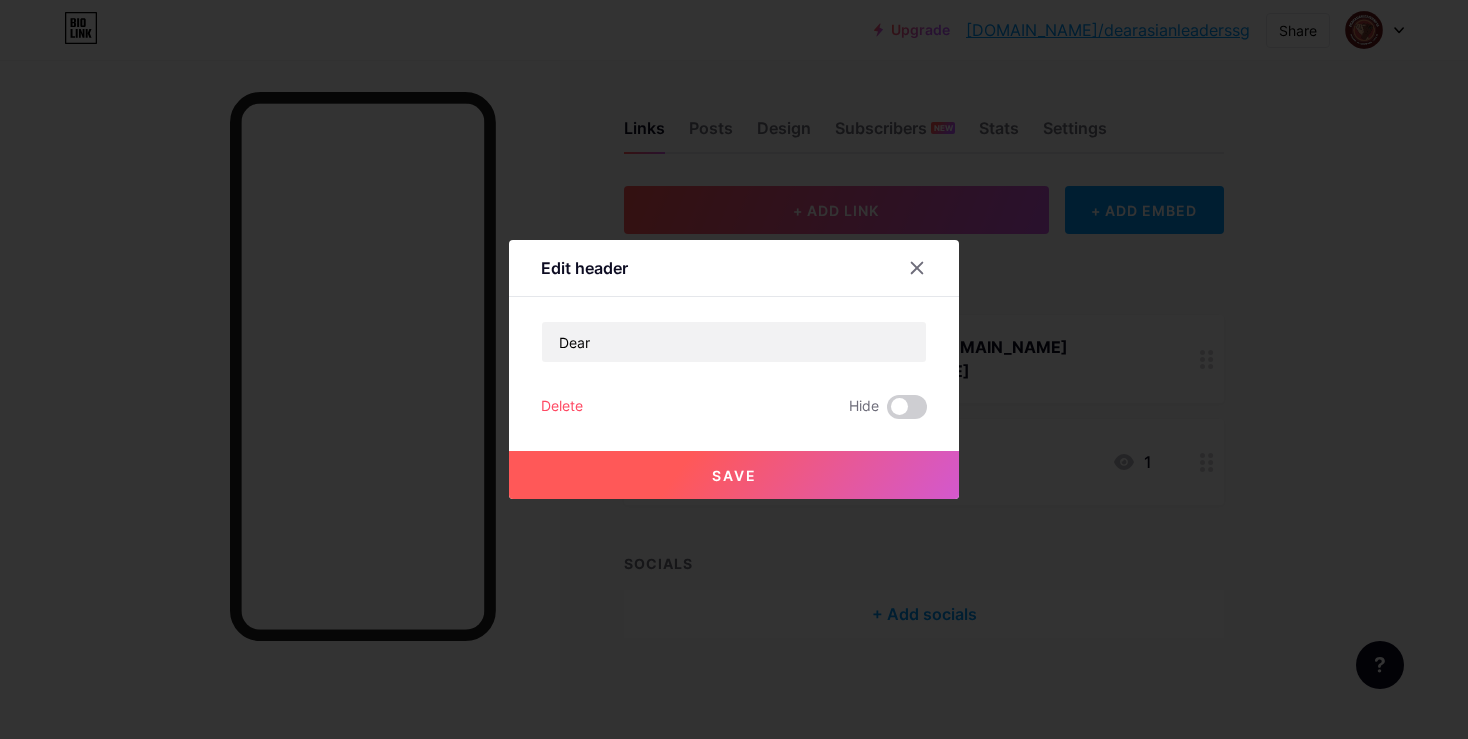 click on "Delete" at bounding box center [562, 407] 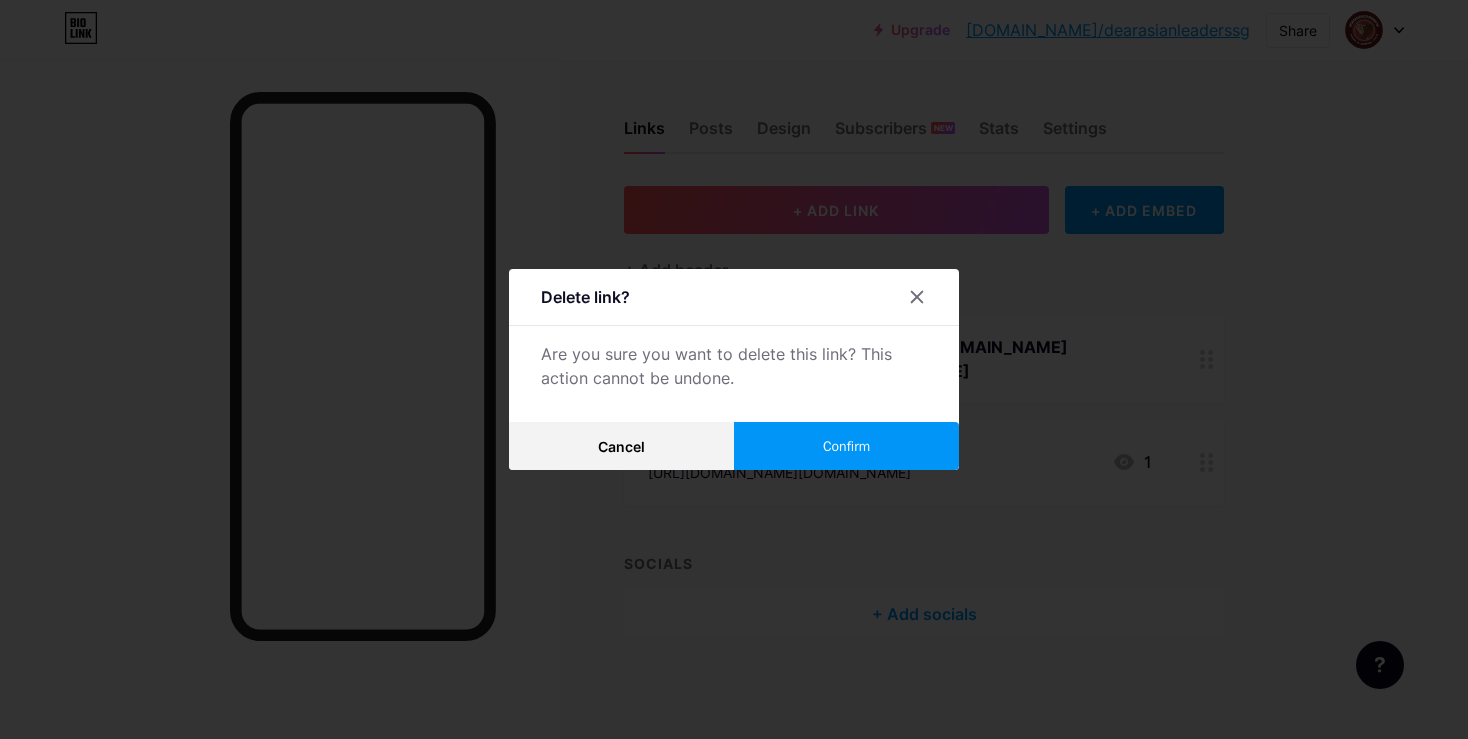 click at bounding box center (734, 369) 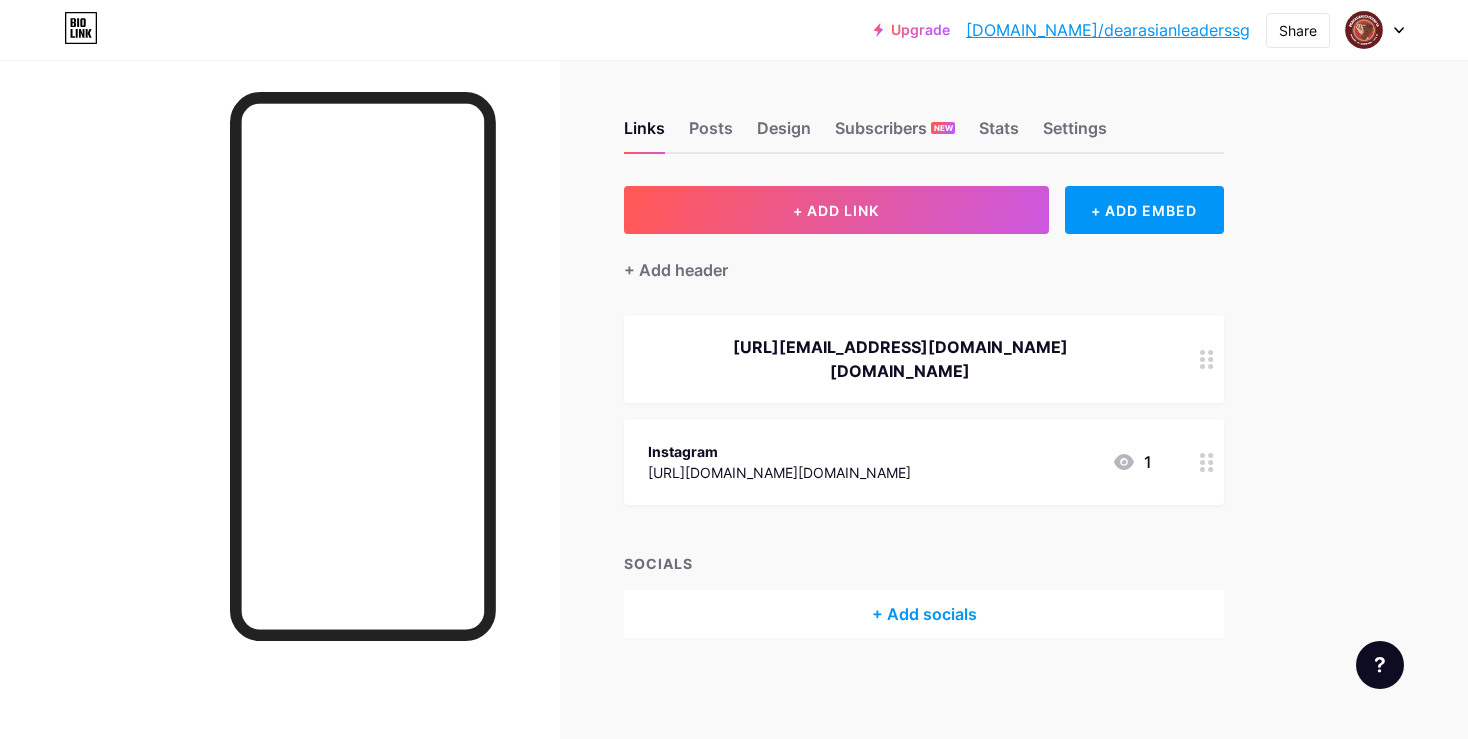 click on "[URL][EMAIL_ADDRESS][DOMAIN_NAME][DOMAIN_NAME]" at bounding box center (924, 359) 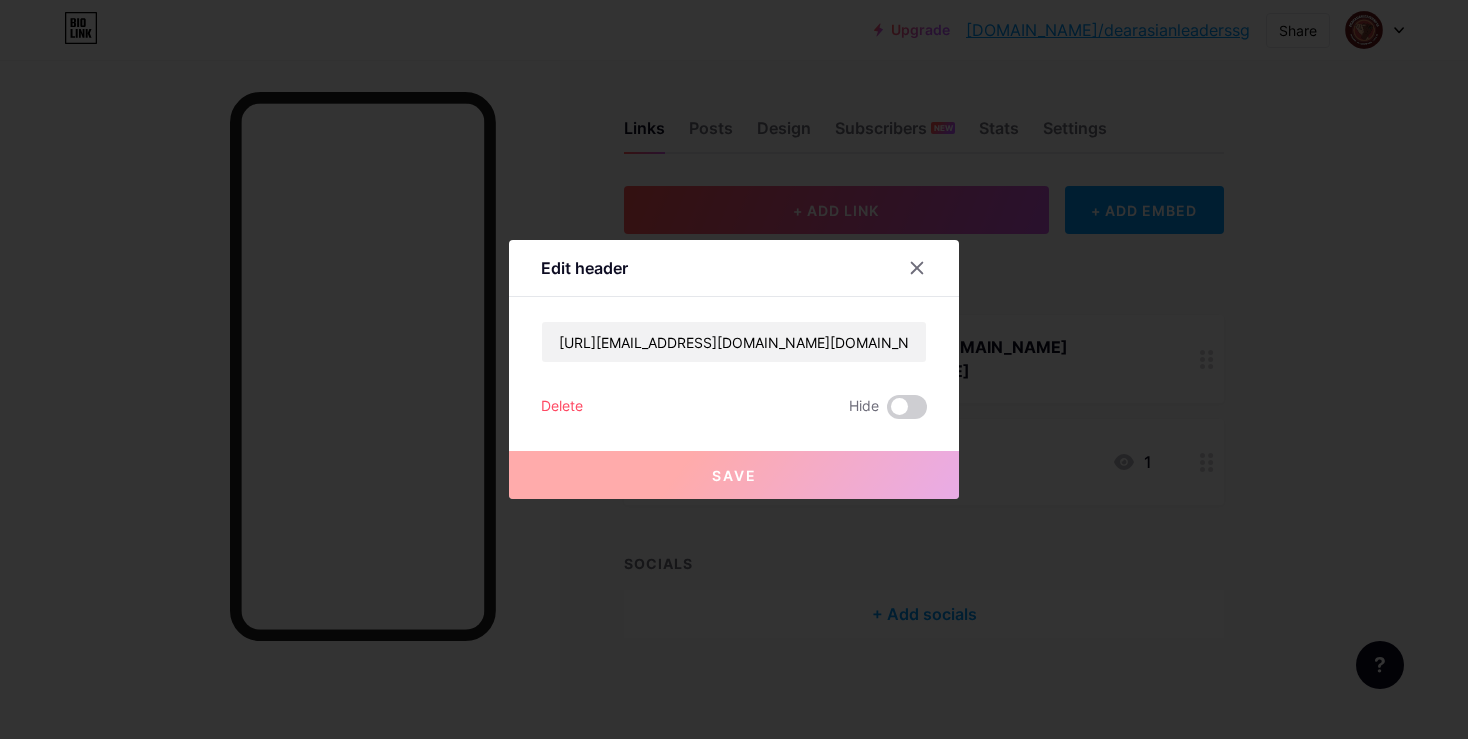 click on "[URL][EMAIL_ADDRESS][DOMAIN_NAME][DOMAIN_NAME]
Delete
Hide         Save" at bounding box center (734, 370) 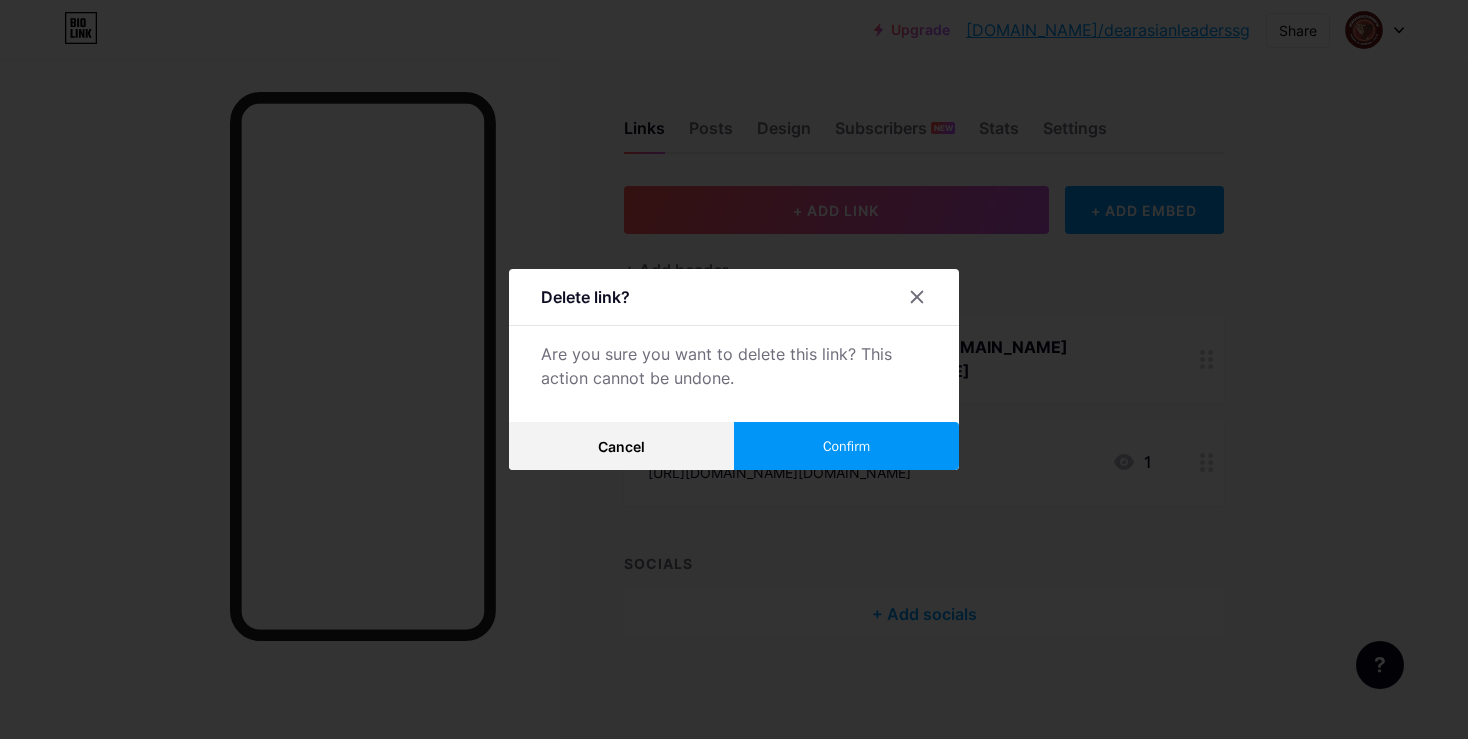 click on "Confirm" at bounding box center (846, 446) 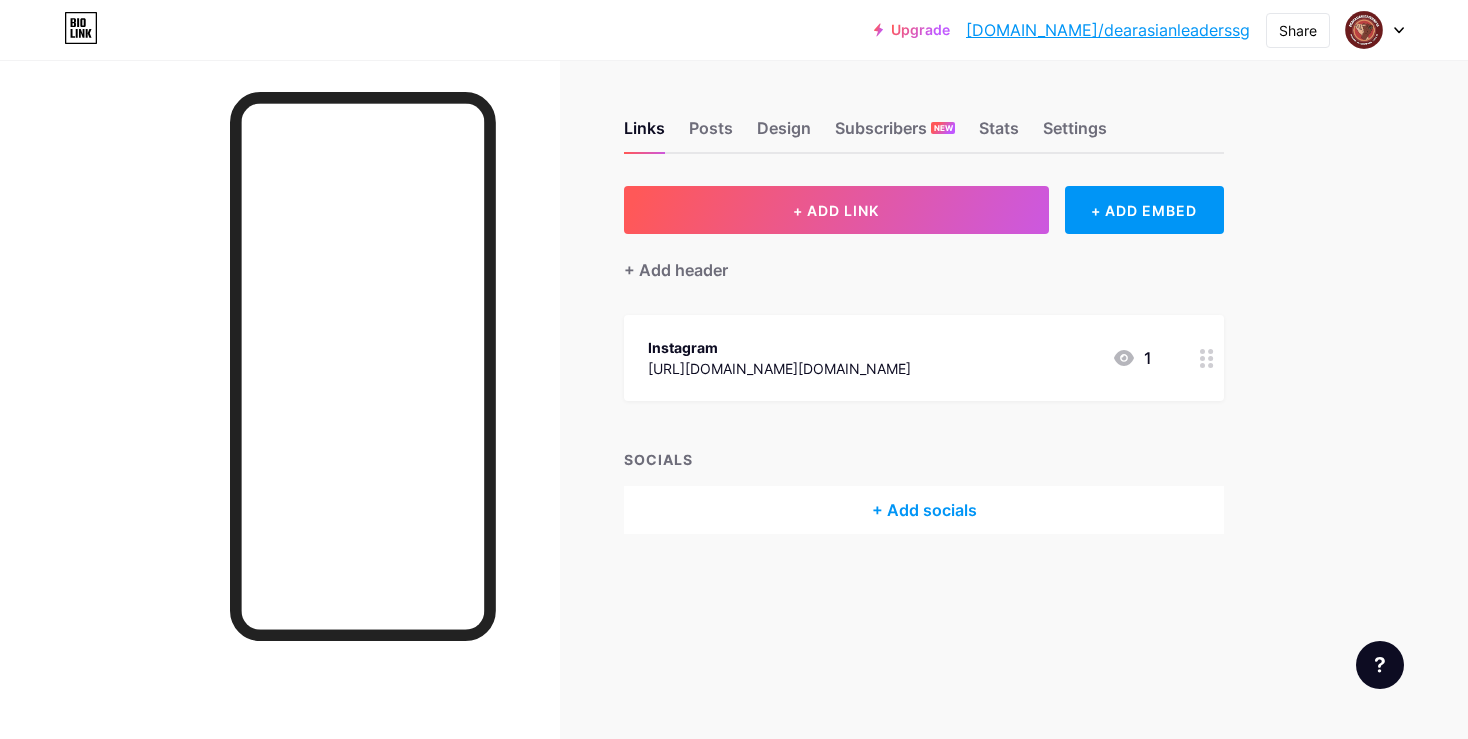 click on "+ Add socials" at bounding box center (924, 510) 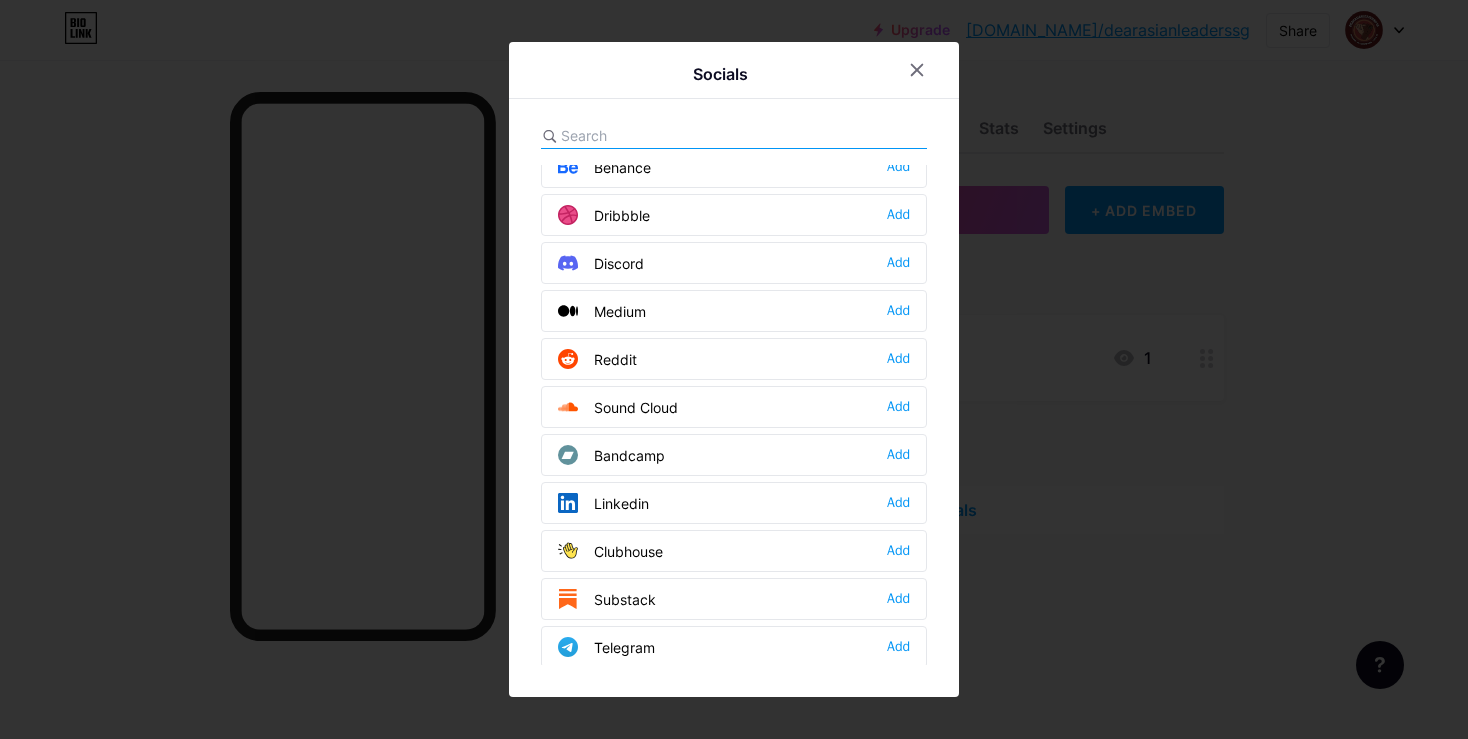 scroll, scrollTop: 545, scrollLeft: 0, axis: vertical 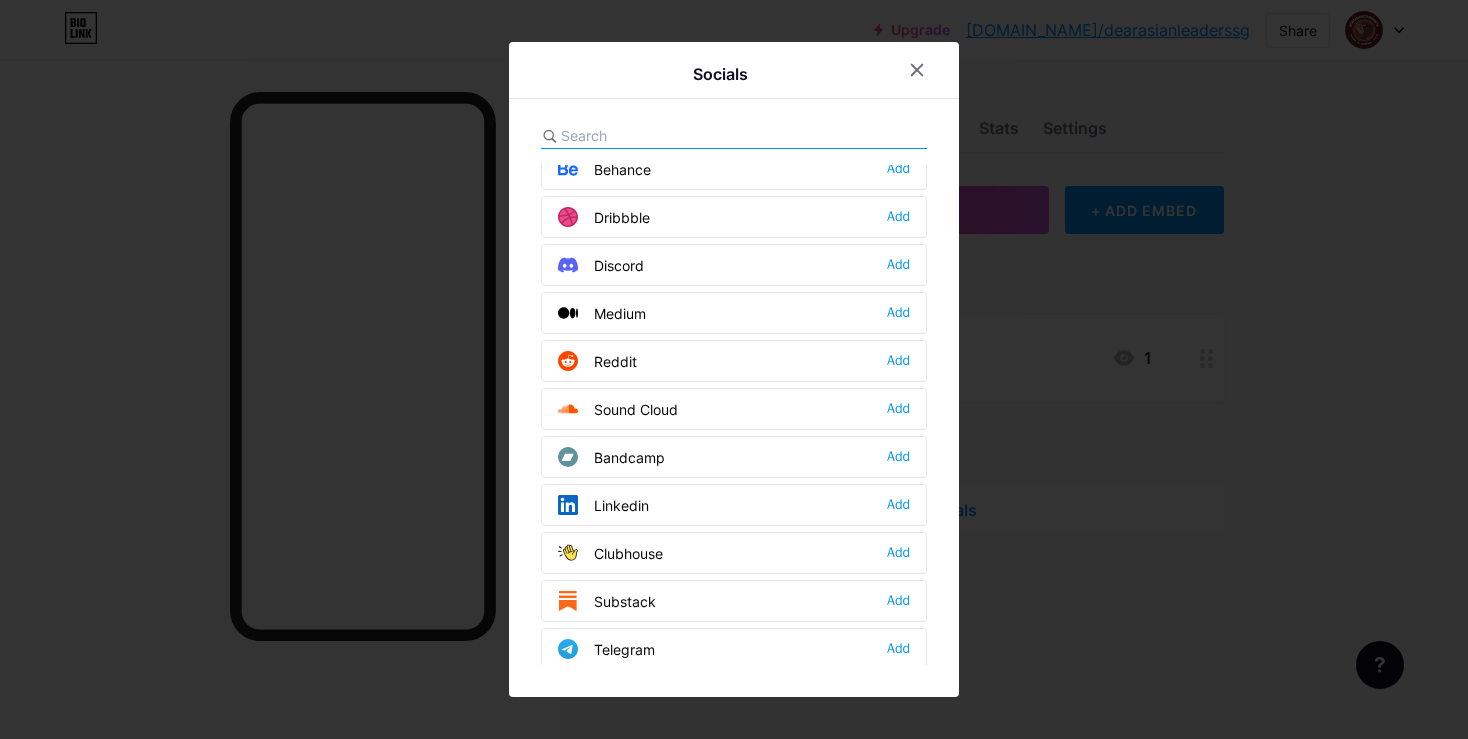click at bounding box center [734, 136] 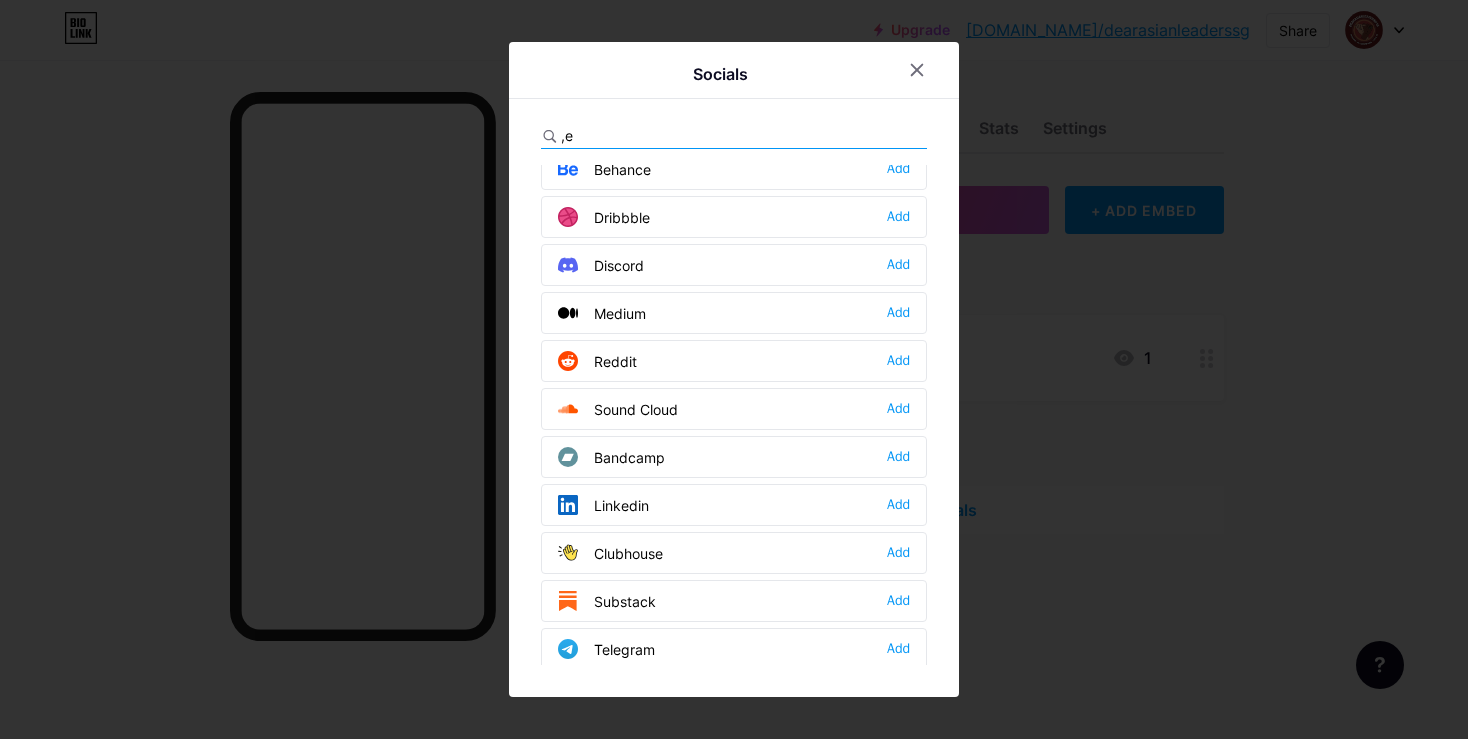 scroll, scrollTop: 0, scrollLeft: 0, axis: both 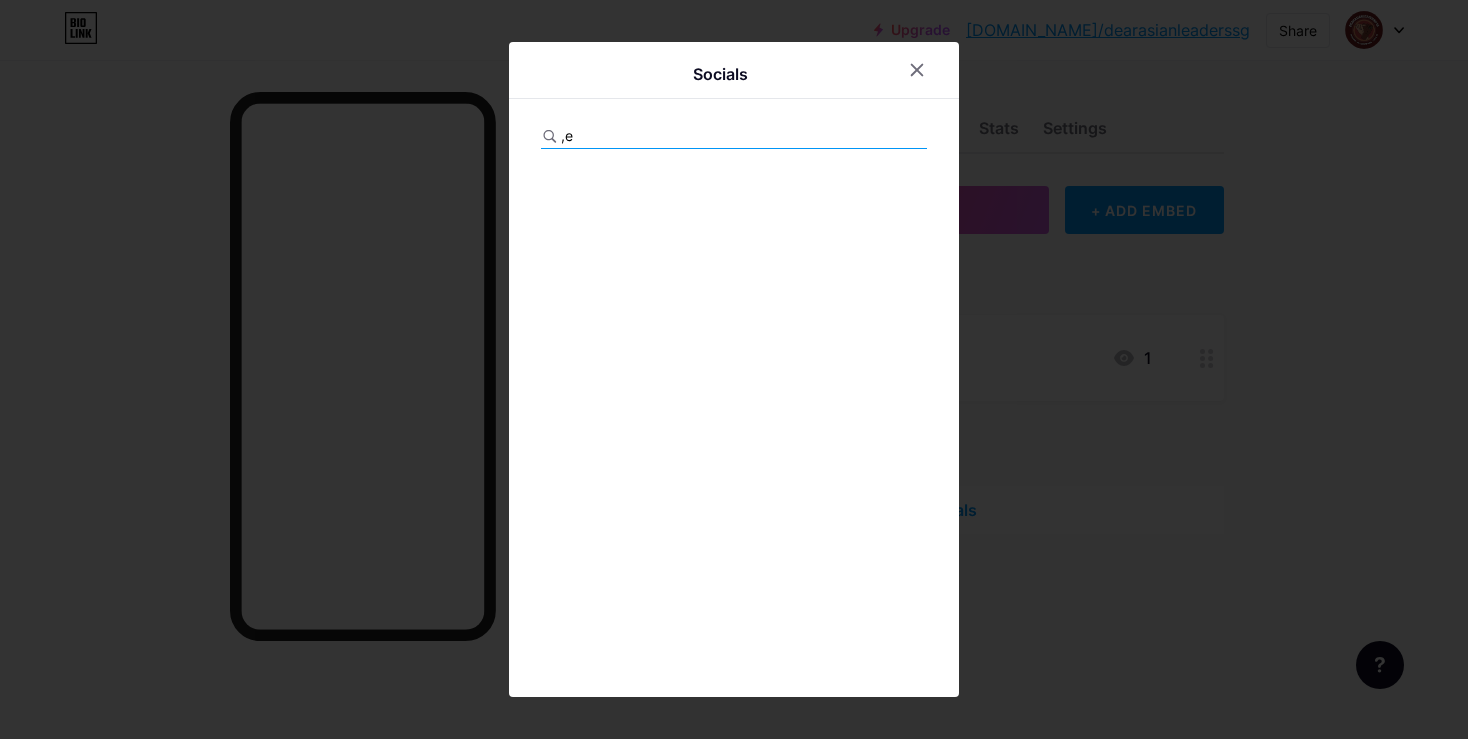 type on "," 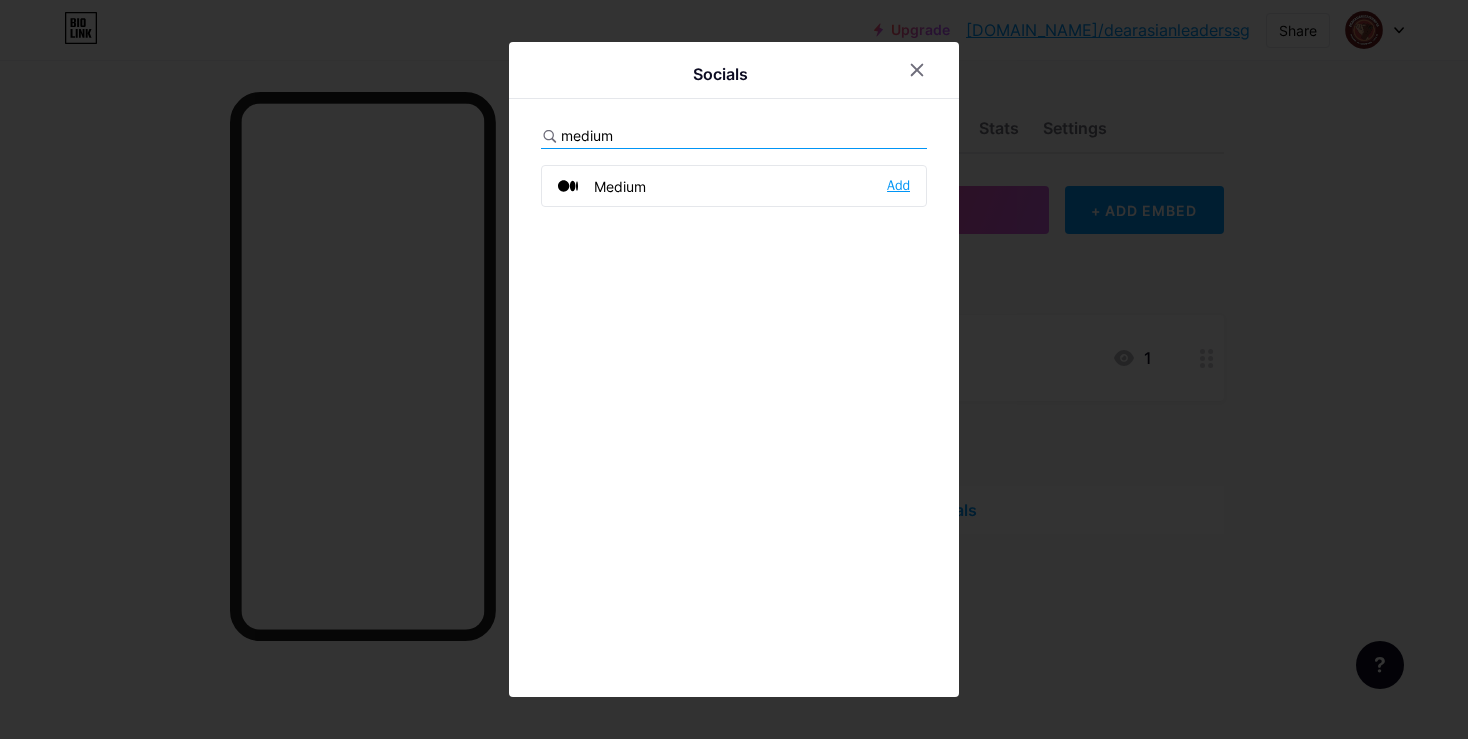 type on "medium" 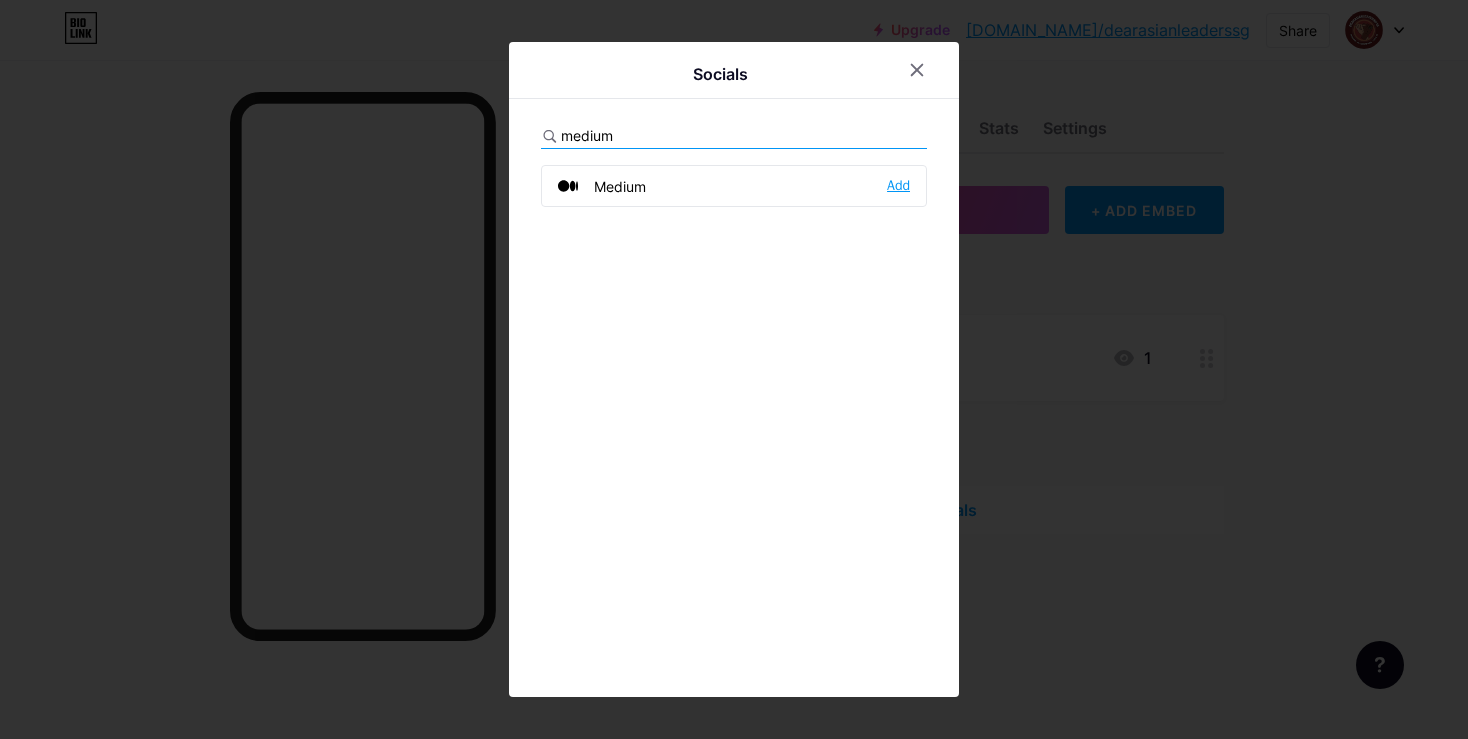 click on "Add" at bounding box center [898, 186] 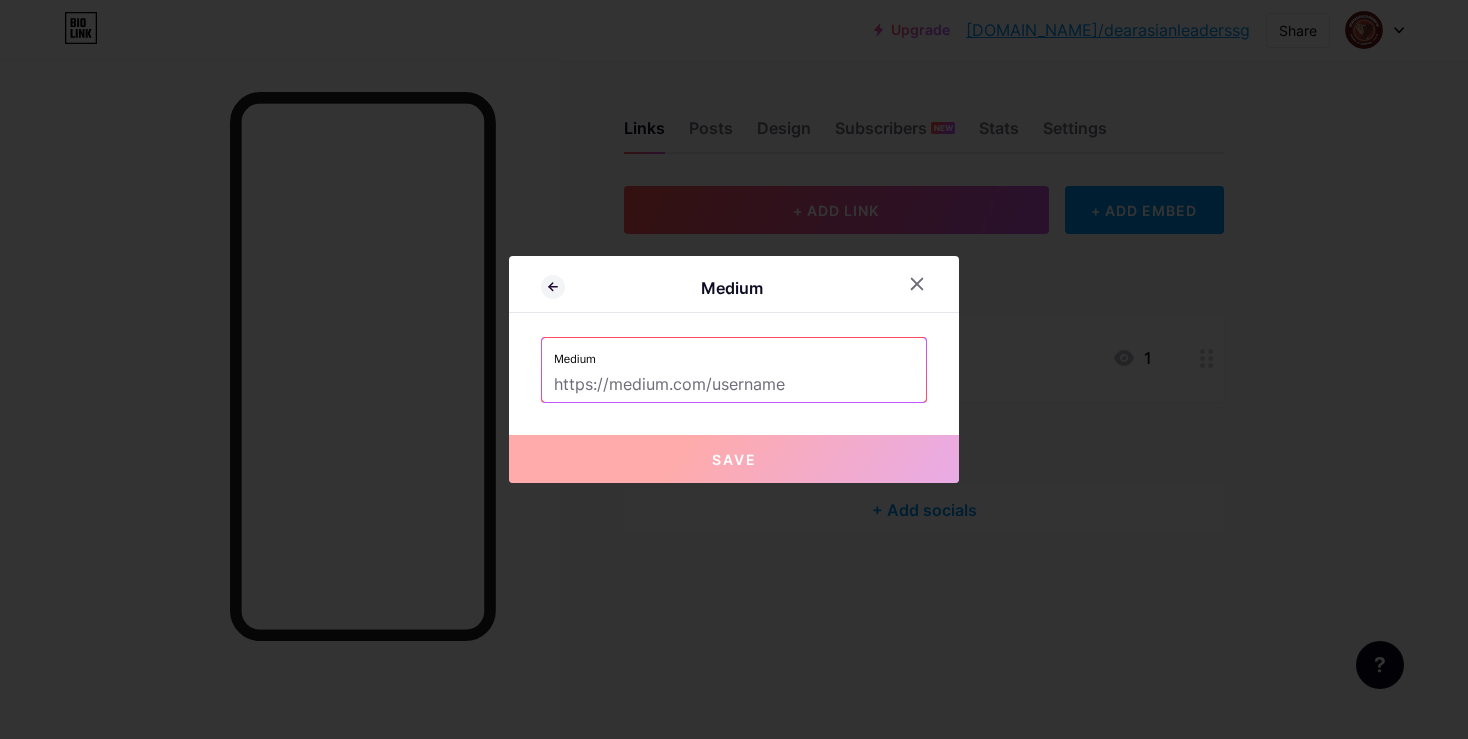 click at bounding box center [734, 385] 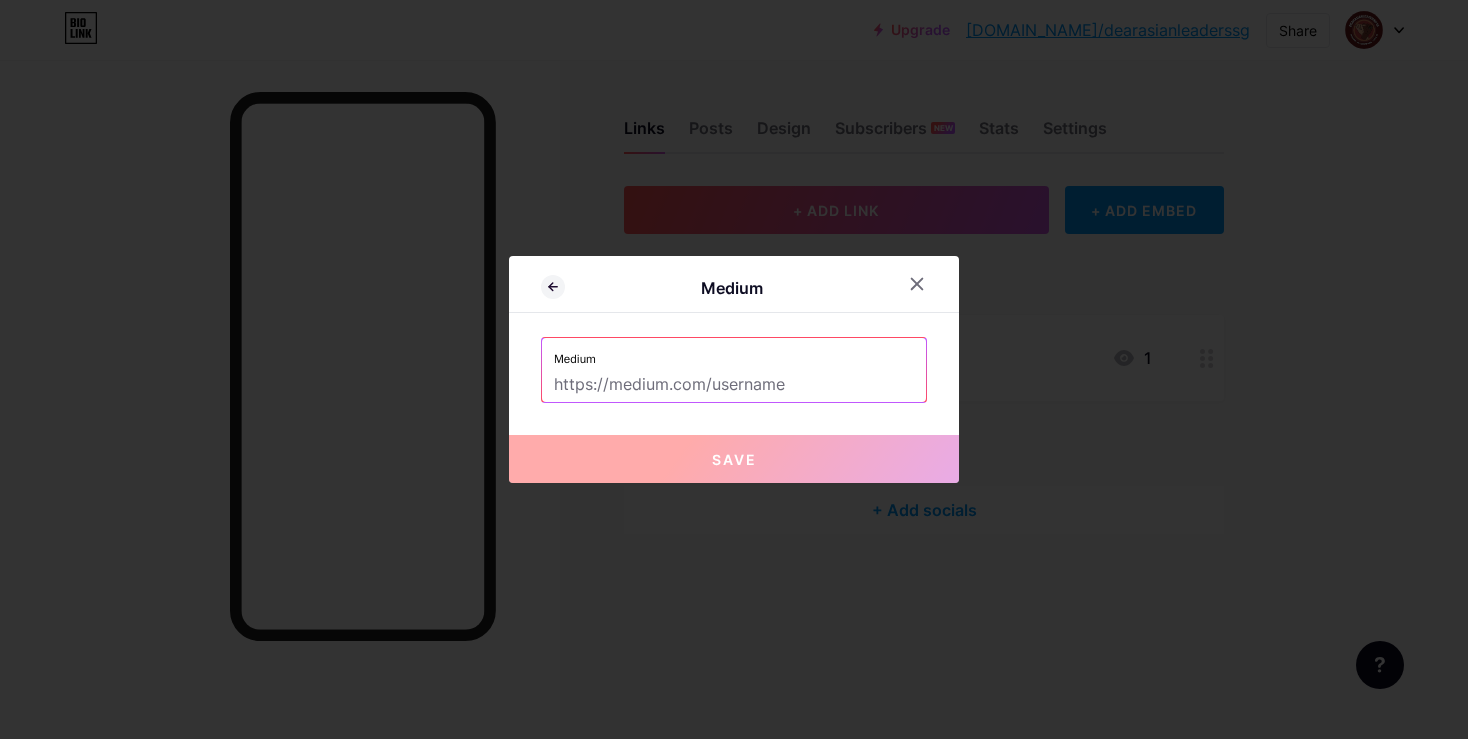 paste on "[URL][EMAIL_ADDRESS][DOMAIN_NAME][DOMAIN_NAME]" 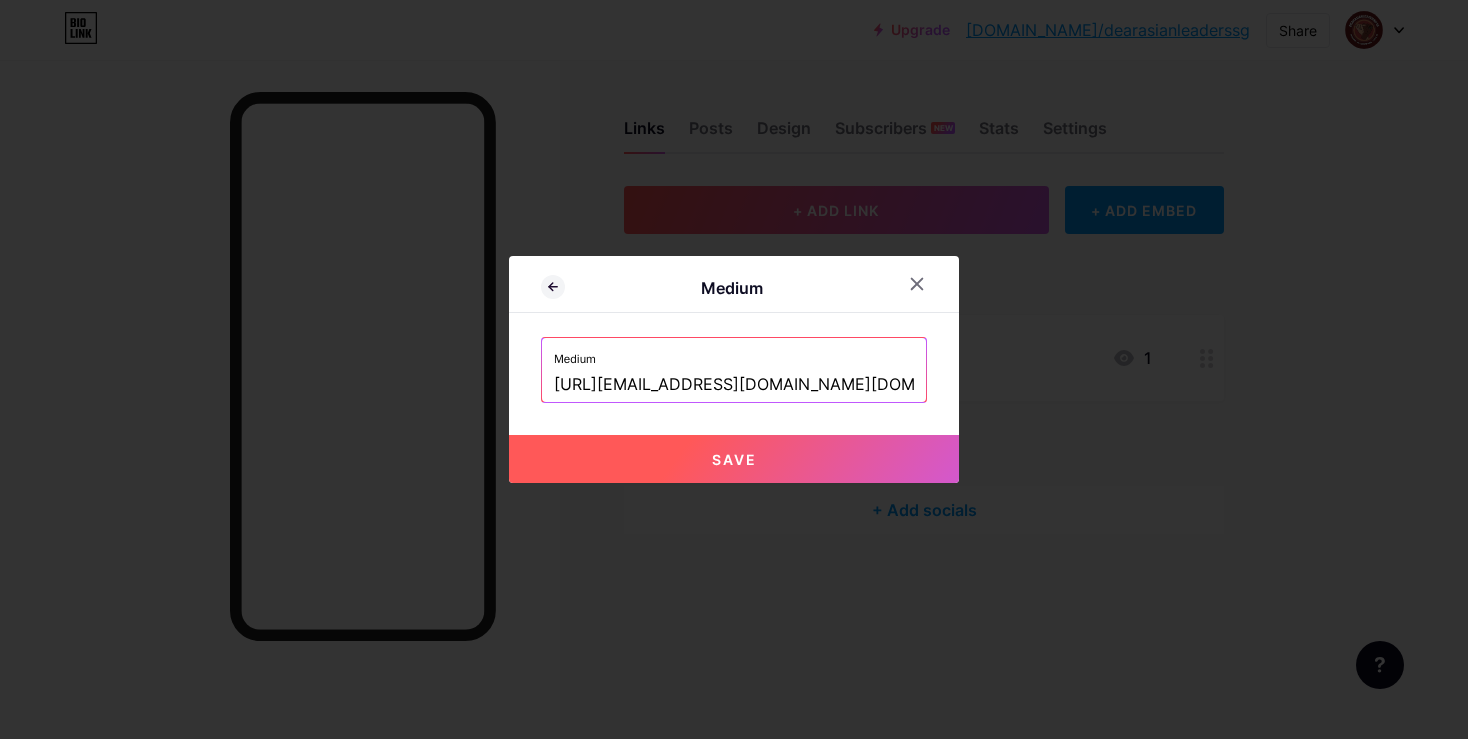 type on "[URL][EMAIL_ADDRESS][DOMAIN_NAME][DOMAIN_NAME]" 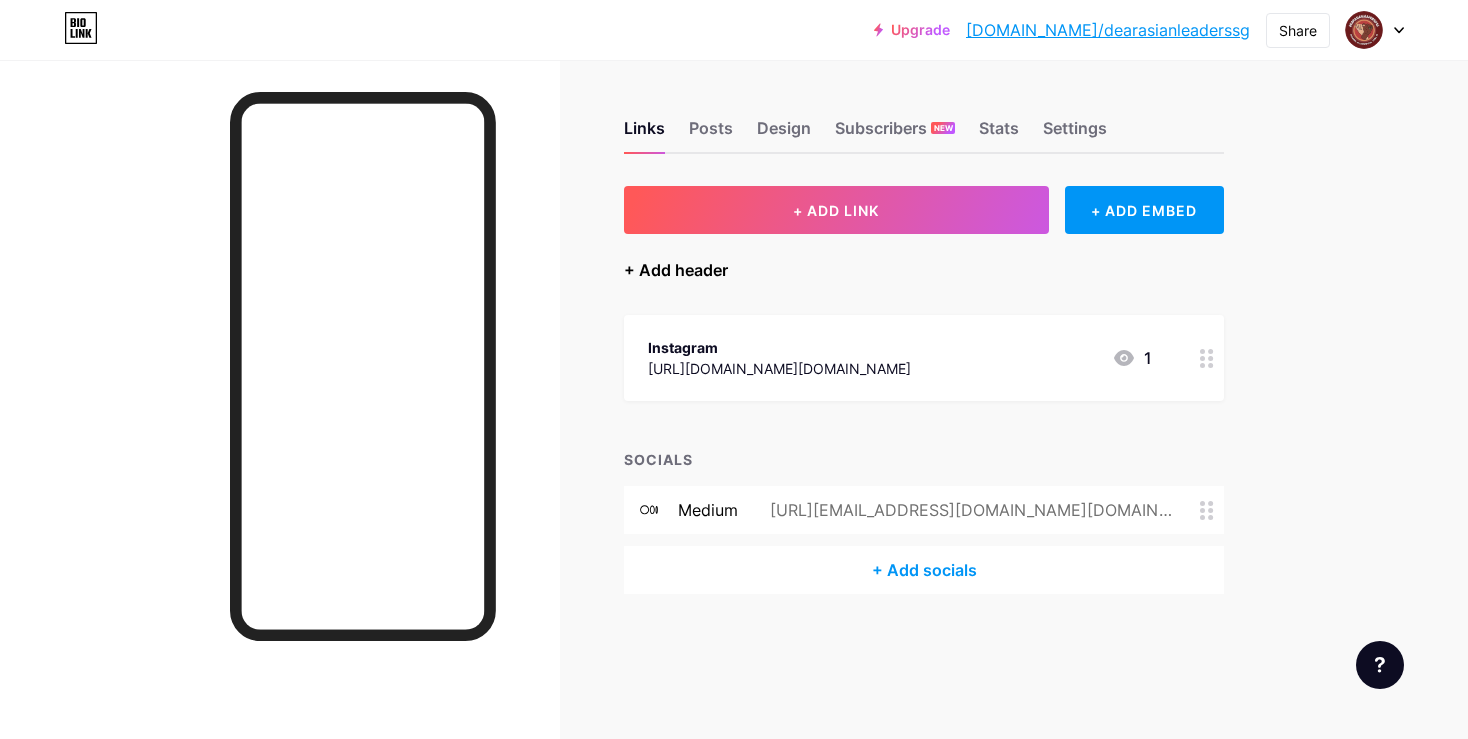 click on "+ Add header" at bounding box center [676, 270] 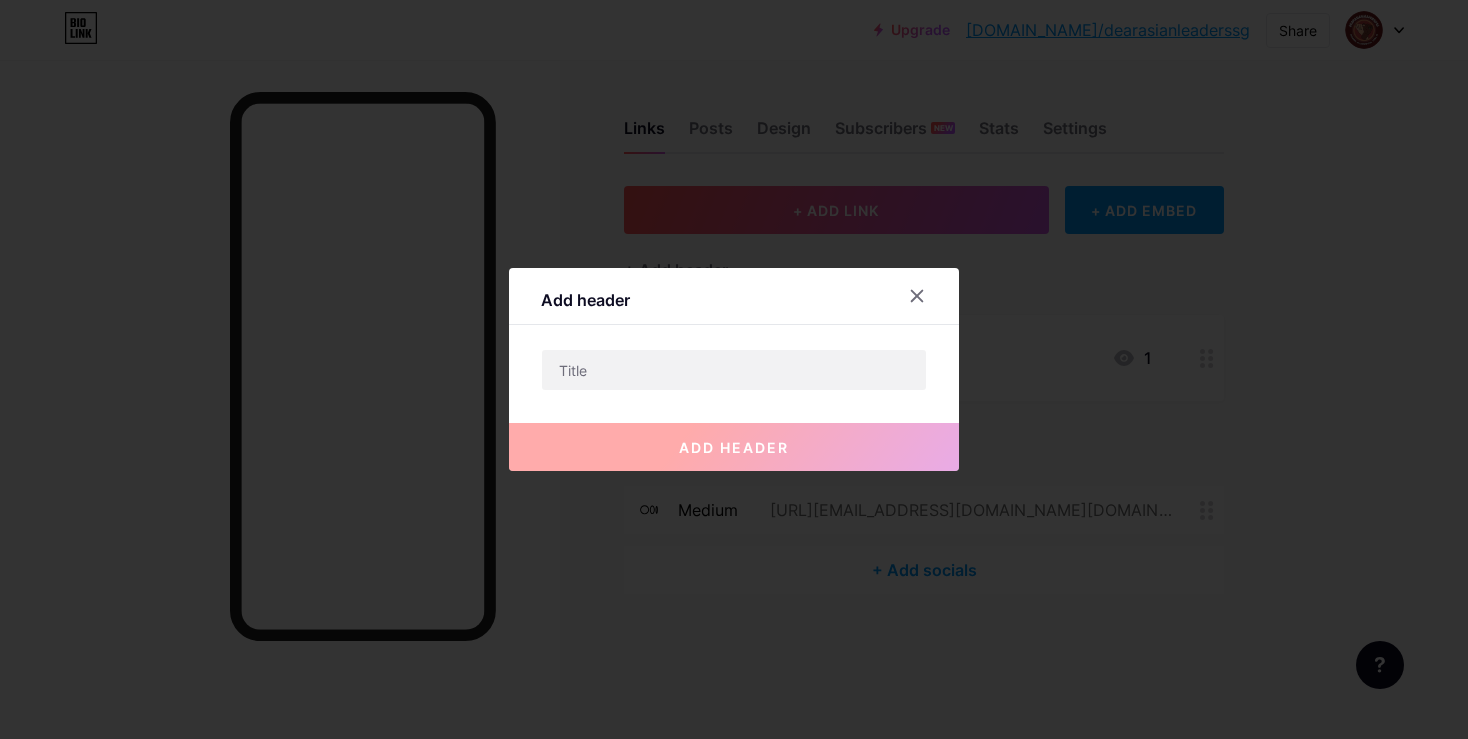 click on "add header" at bounding box center (734, 431) 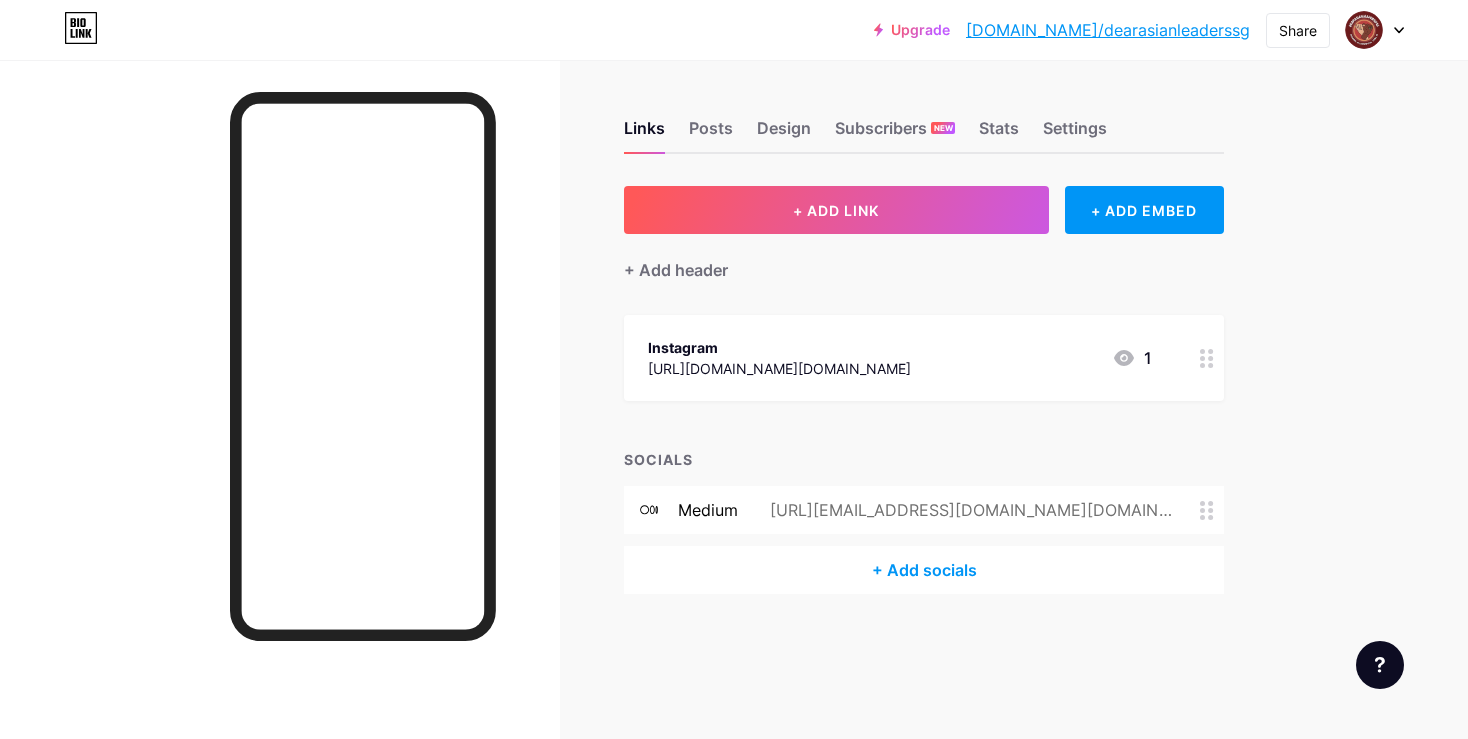 click at bounding box center (1207, 358) 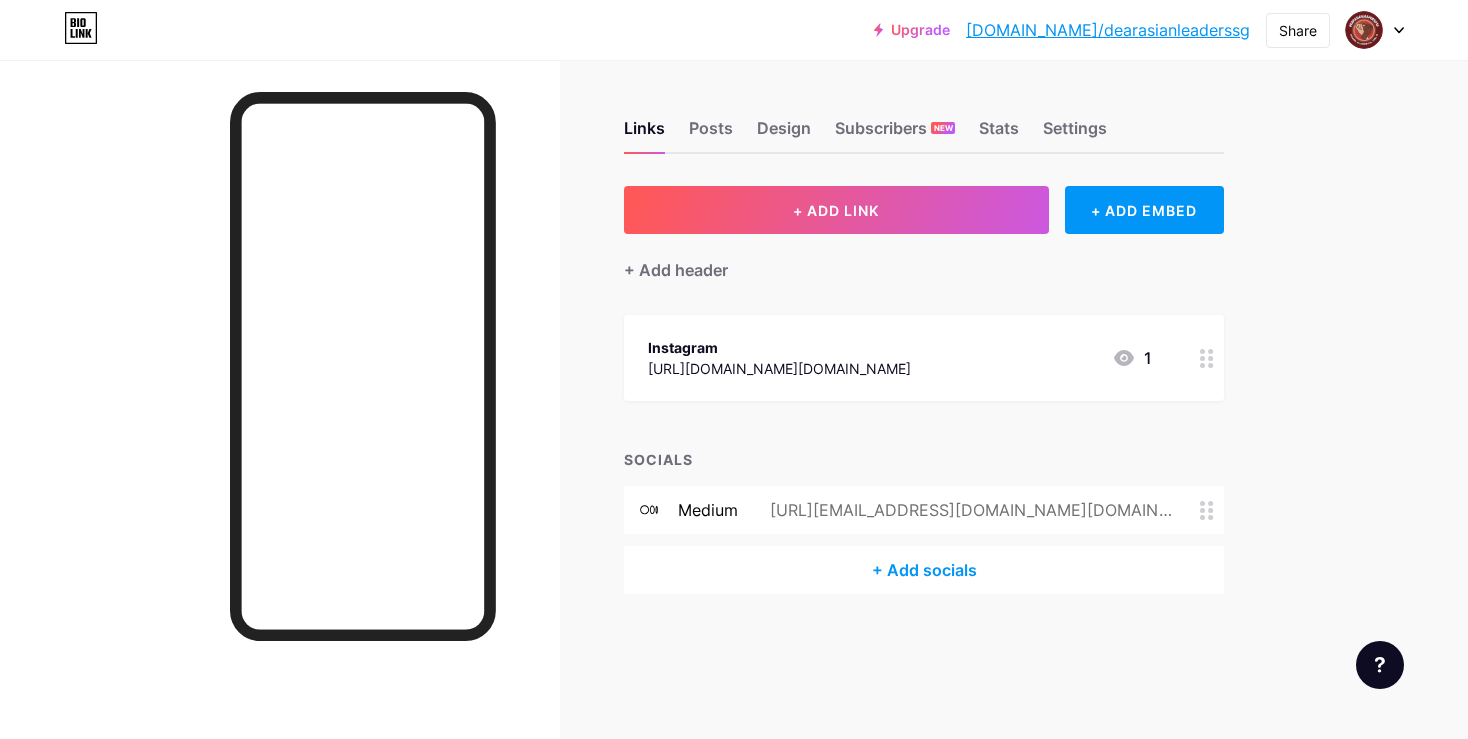 click at bounding box center (887, 407) 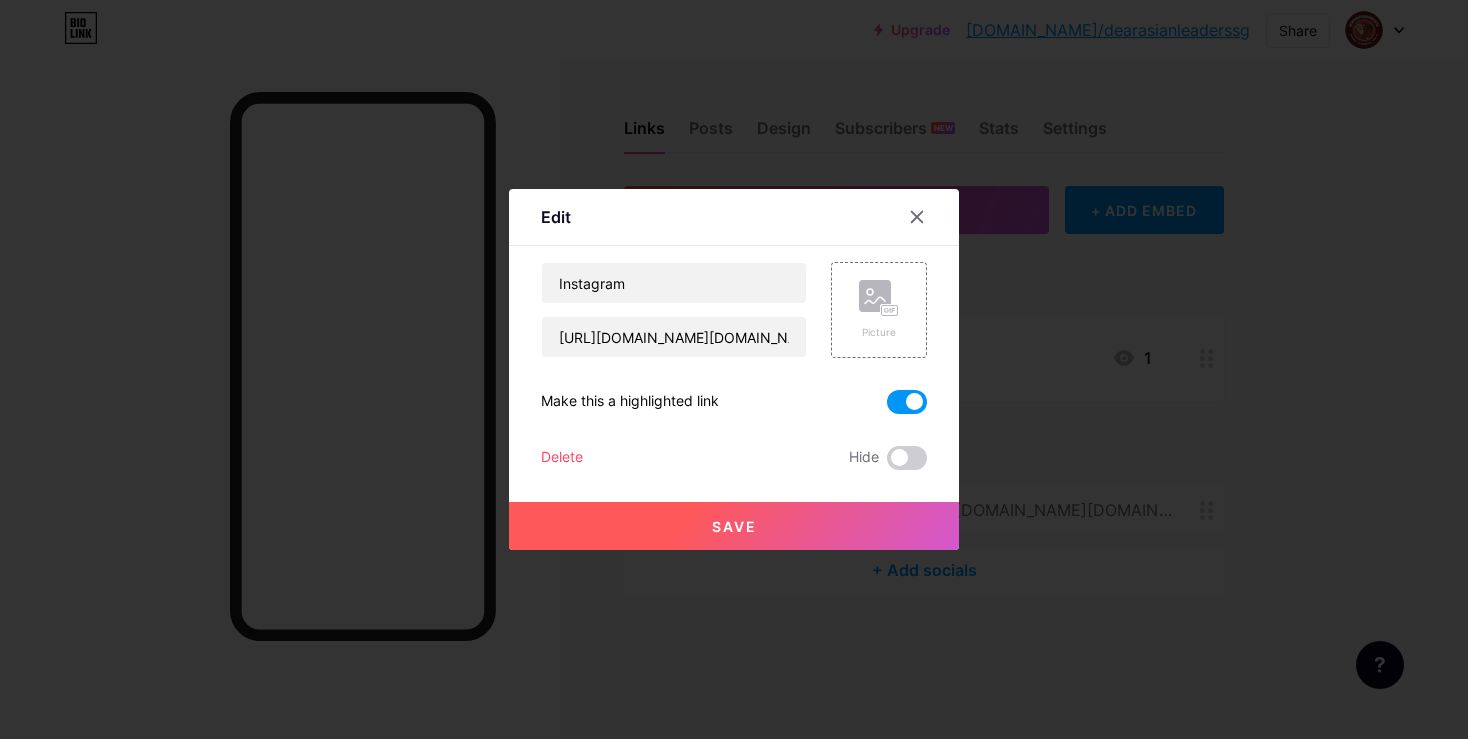 click on "Save" at bounding box center [734, 526] 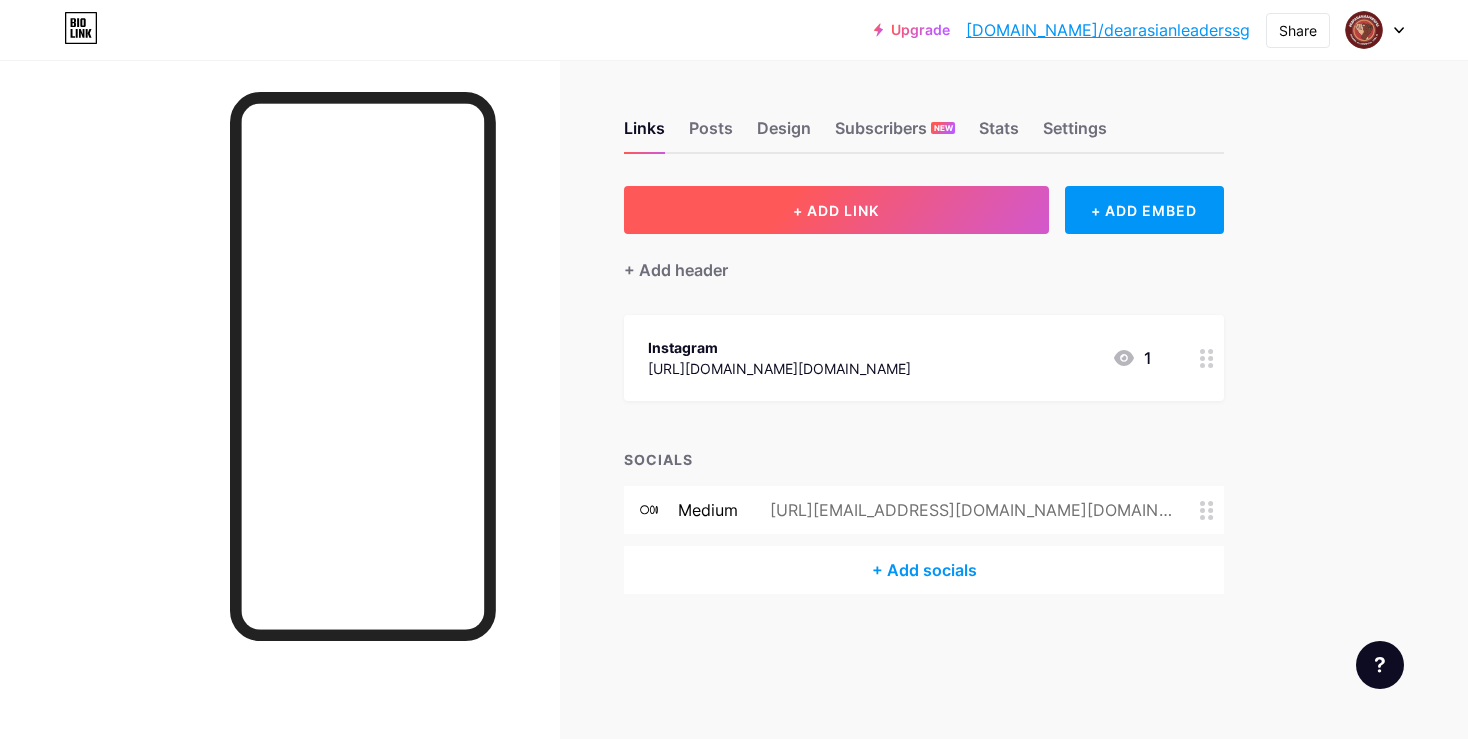 click on "+ ADD LINK" at bounding box center (836, 210) 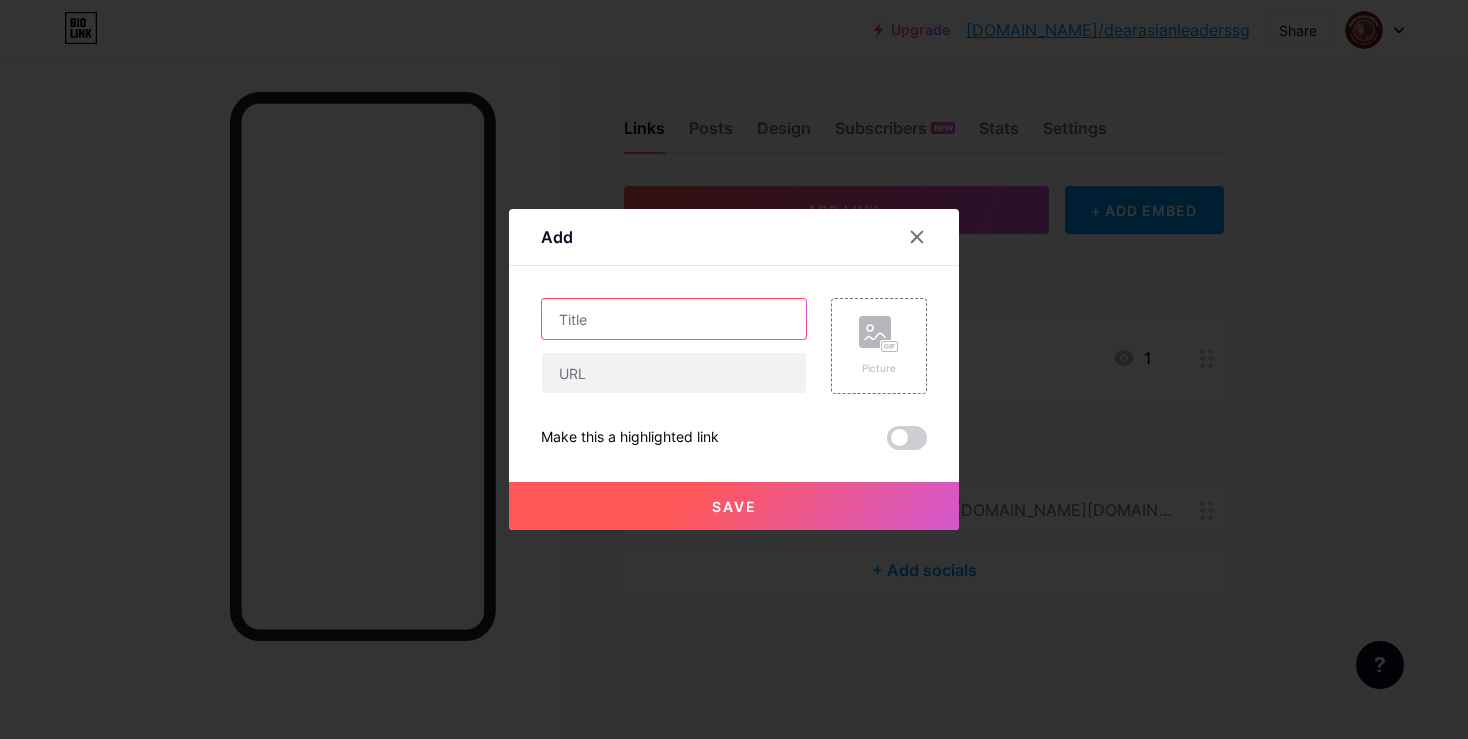 click at bounding box center (674, 319) 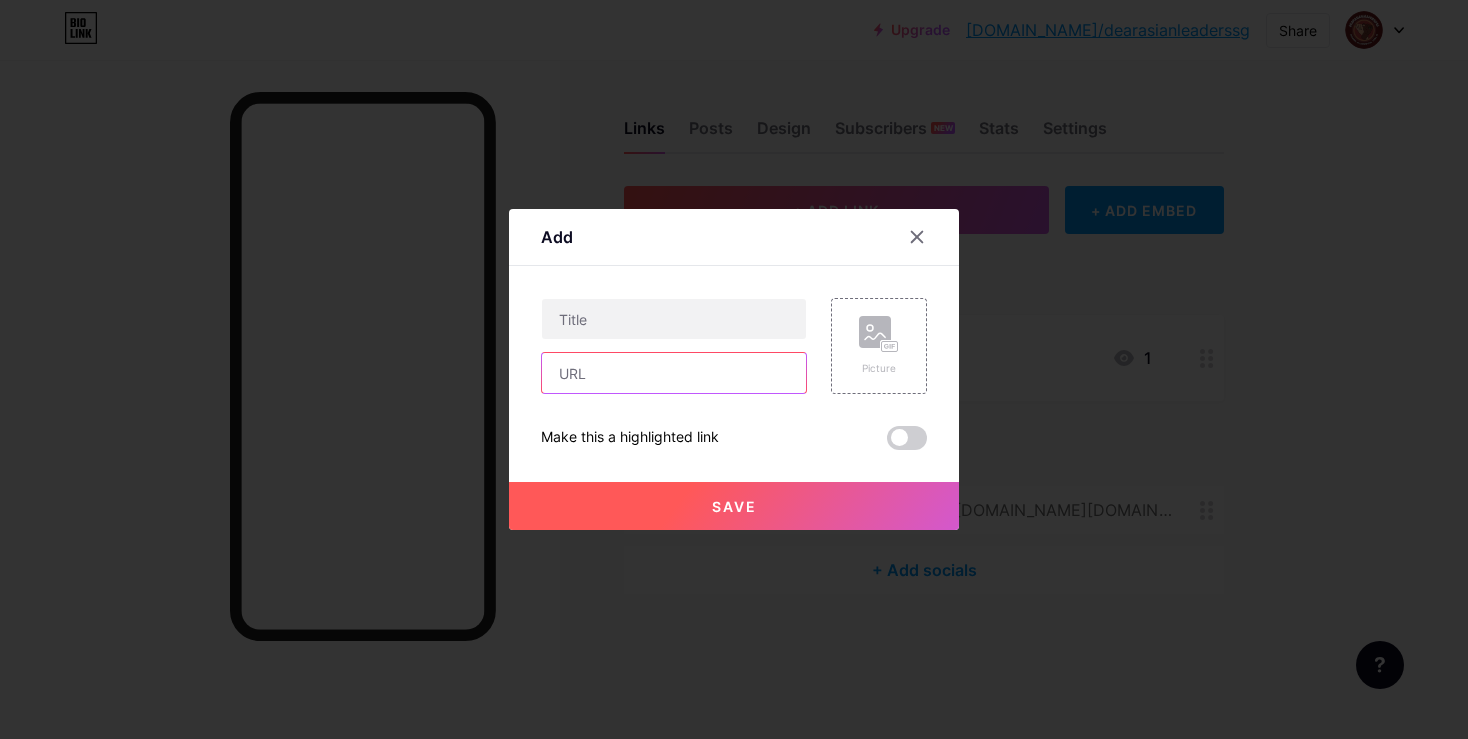 click at bounding box center (674, 373) 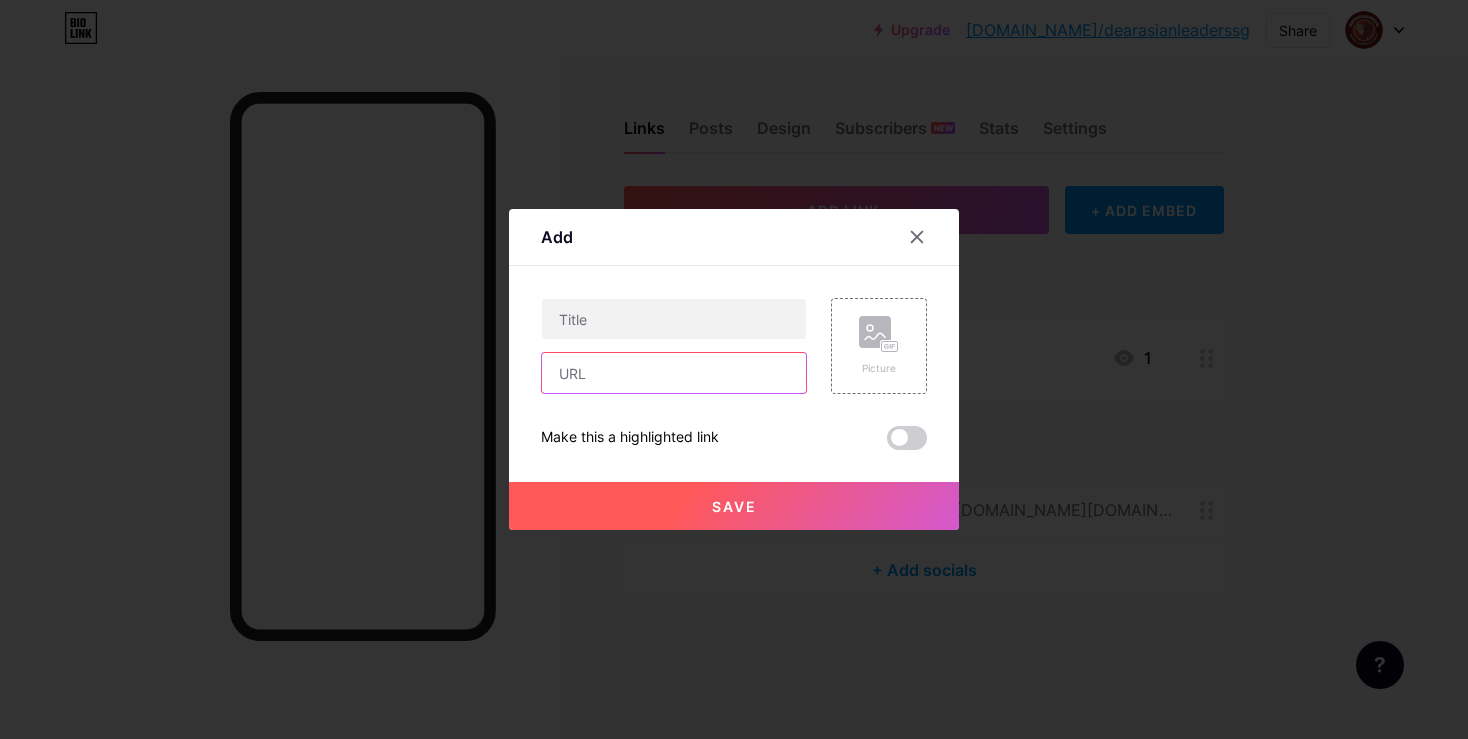 paste on "[URL][EMAIL_ADDRESS][DOMAIN_NAME][DOMAIN_NAME]" 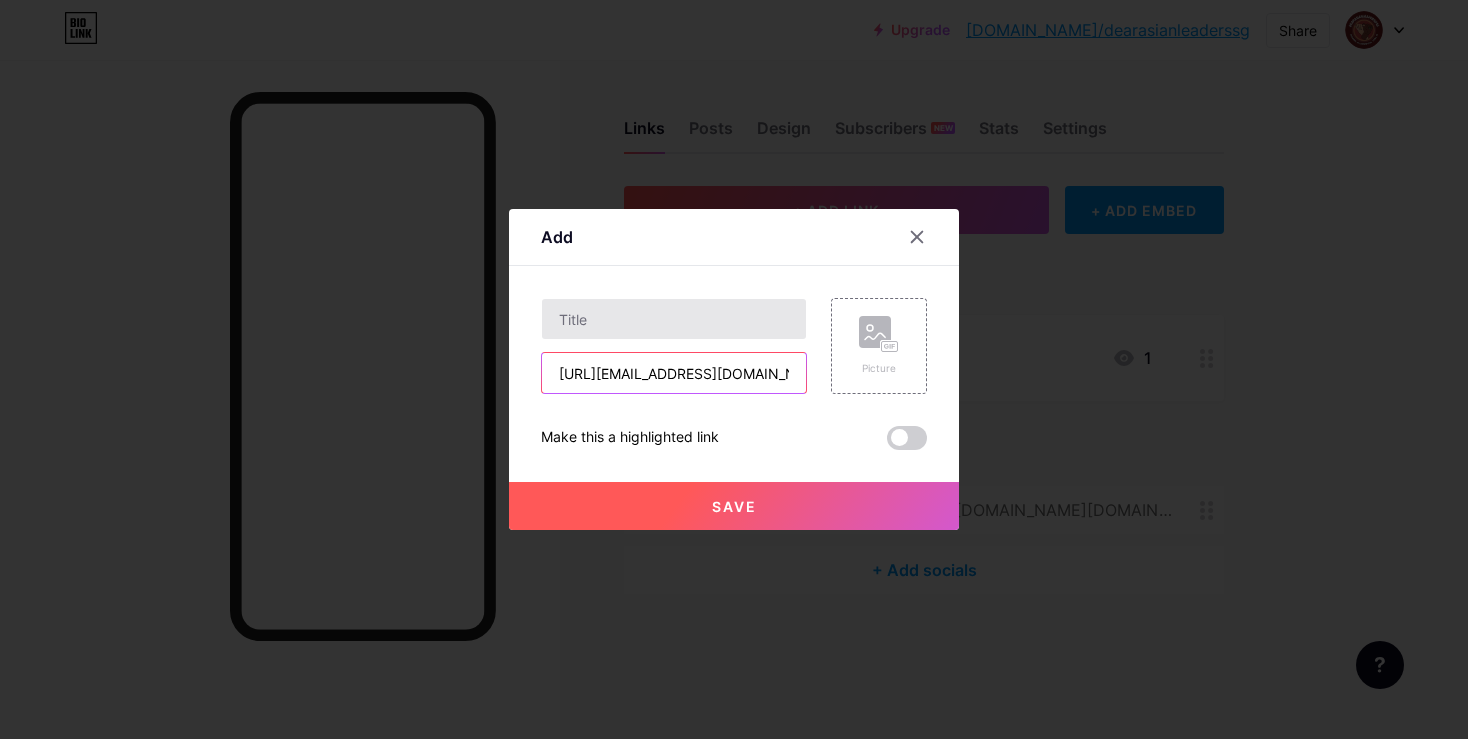 type on "[URL][EMAIL_ADDRESS][DOMAIN_NAME][DOMAIN_NAME]" 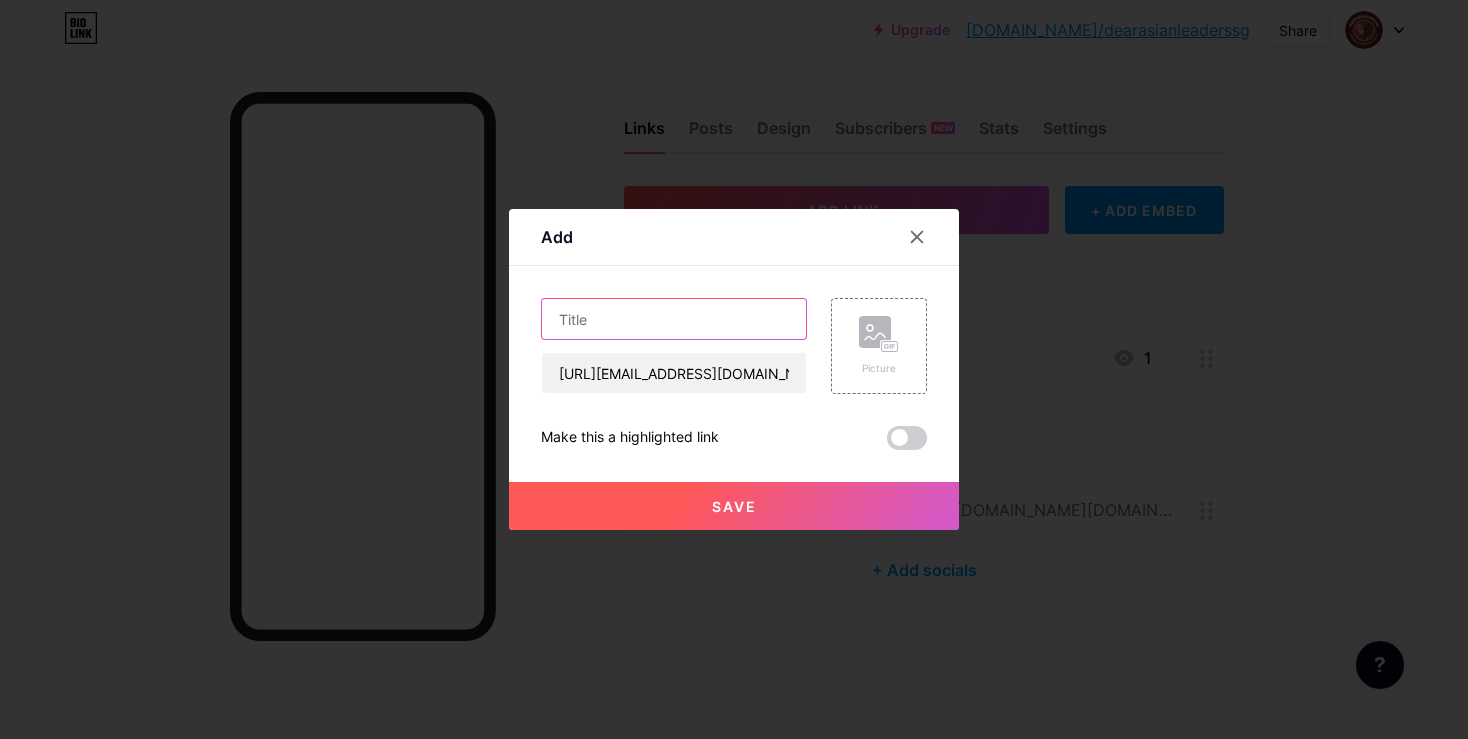click at bounding box center (674, 319) 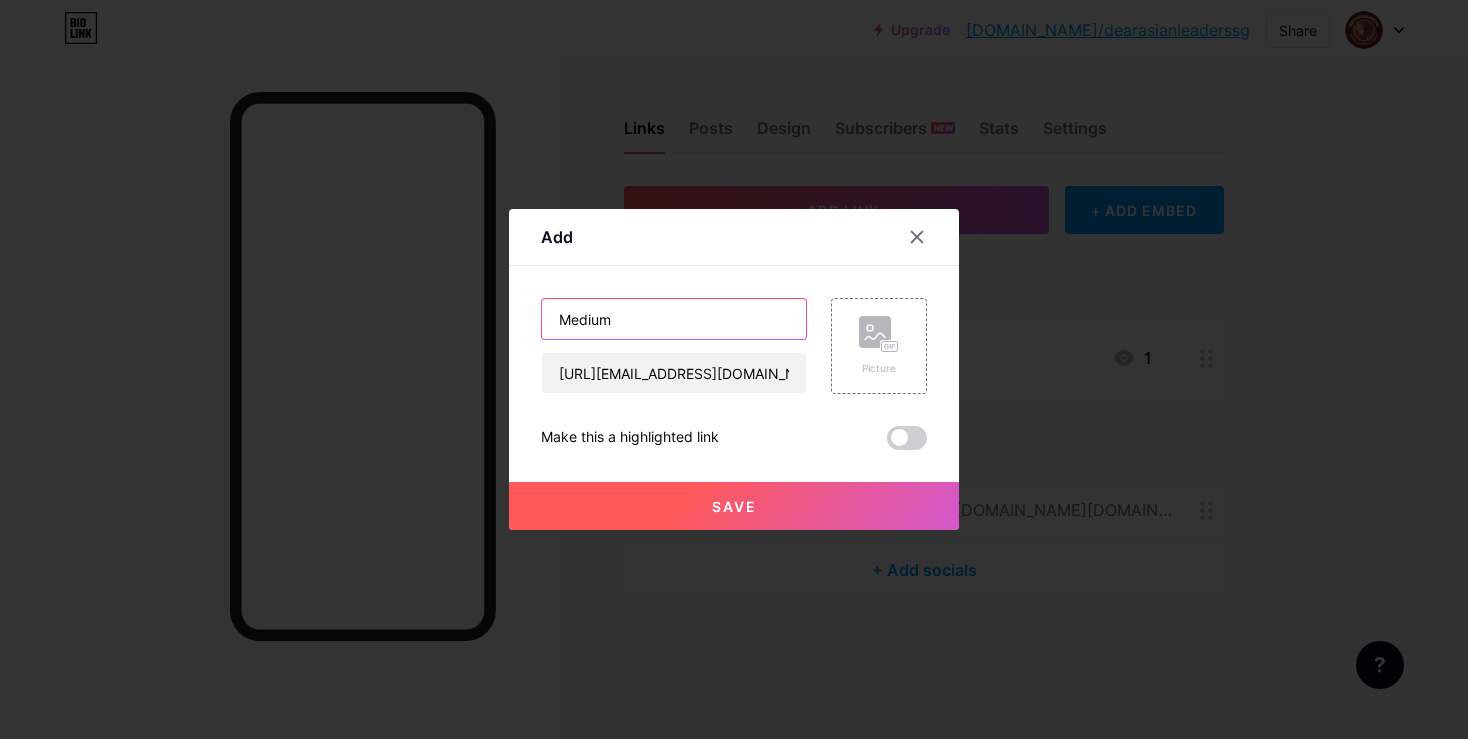 type on "Medium" 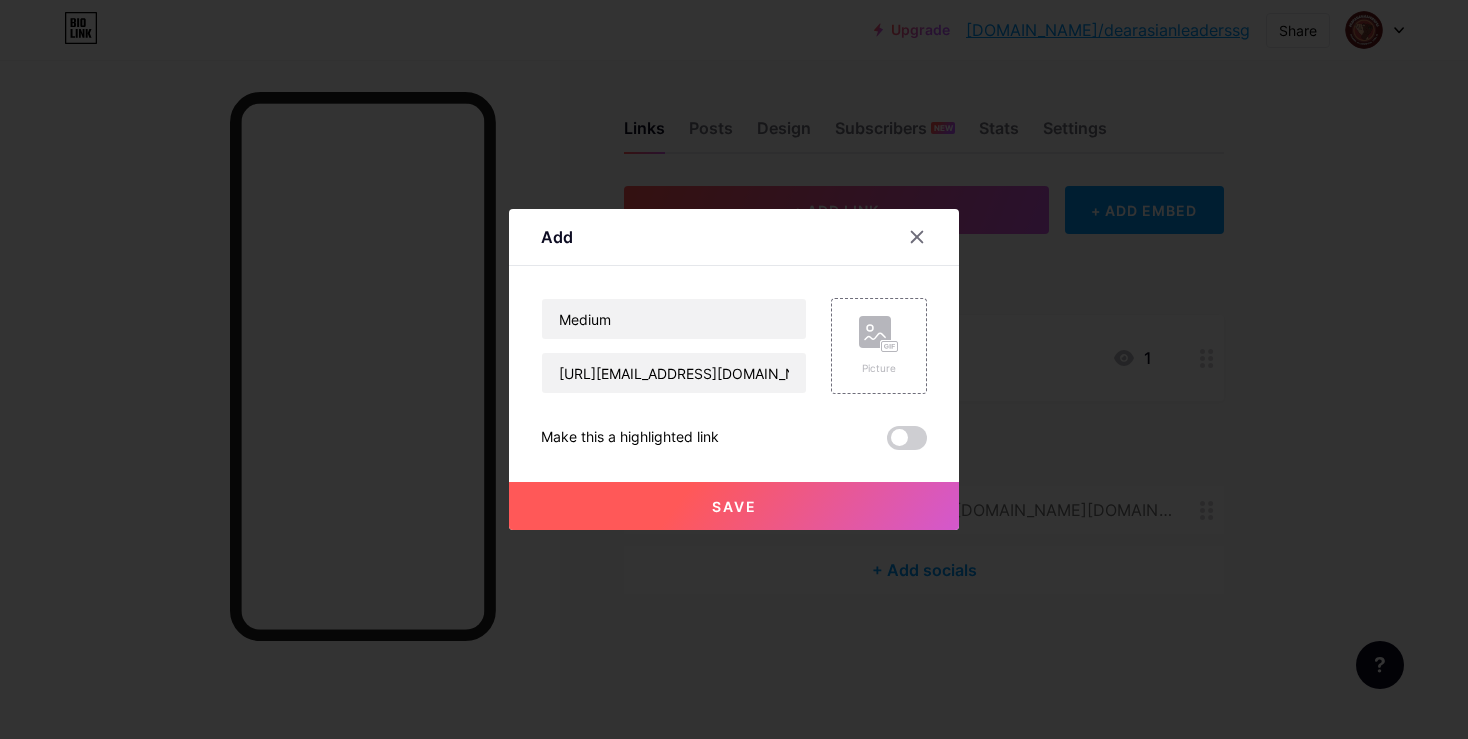 click on "Save" at bounding box center (734, 506) 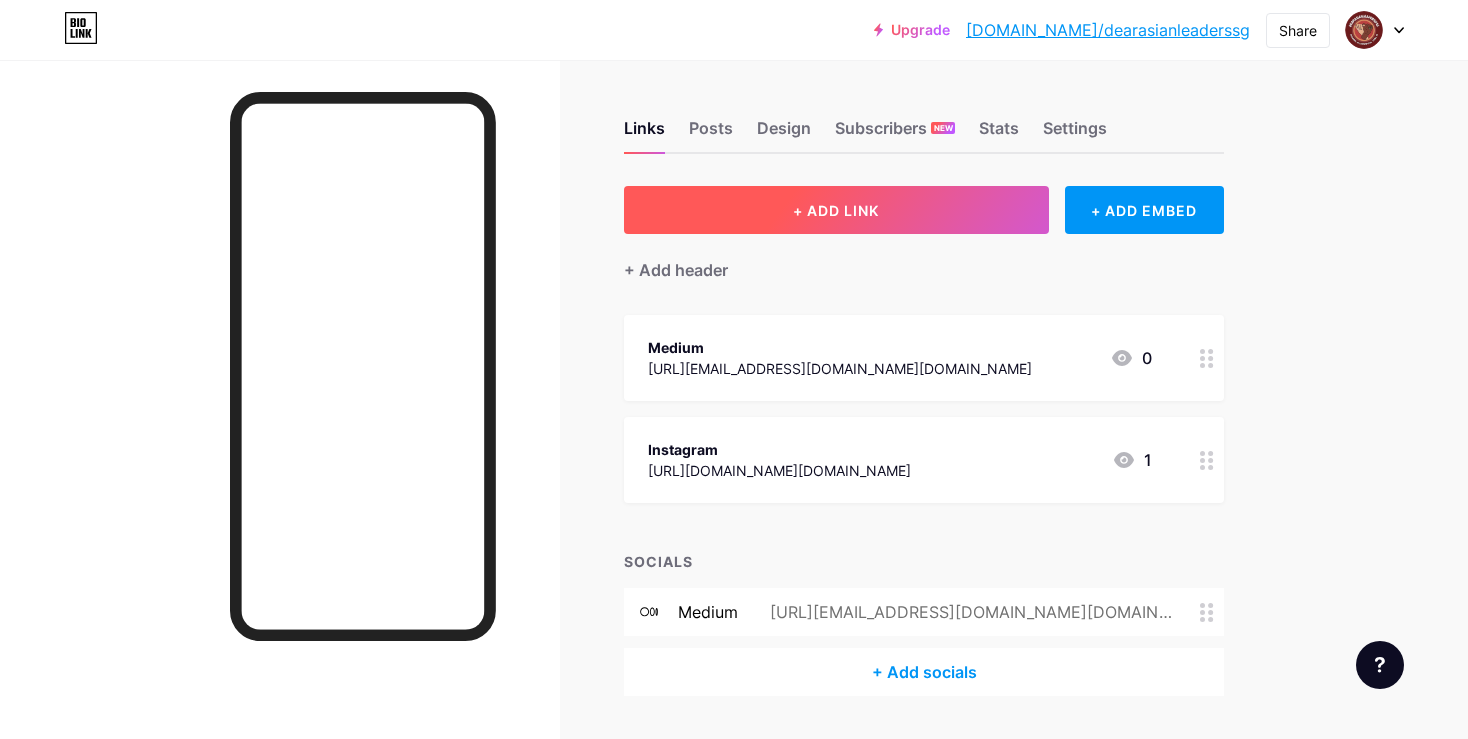 click on "+ ADD LINK" at bounding box center (836, 210) 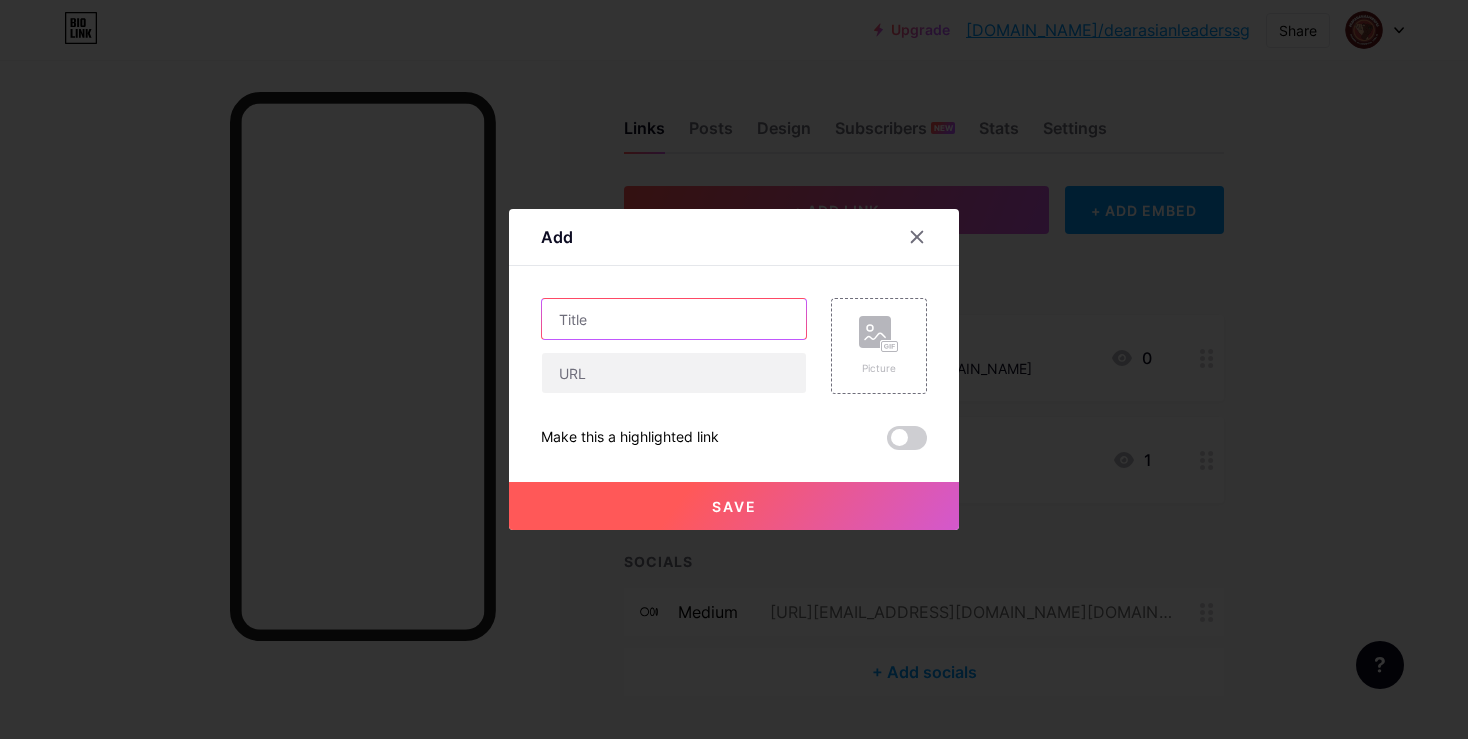 click at bounding box center [674, 319] 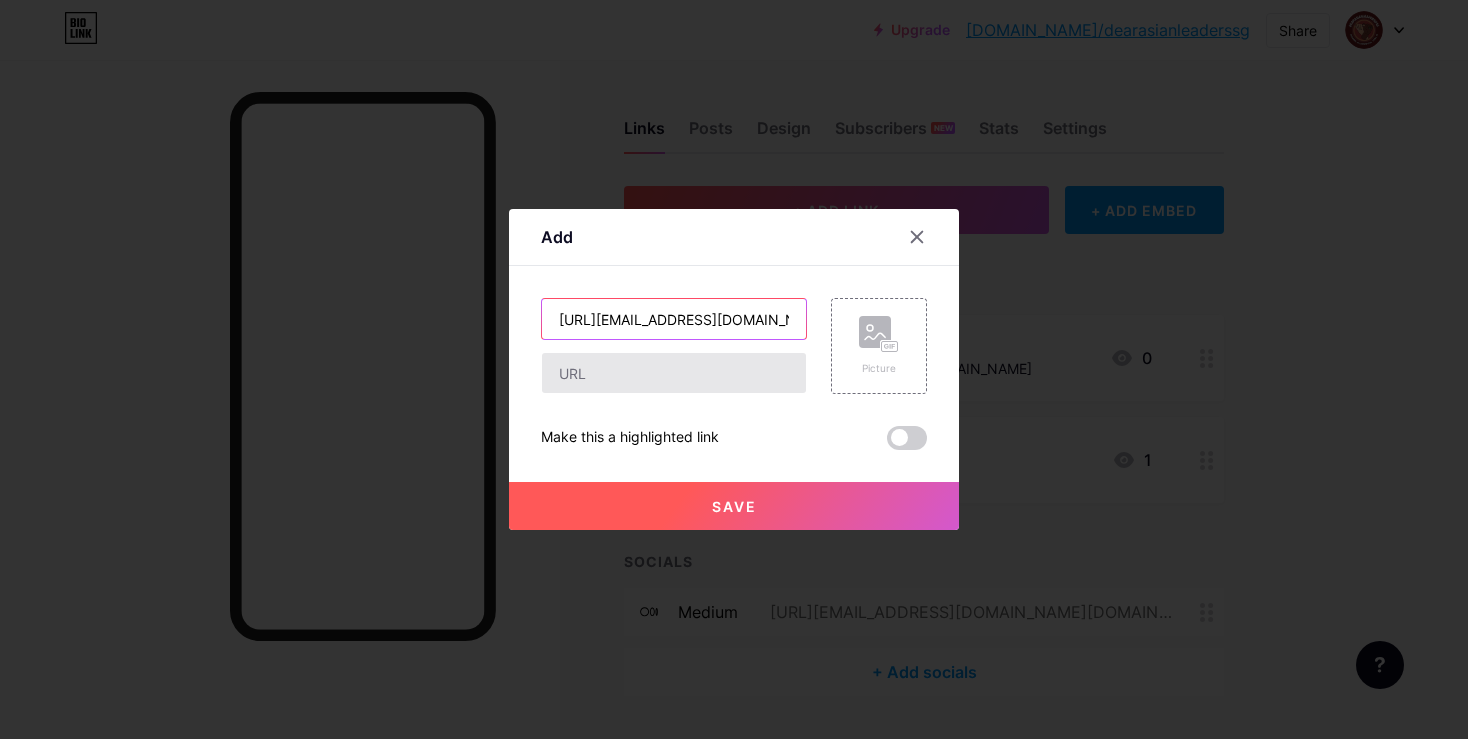 type on "[URL][EMAIL_ADDRESS][DOMAIN_NAME][DOMAIN_NAME]" 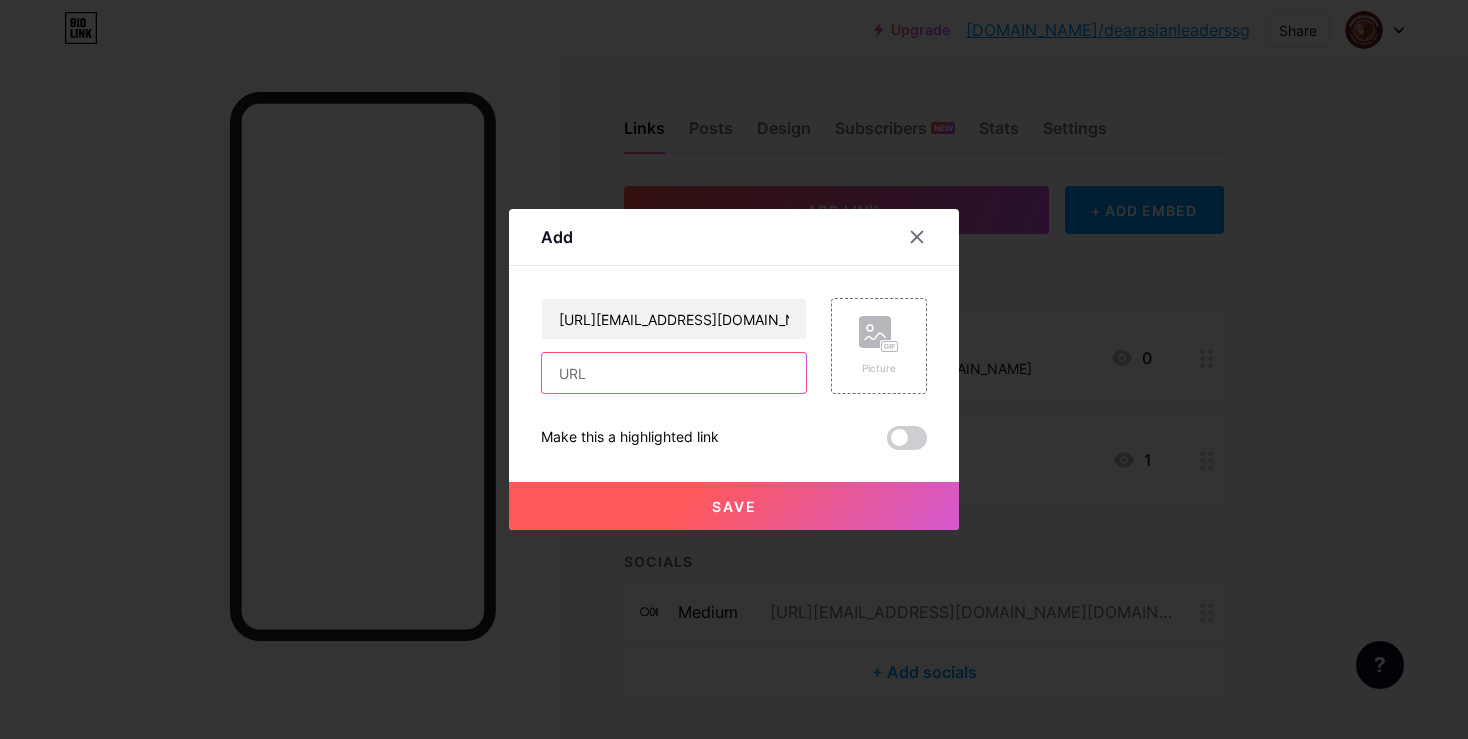 click at bounding box center [674, 373] 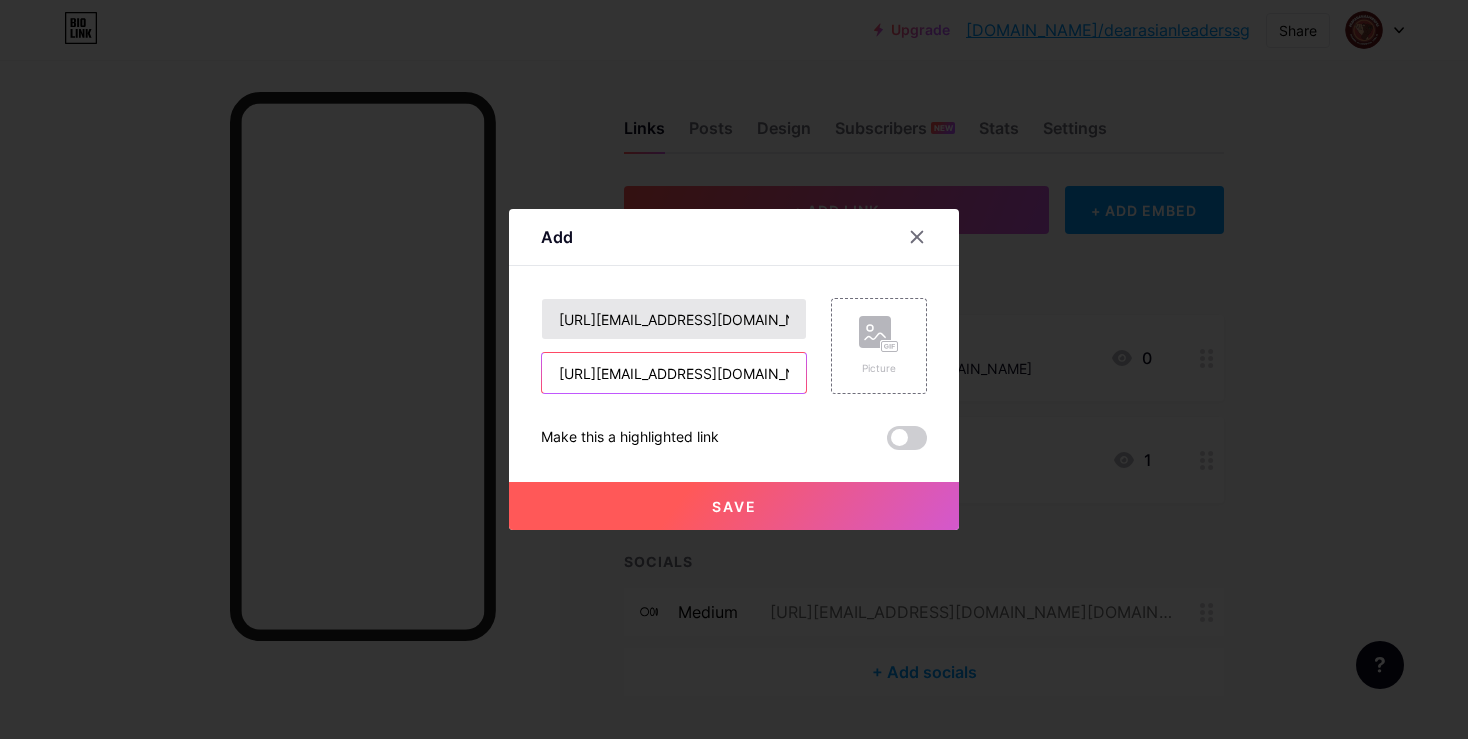 type on "[URL][EMAIL_ADDRESS][DOMAIN_NAME][DOMAIN_NAME]" 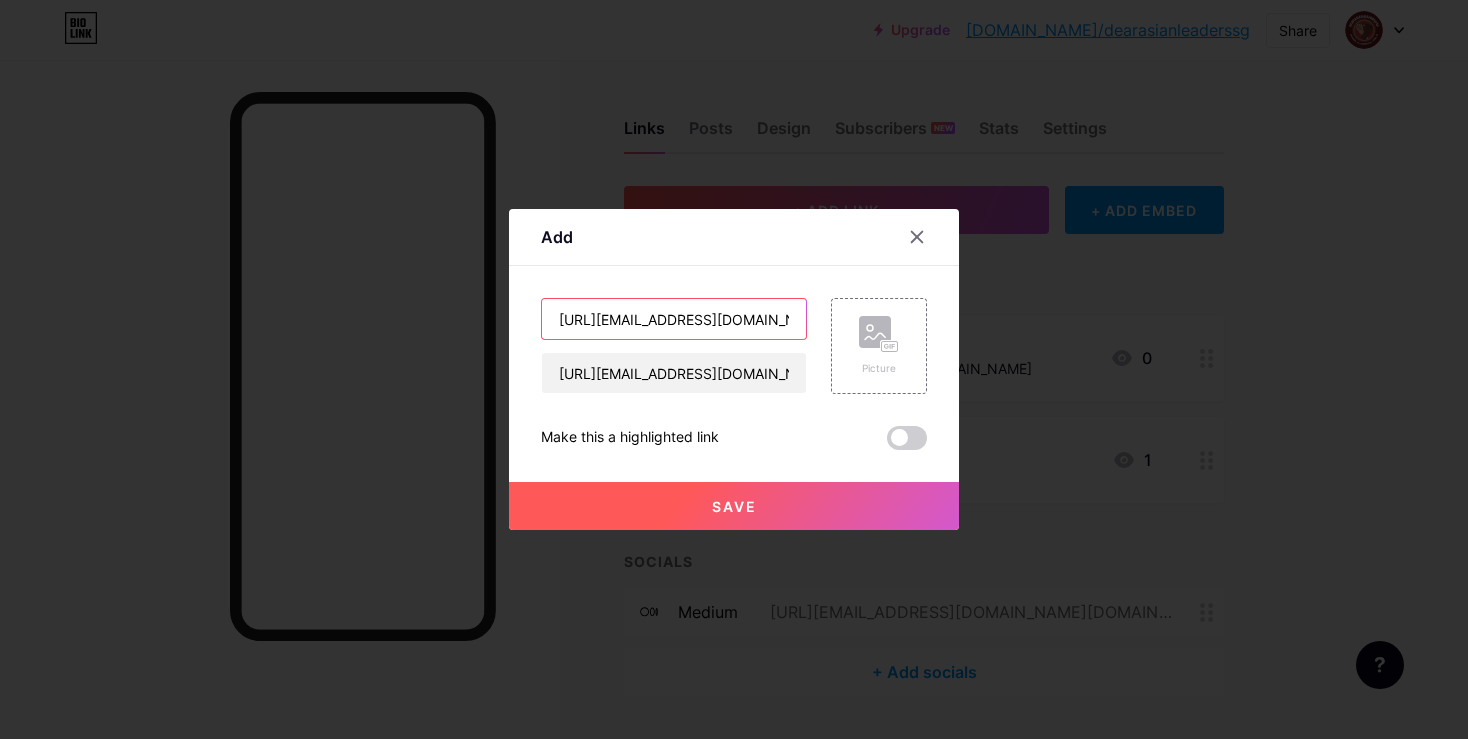 click on "[URL][EMAIL_ADDRESS][DOMAIN_NAME][DOMAIN_NAME]" at bounding box center [674, 319] 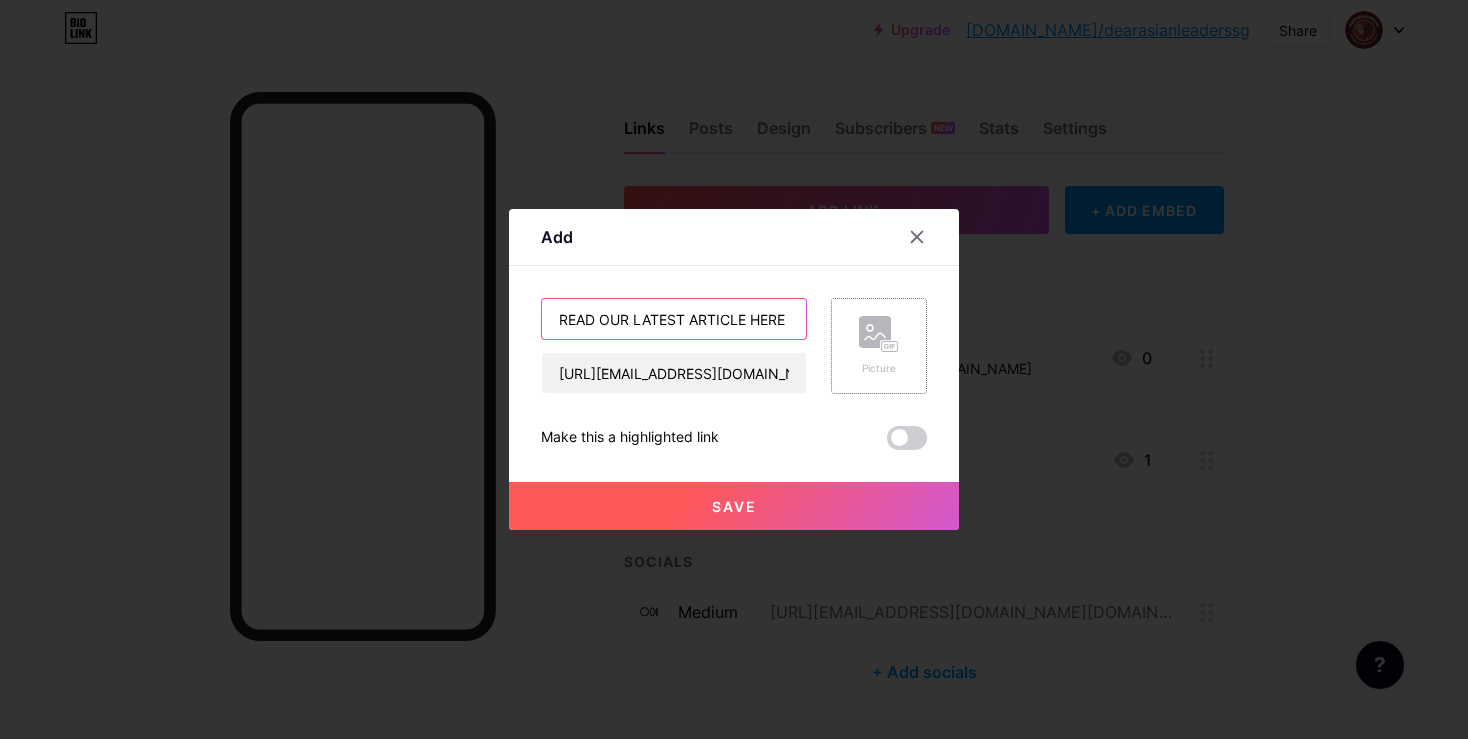paste on "⬇️" 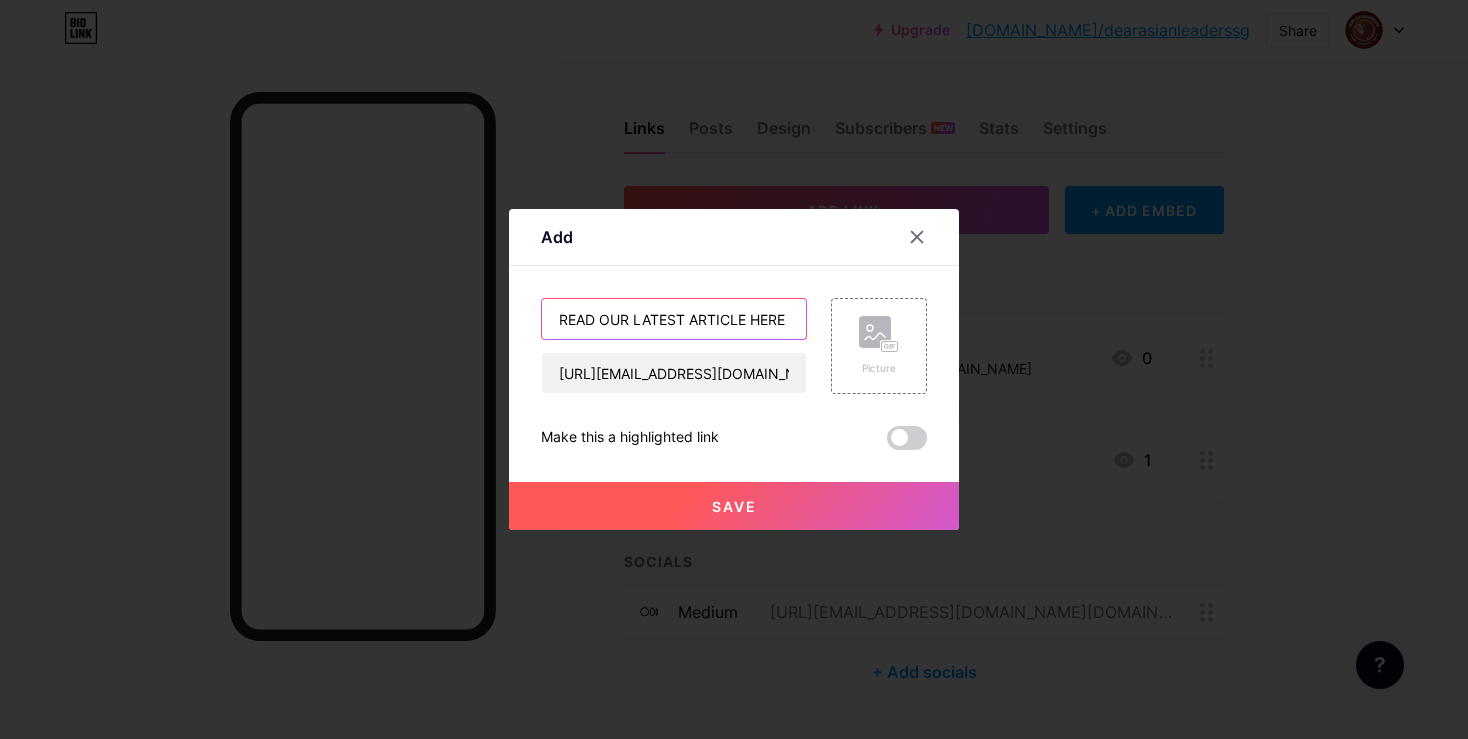 click on "READ OUR LATEST ARTICLE HERE ⬇️" at bounding box center (674, 319) 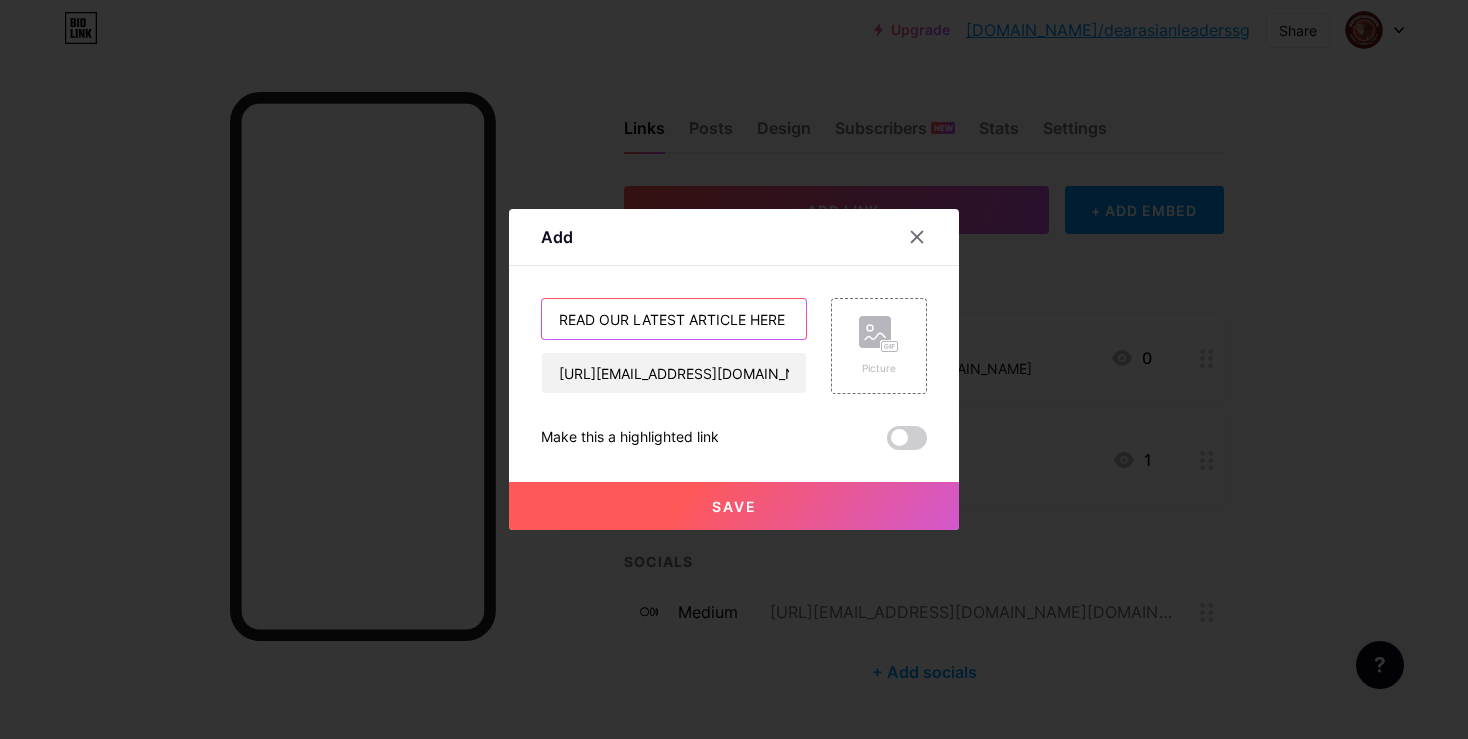 click on "READ OUR LATEST ARTICLE HERE ⬇️" at bounding box center (674, 319) 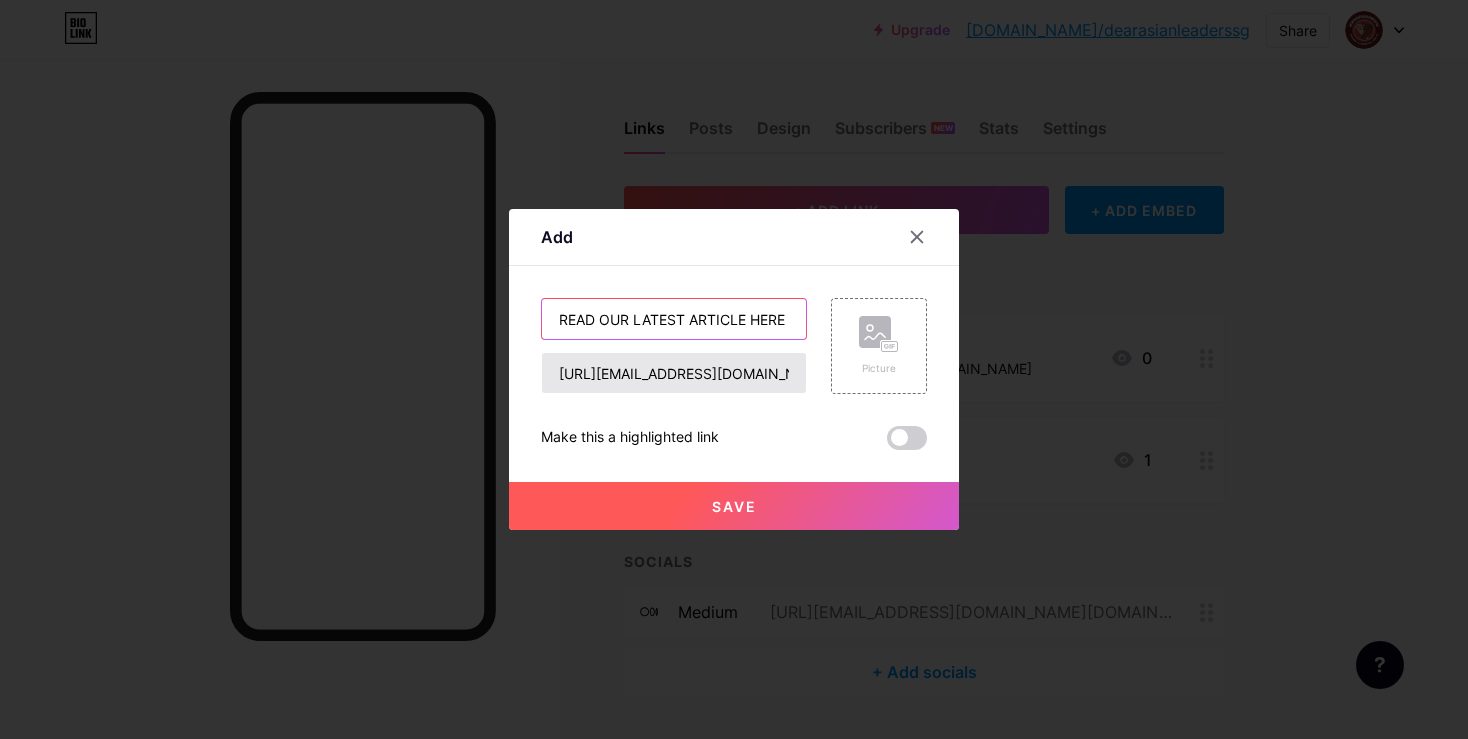 type on "READ OUR LATEST ARTICLE HERE ⬇️" 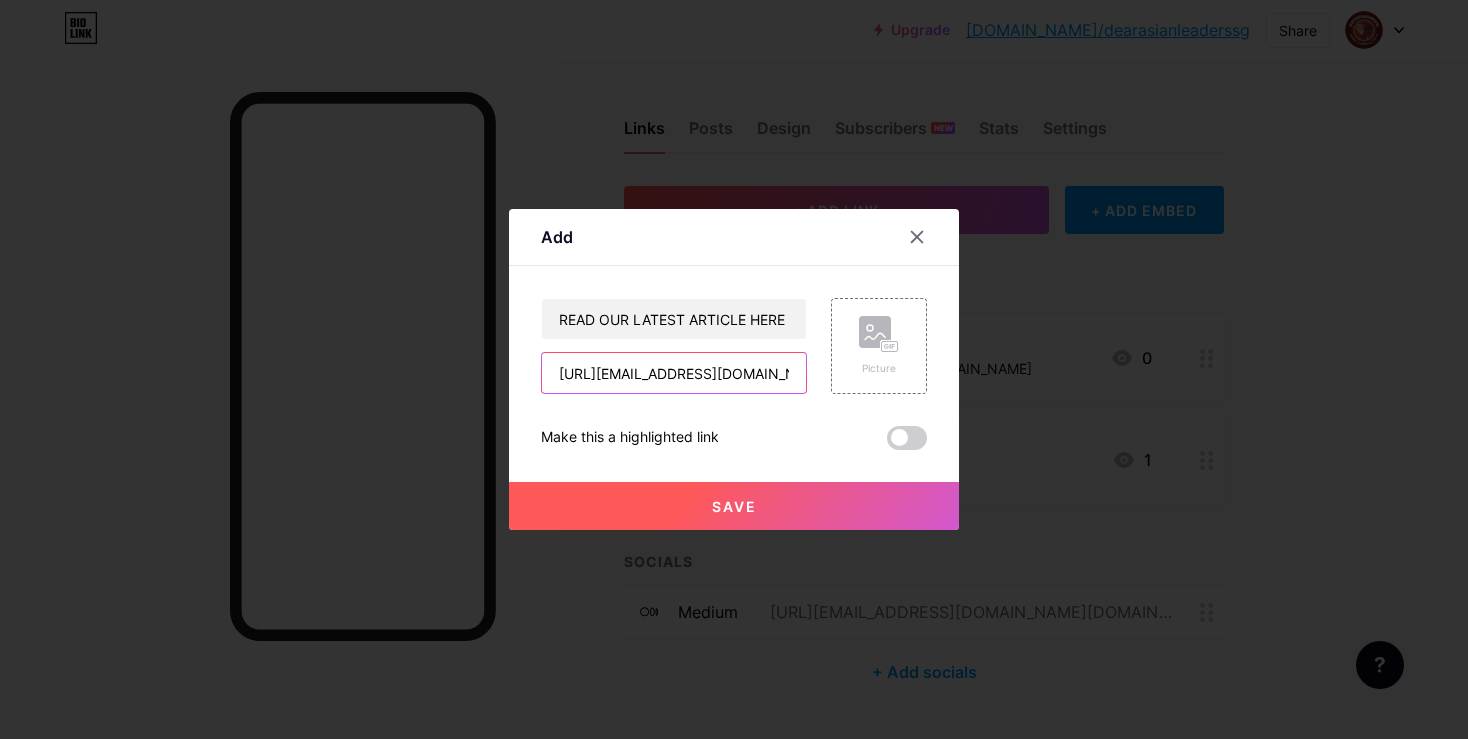click on "[URL][EMAIL_ADDRESS][DOMAIN_NAME][DOMAIN_NAME]" at bounding box center (674, 373) 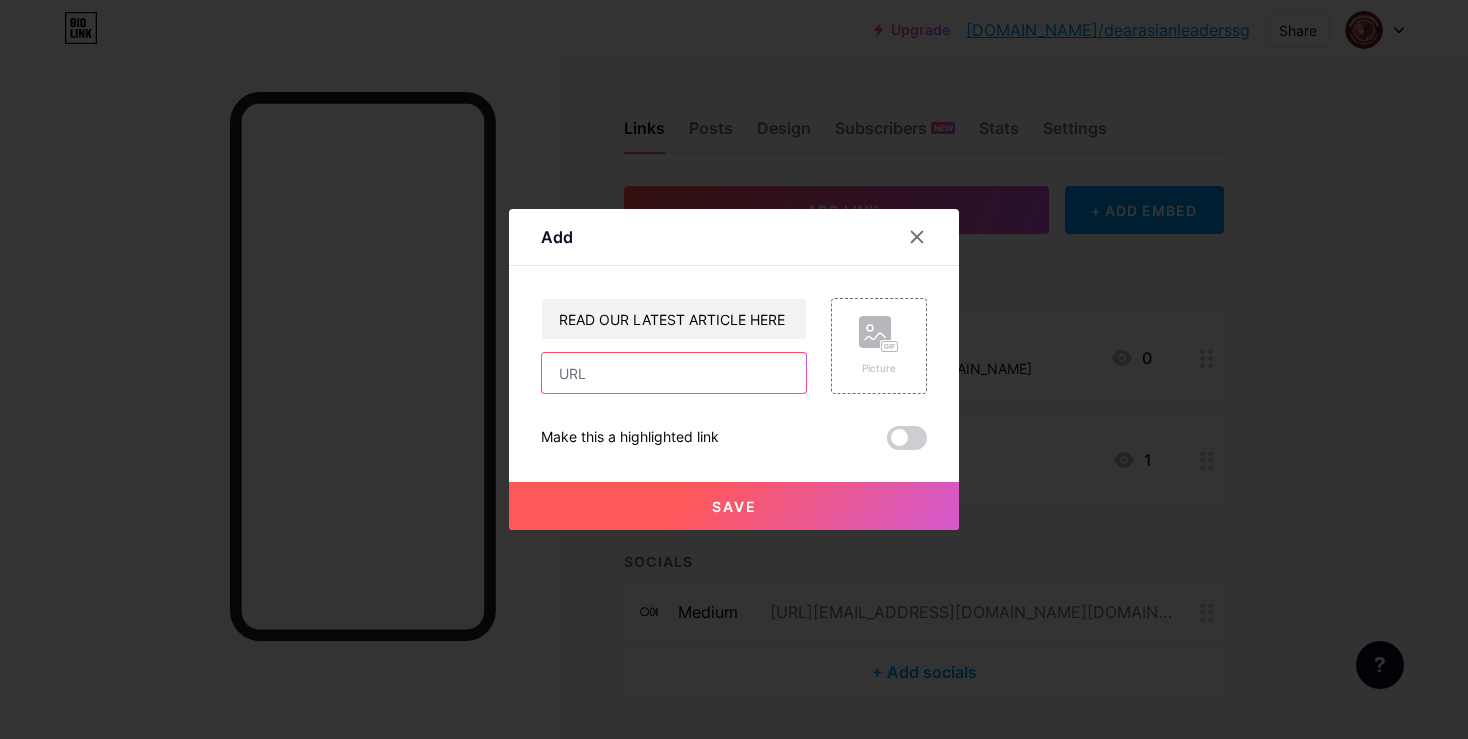 paste on "[URL][EMAIL_ADDRESS][DOMAIN_NAME][DOMAIN_NAME]" 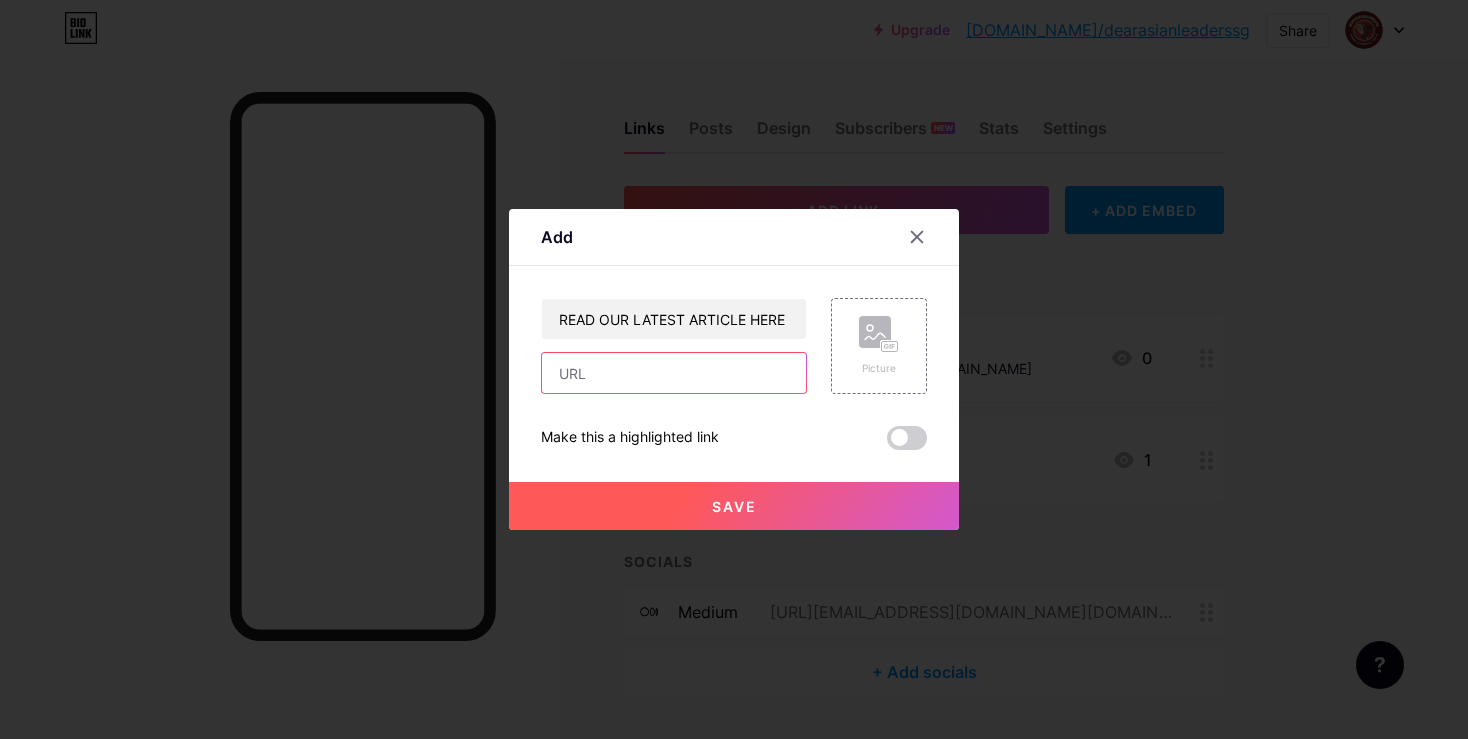 type on "[URL][EMAIL_ADDRESS][DOMAIN_NAME][DOMAIN_NAME]" 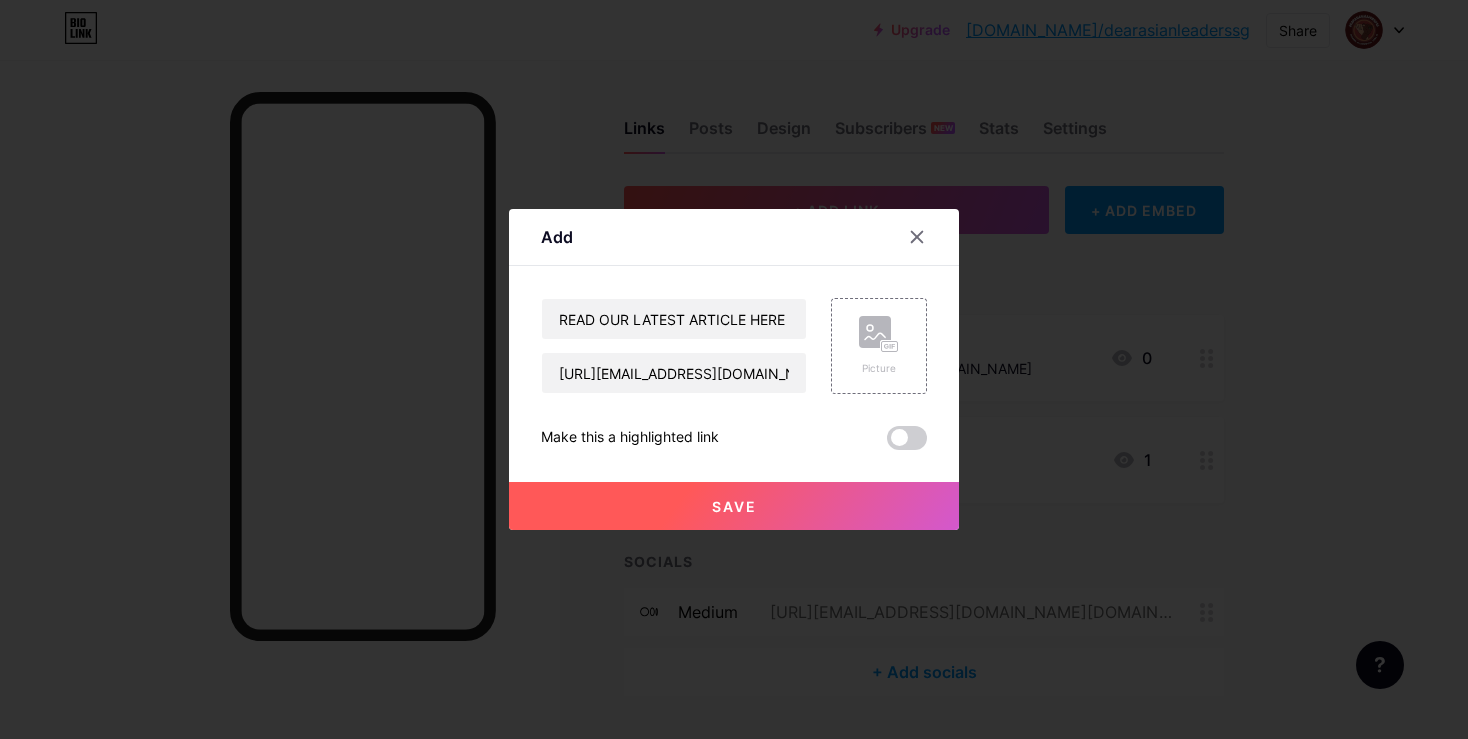 click at bounding box center [907, 438] 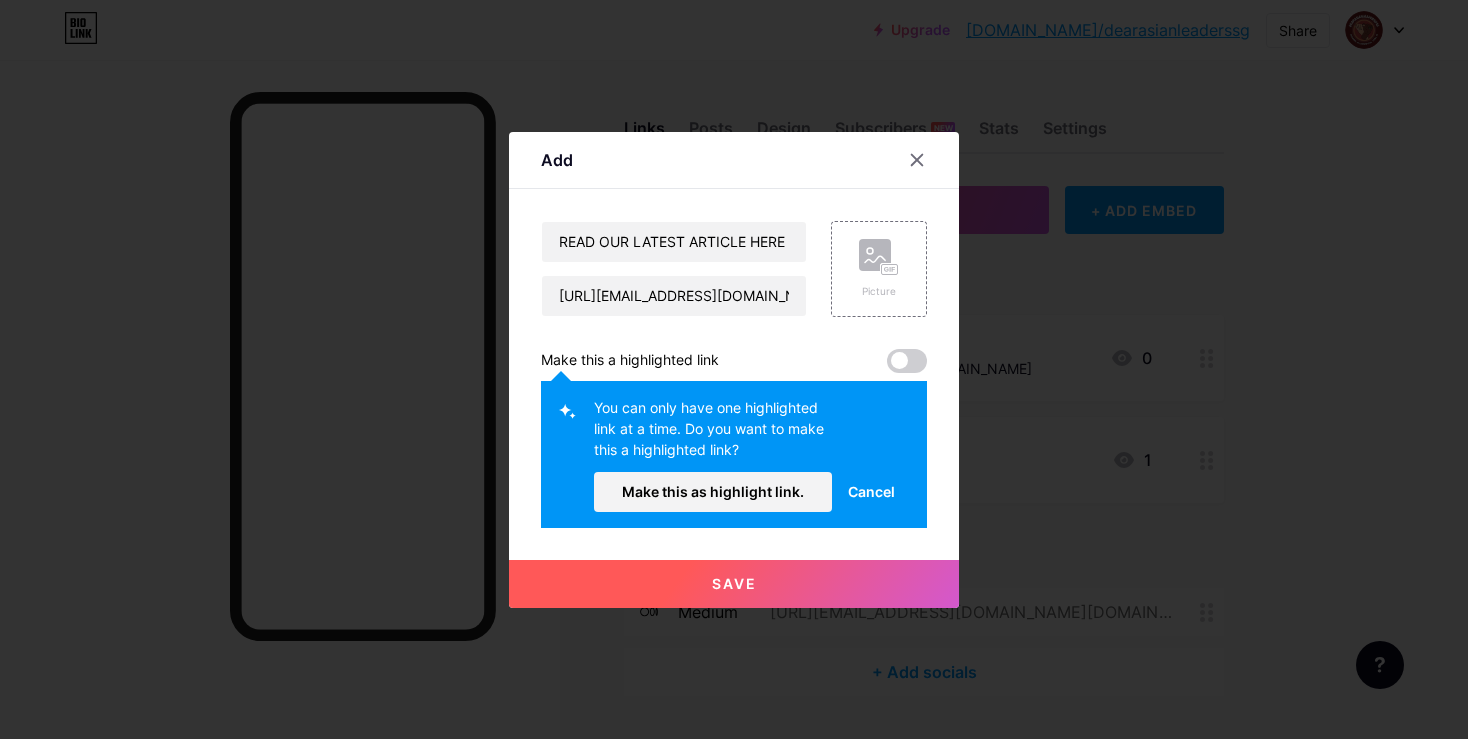 click on "Make this as highlight link." at bounding box center [713, 492] 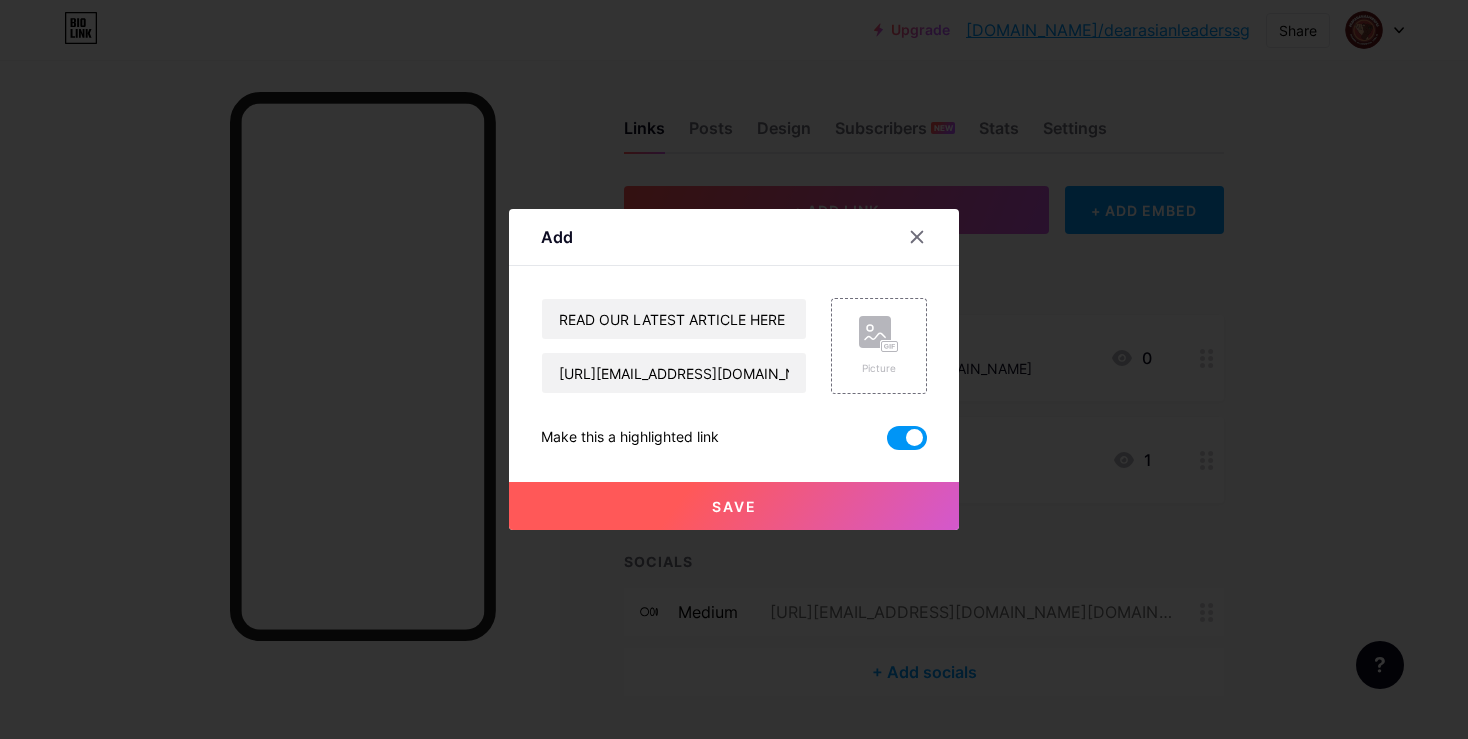 click on "Save" at bounding box center (734, 506) 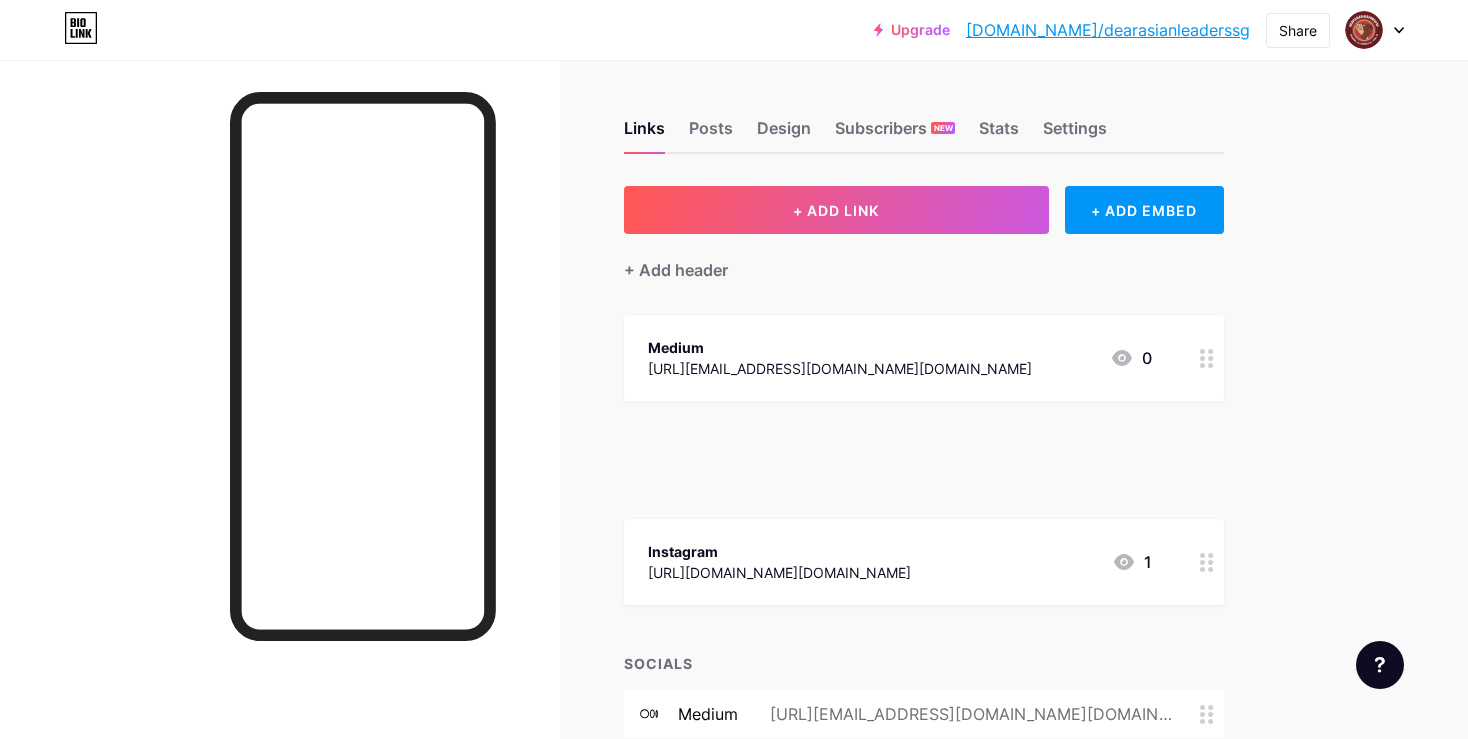 type 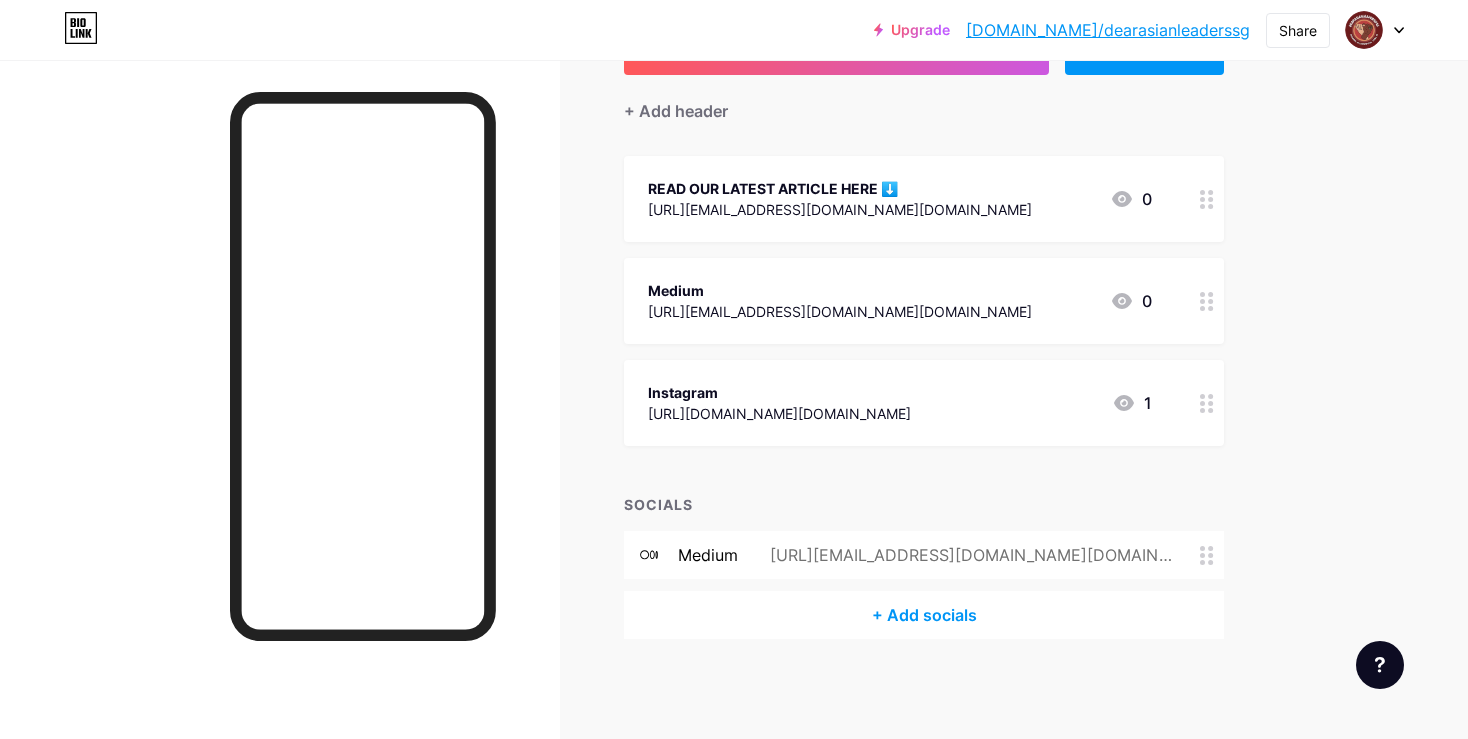 scroll, scrollTop: 158, scrollLeft: 0, axis: vertical 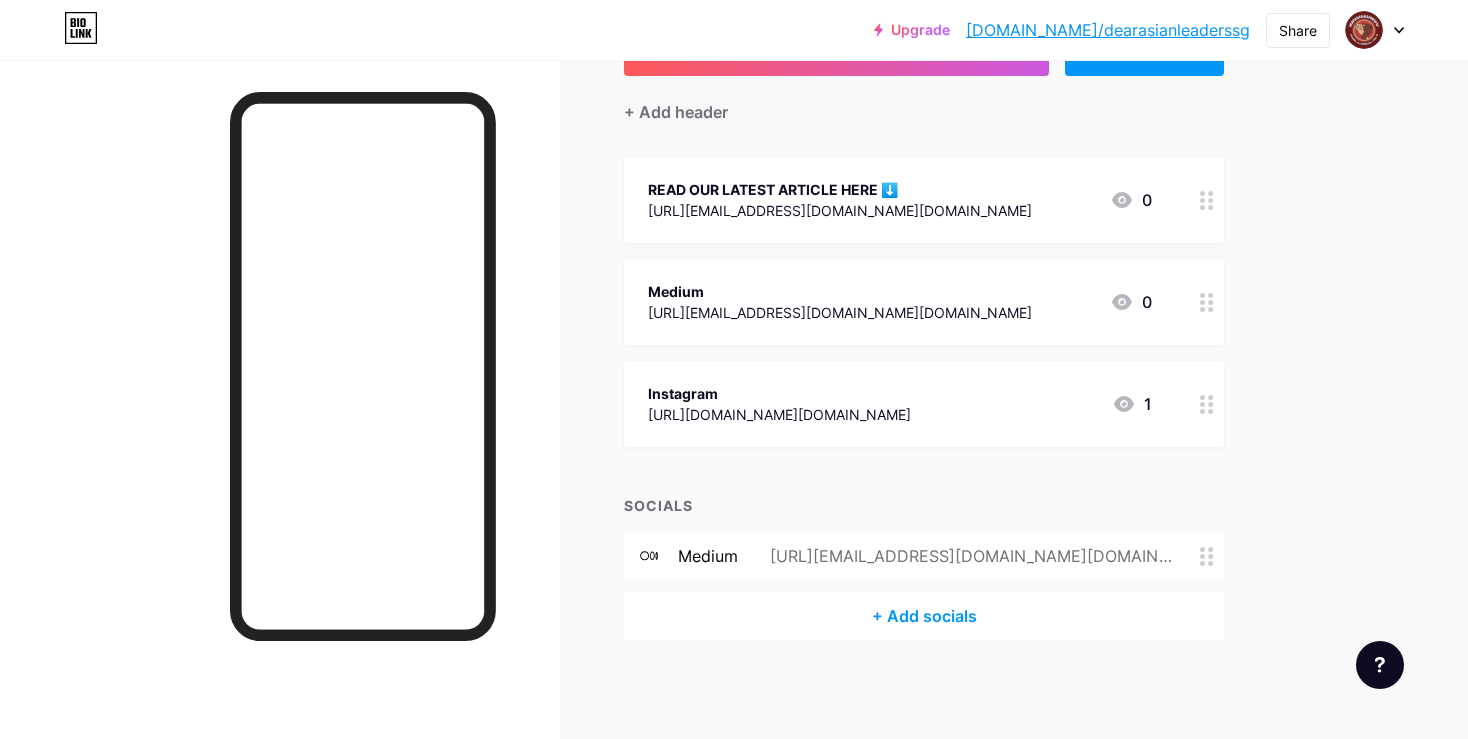 click on "+ Add socials" at bounding box center [924, 616] 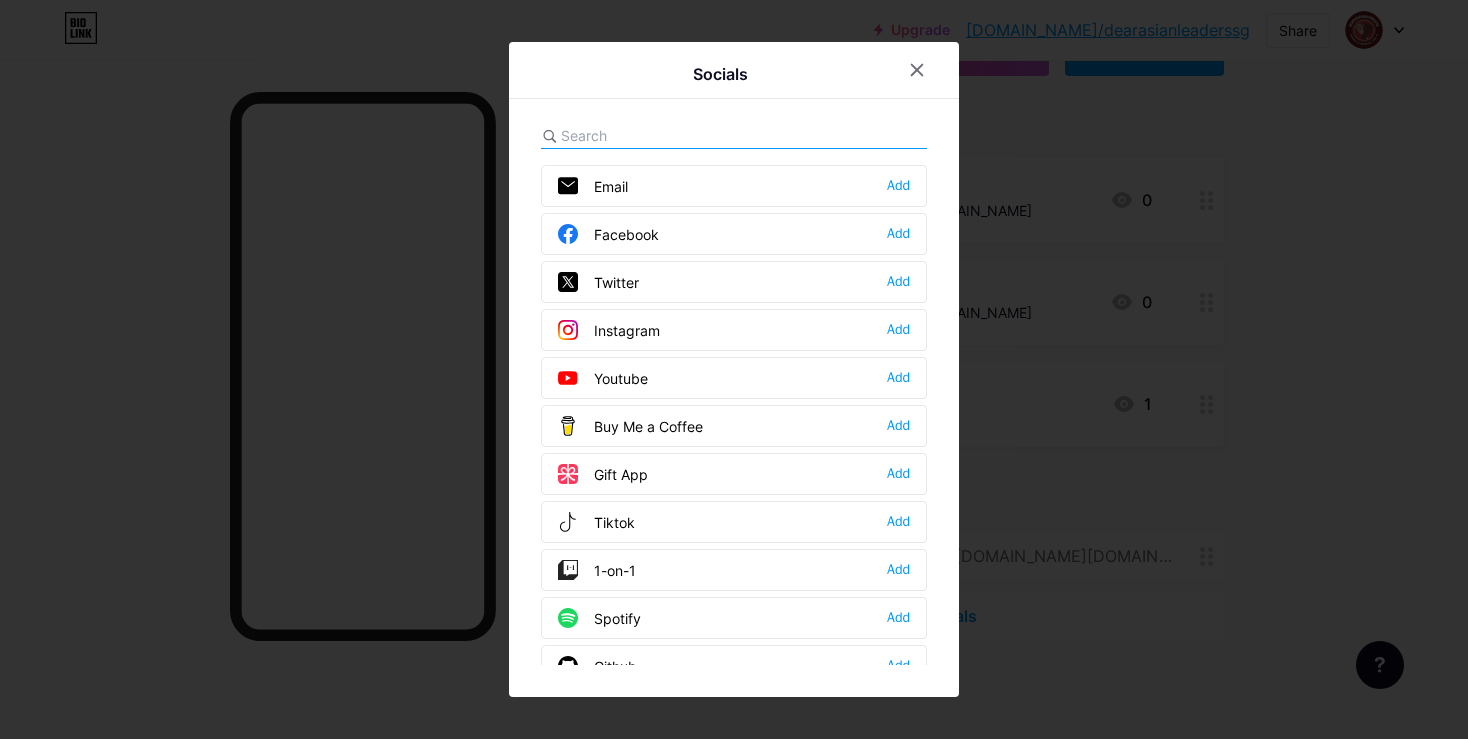 click at bounding box center (734, 136) 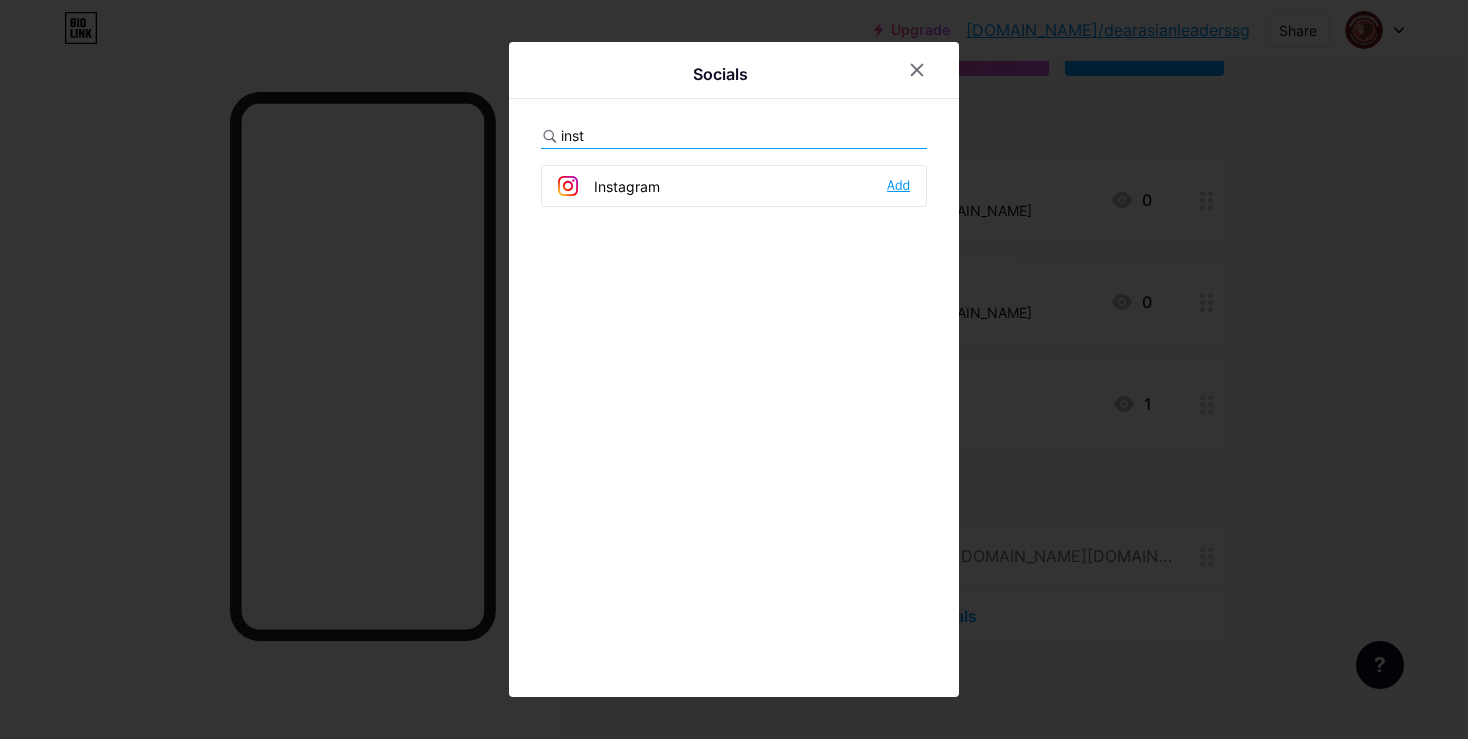 type on "inst" 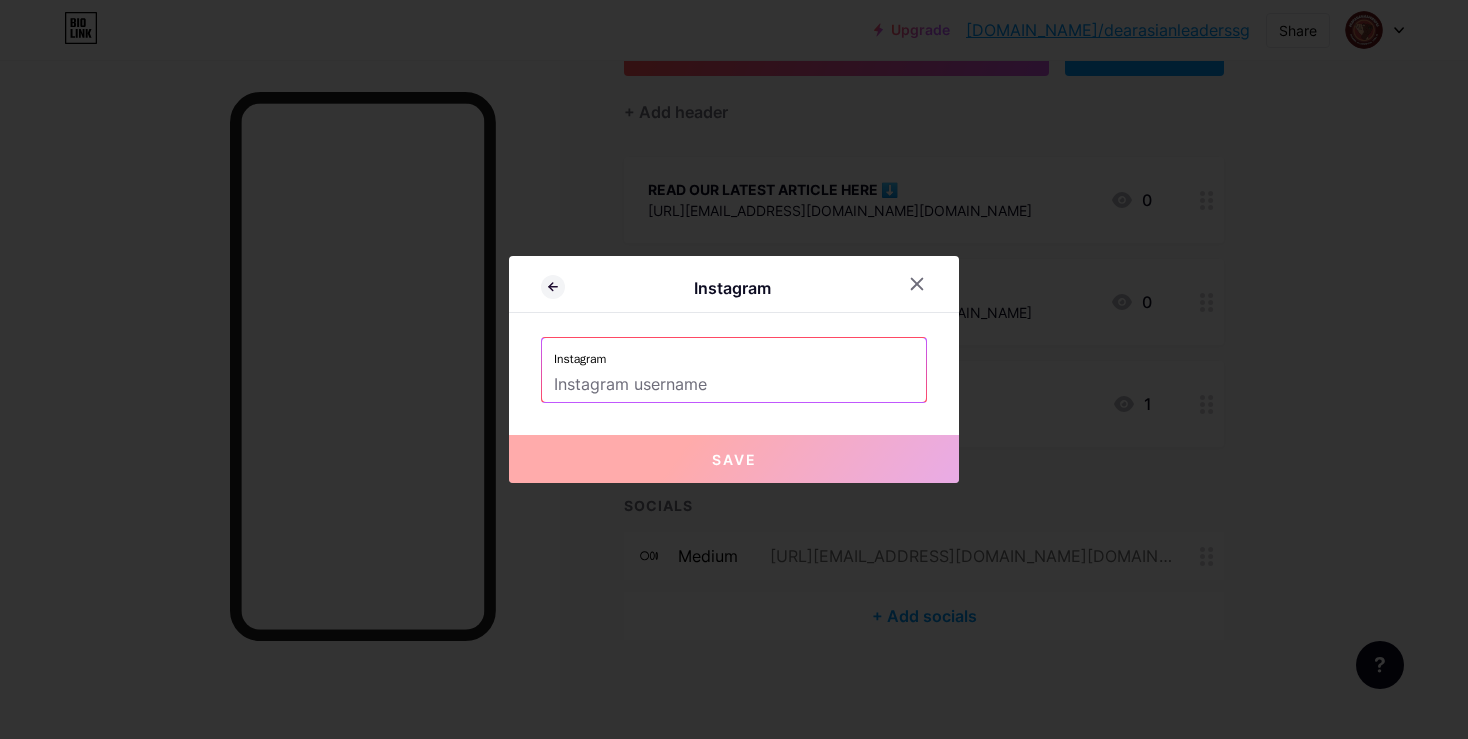 click on "Instagram" at bounding box center [734, 353] 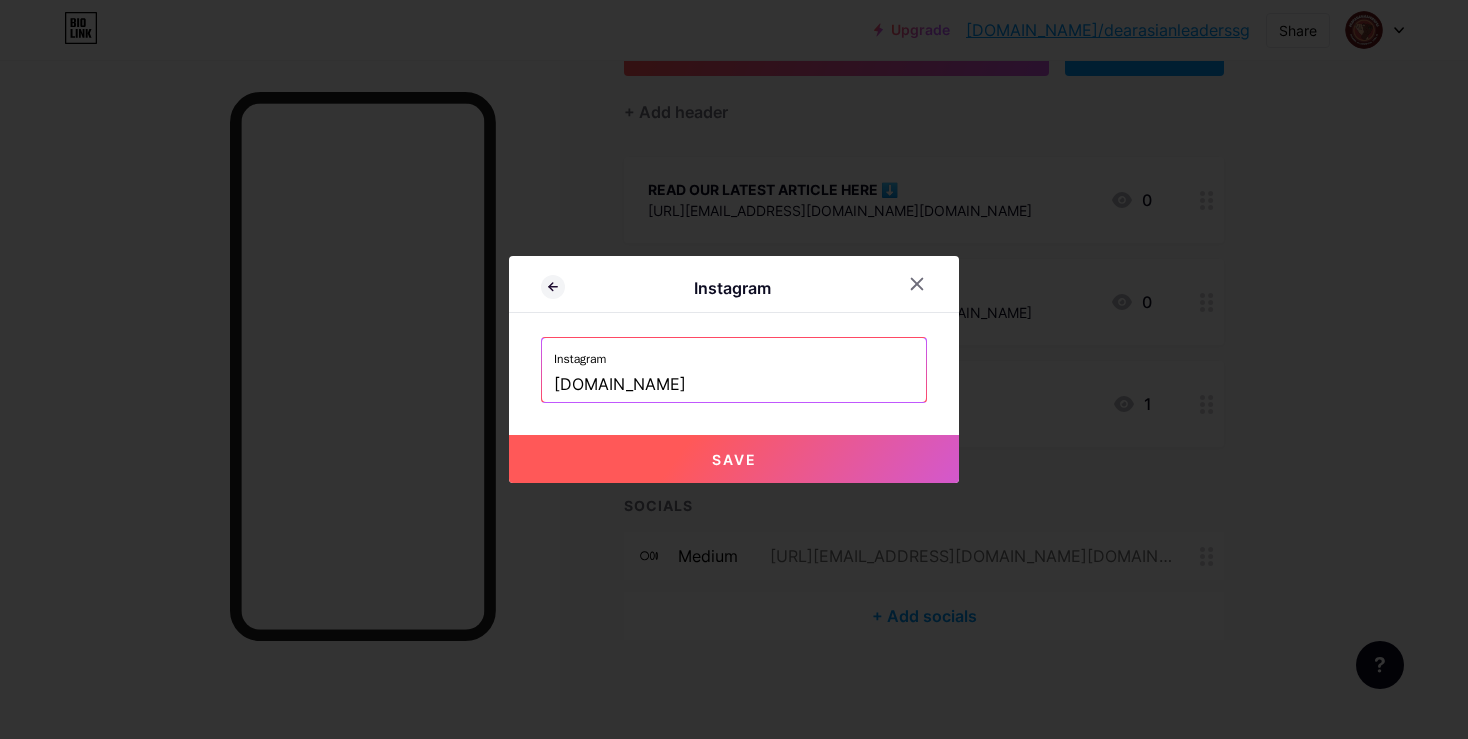 click on "Save" at bounding box center (734, 459) 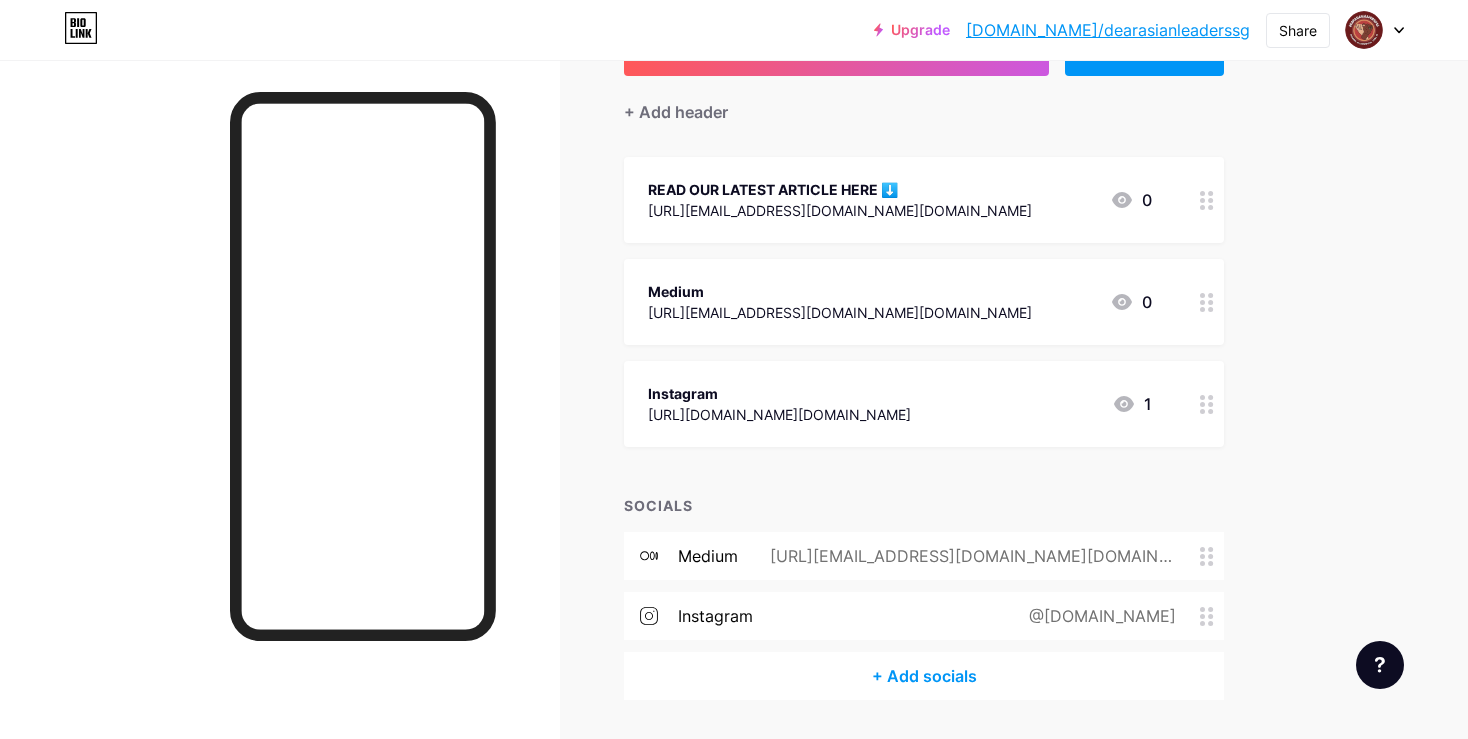 drag, startPoint x: 1197, startPoint y: 615, endPoint x: 1193, endPoint y: 555, distance: 60.133186 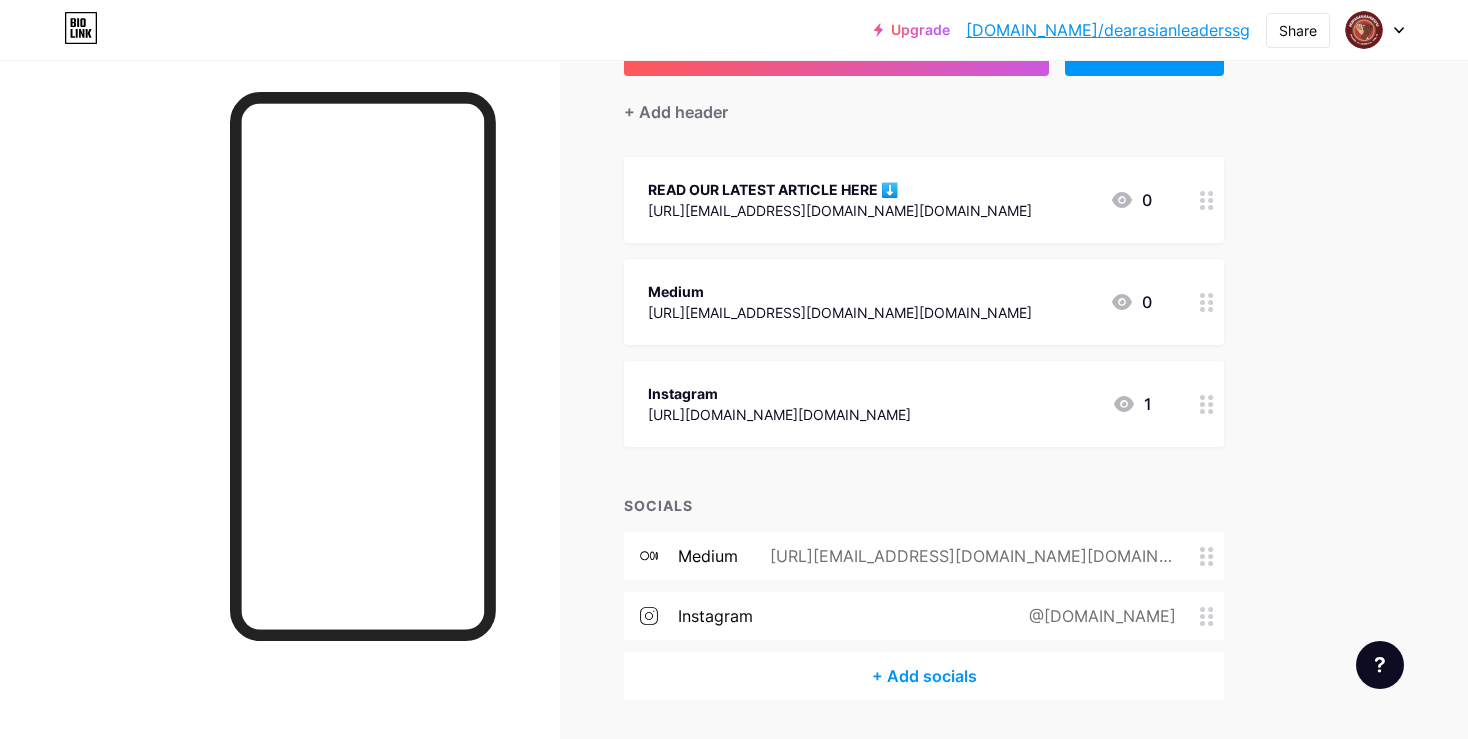 drag, startPoint x: 1210, startPoint y: 549, endPoint x: 1211, endPoint y: 610, distance: 61.008198 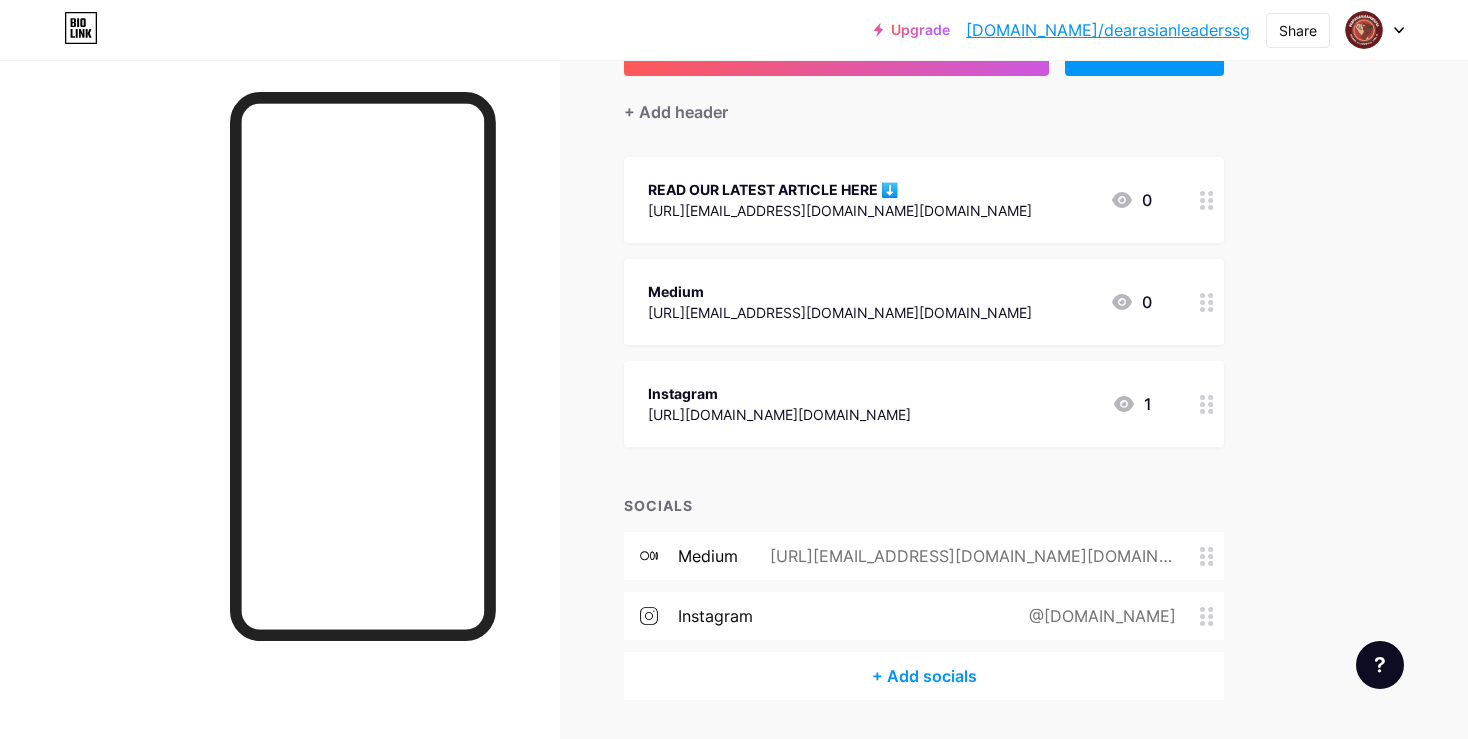 click on "medium
[URL][EMAIL_ADDRESS][DOMAIN_NAME][DOMAIN_NAME]
instagram
@[DOMAIN_NAME]" at bounding box center [924, 592] 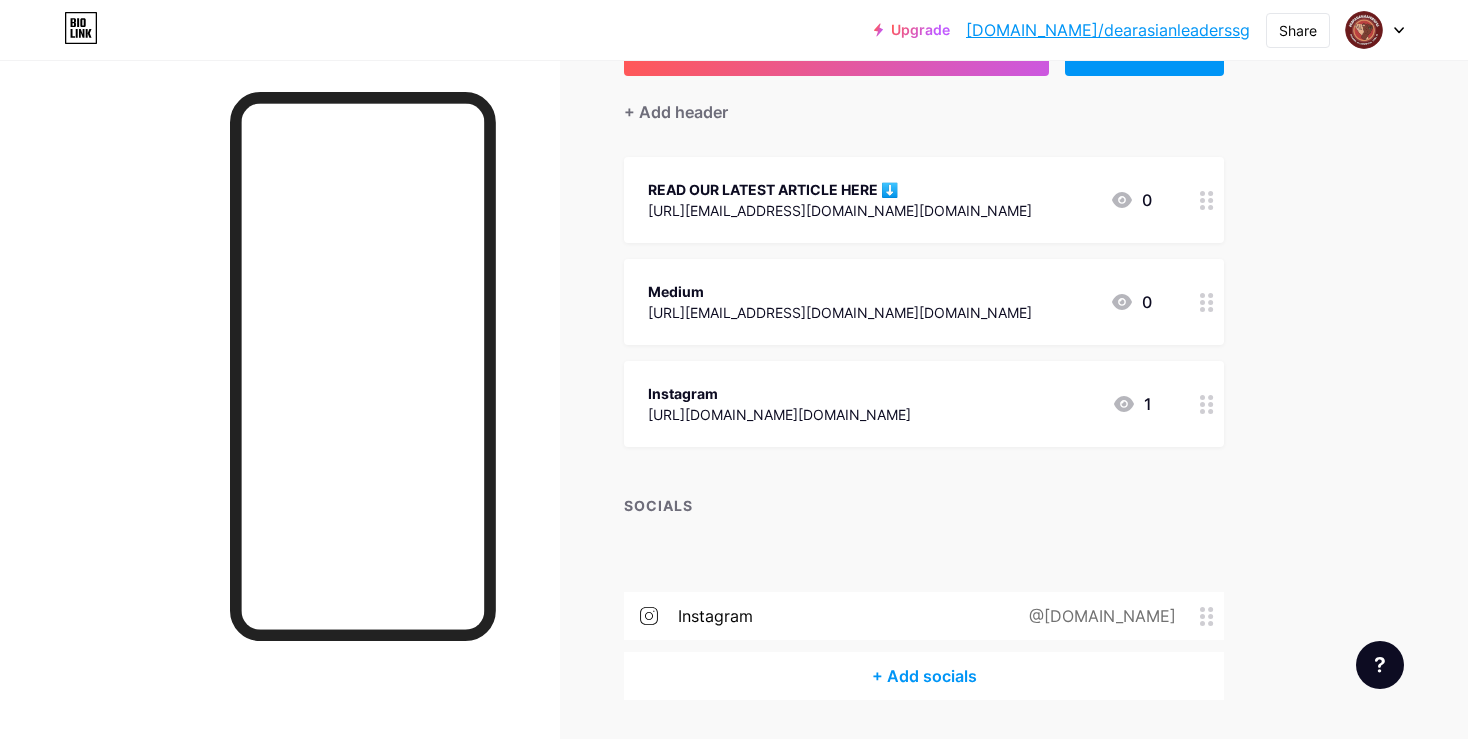 type 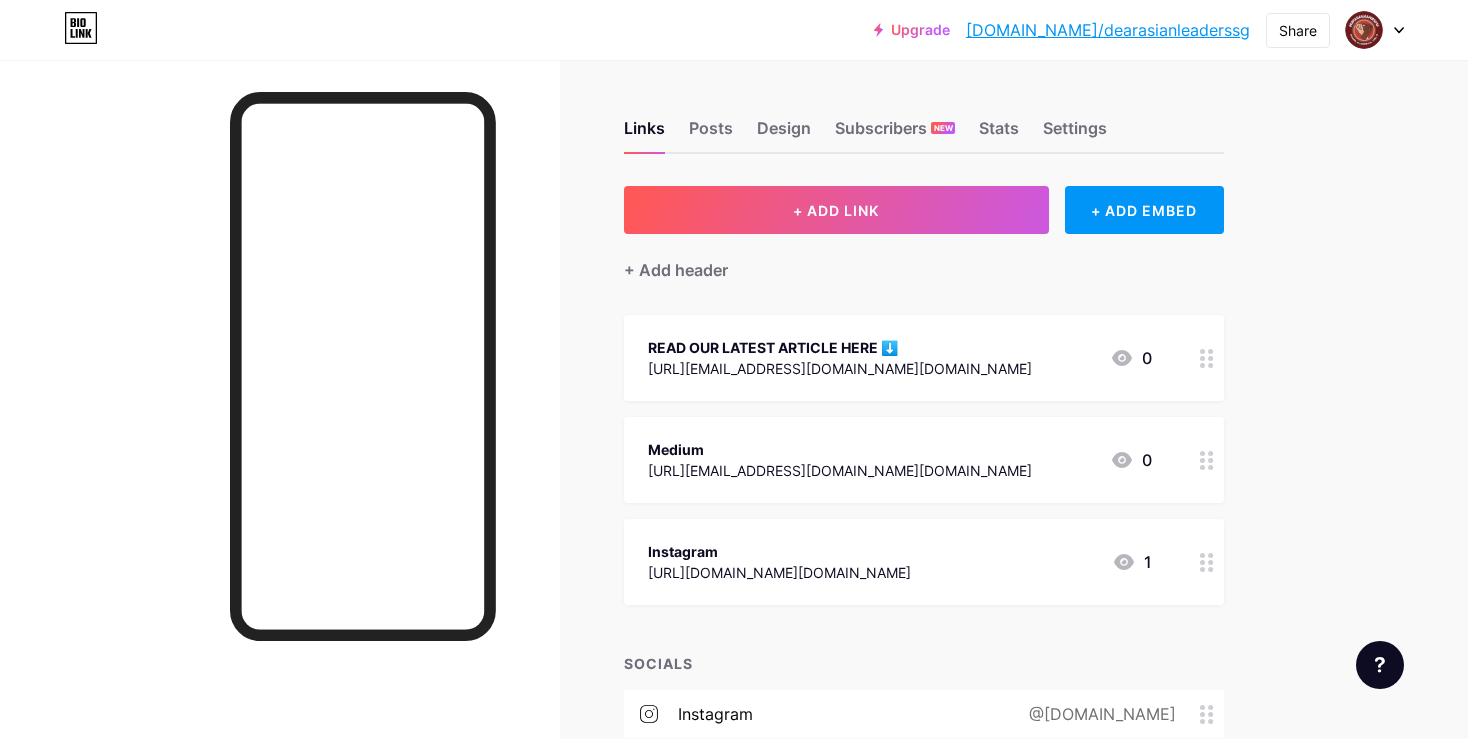 scroll, scrollTop: 0, scrollLeft: 0, axis: both 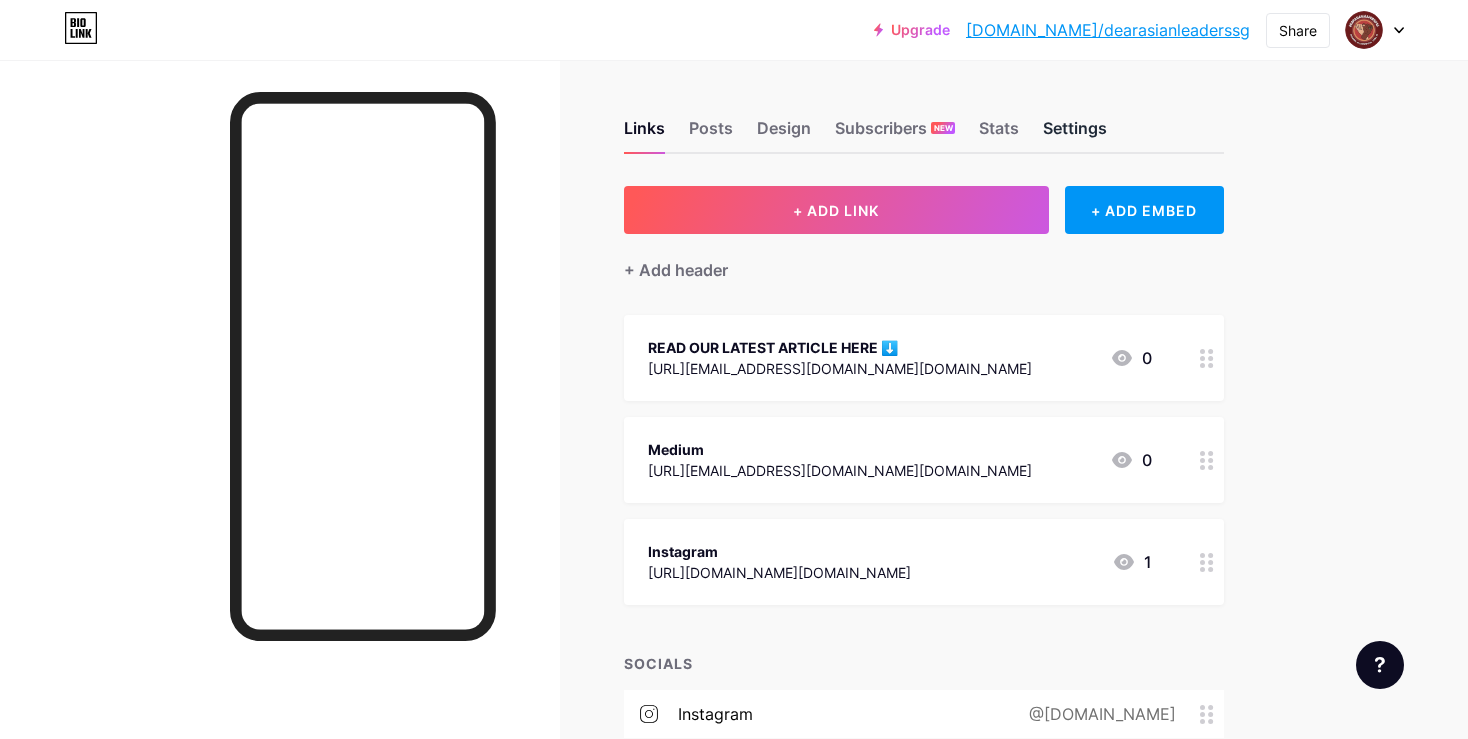 click on "Settings" at bounding box center (1075, 134) 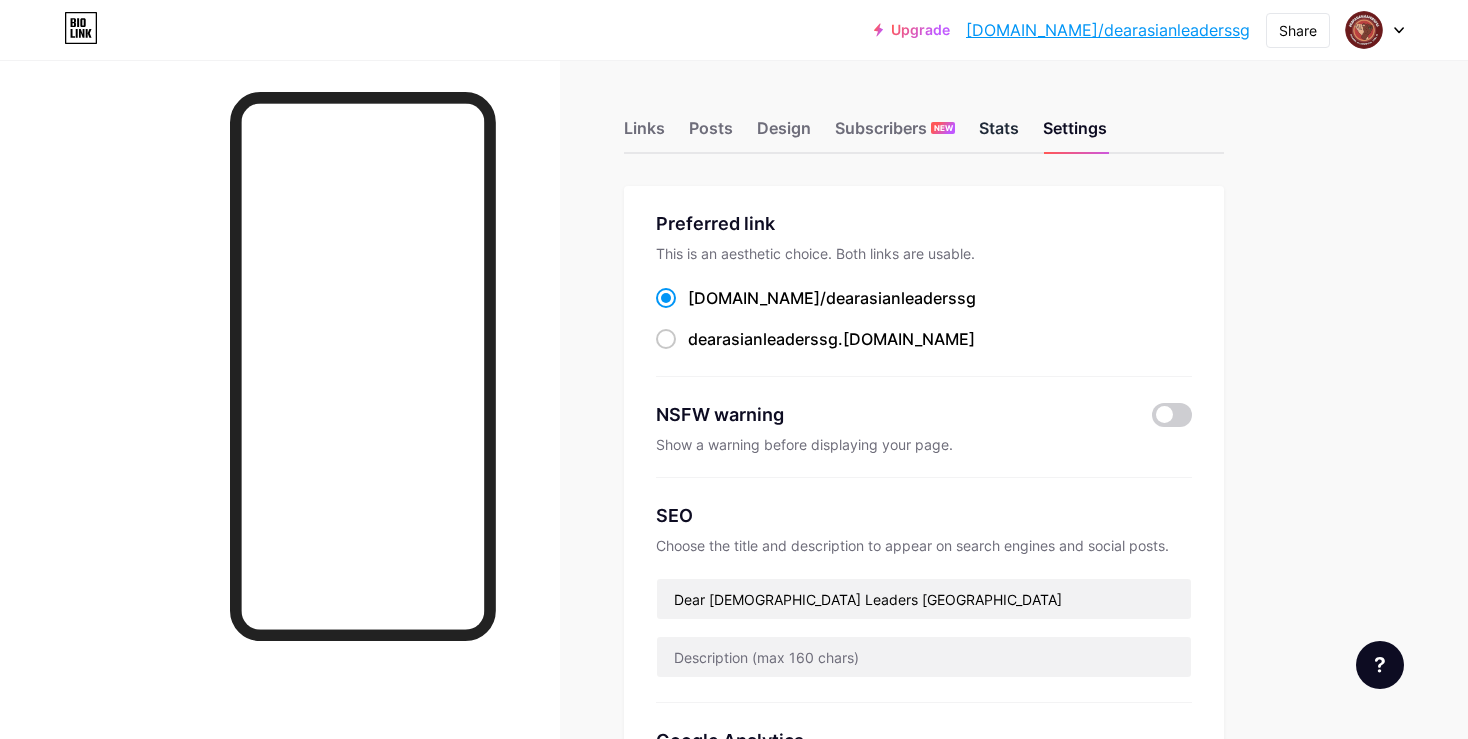 scroll, scrollTop: 0, scrollLeft: 0, axis: both 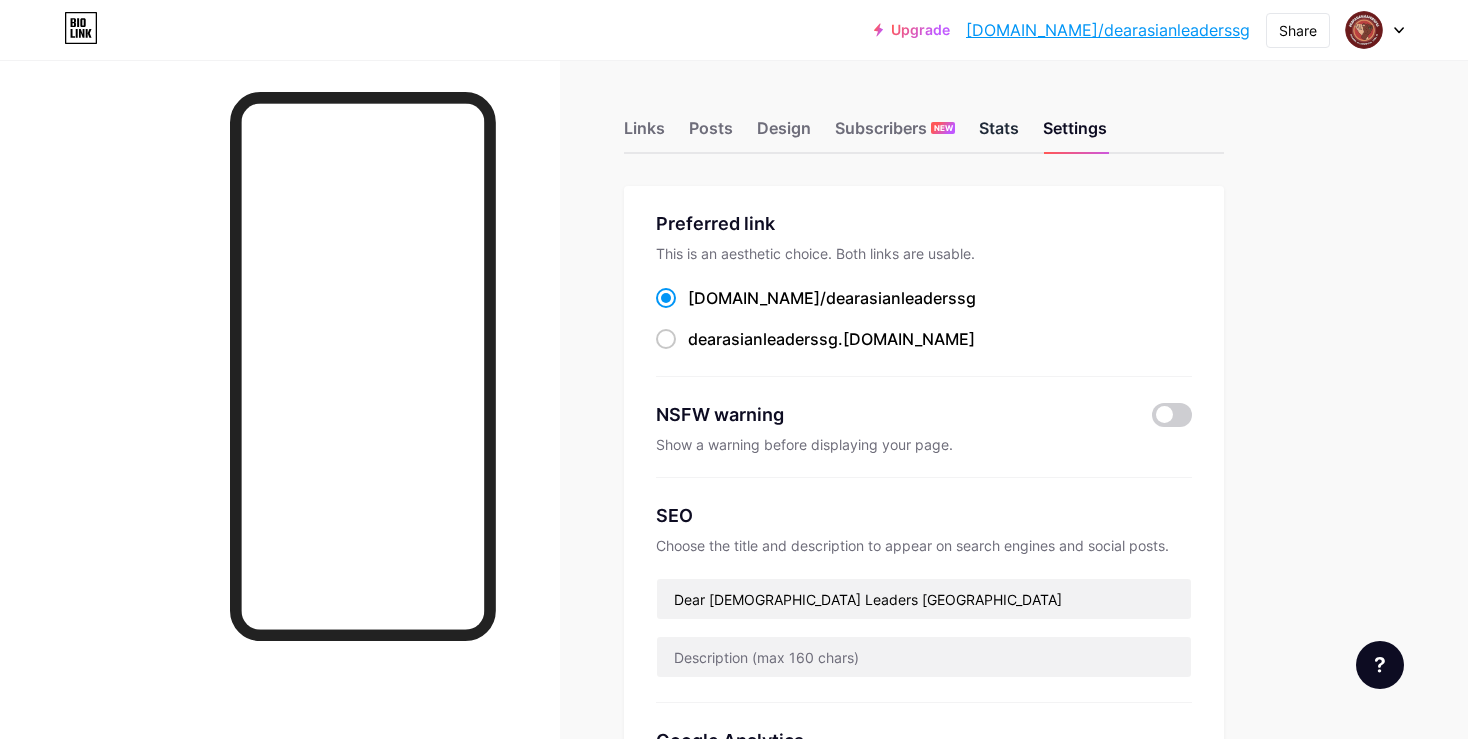 click on "Stats" at bounding box center [999, 134] 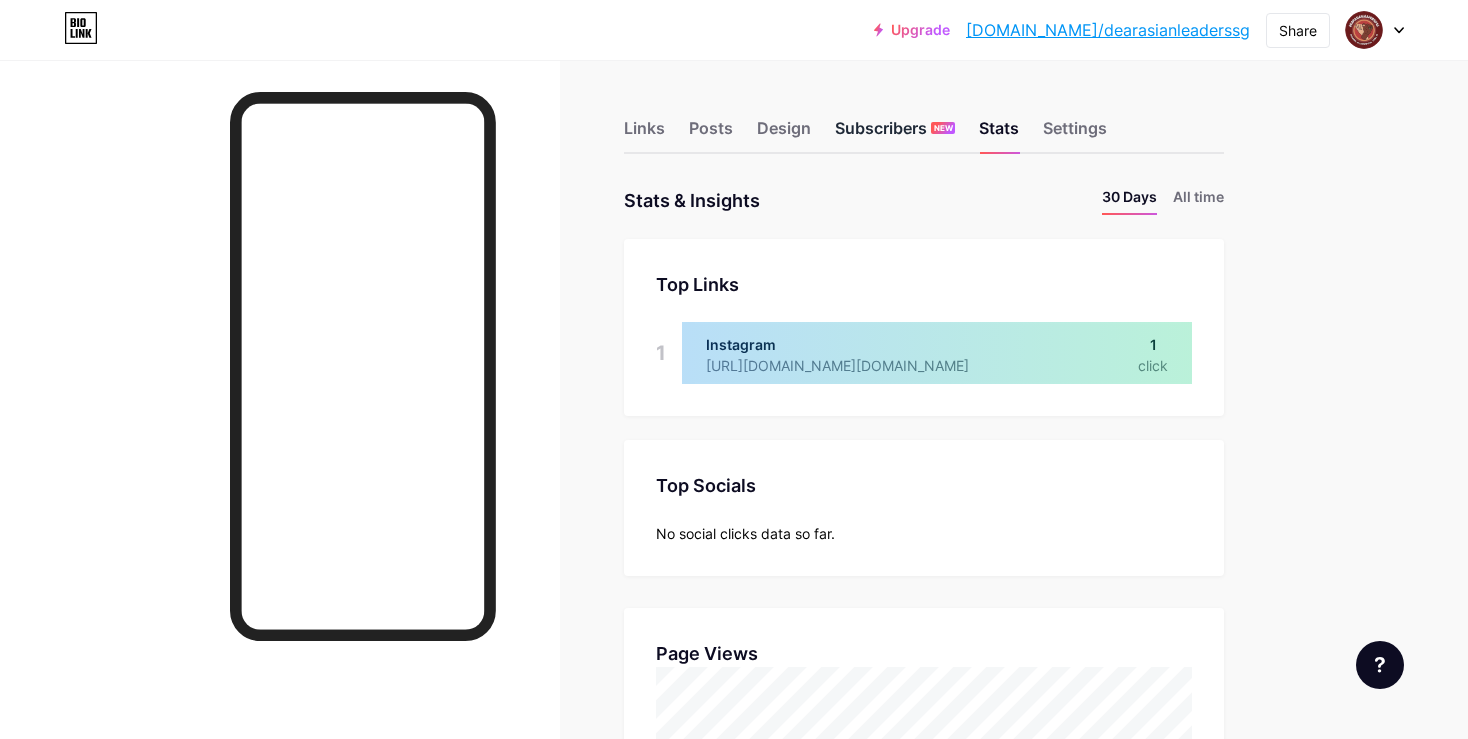 scroll, scrollTop: 999261, scrollLeft: 998532, axis: both 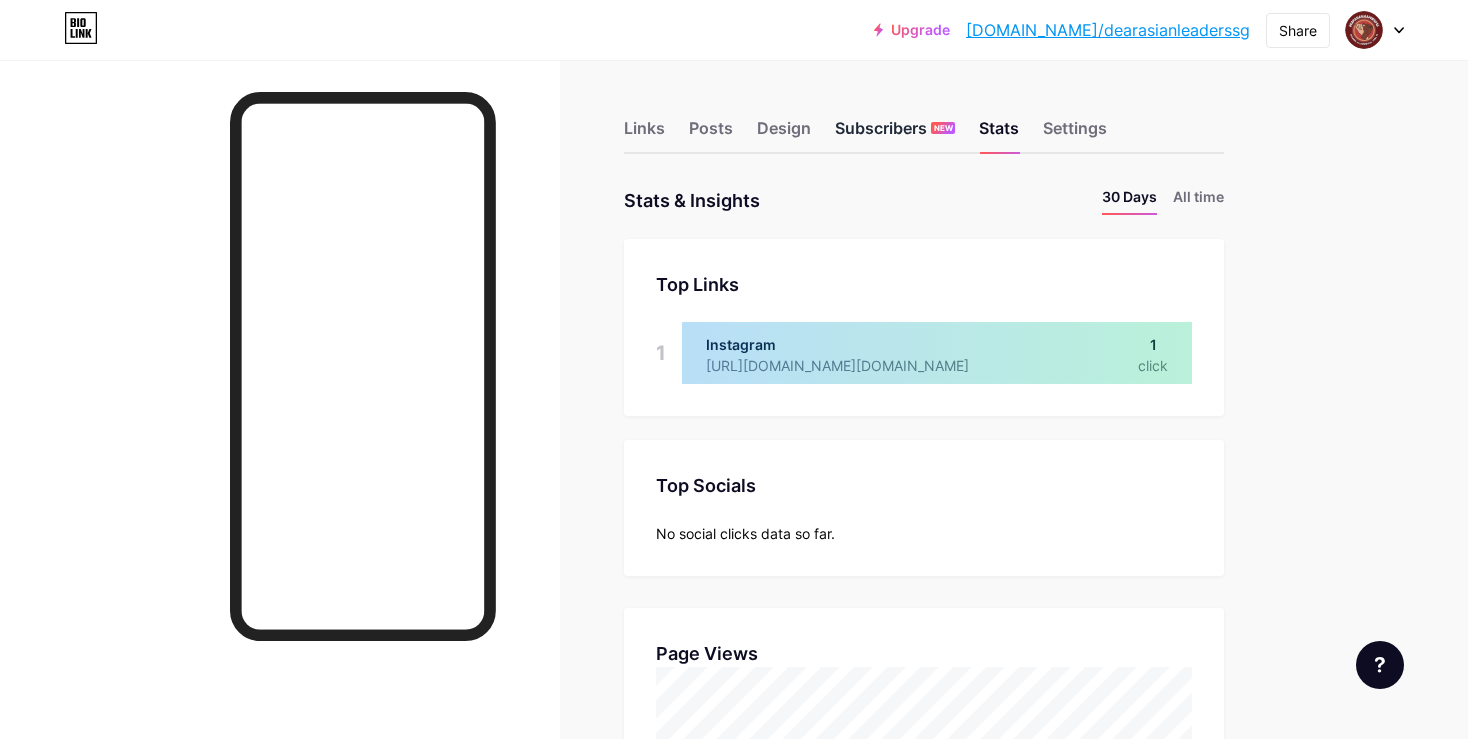 click on "Subscribers
NEW" at bounding box center [895, 134] 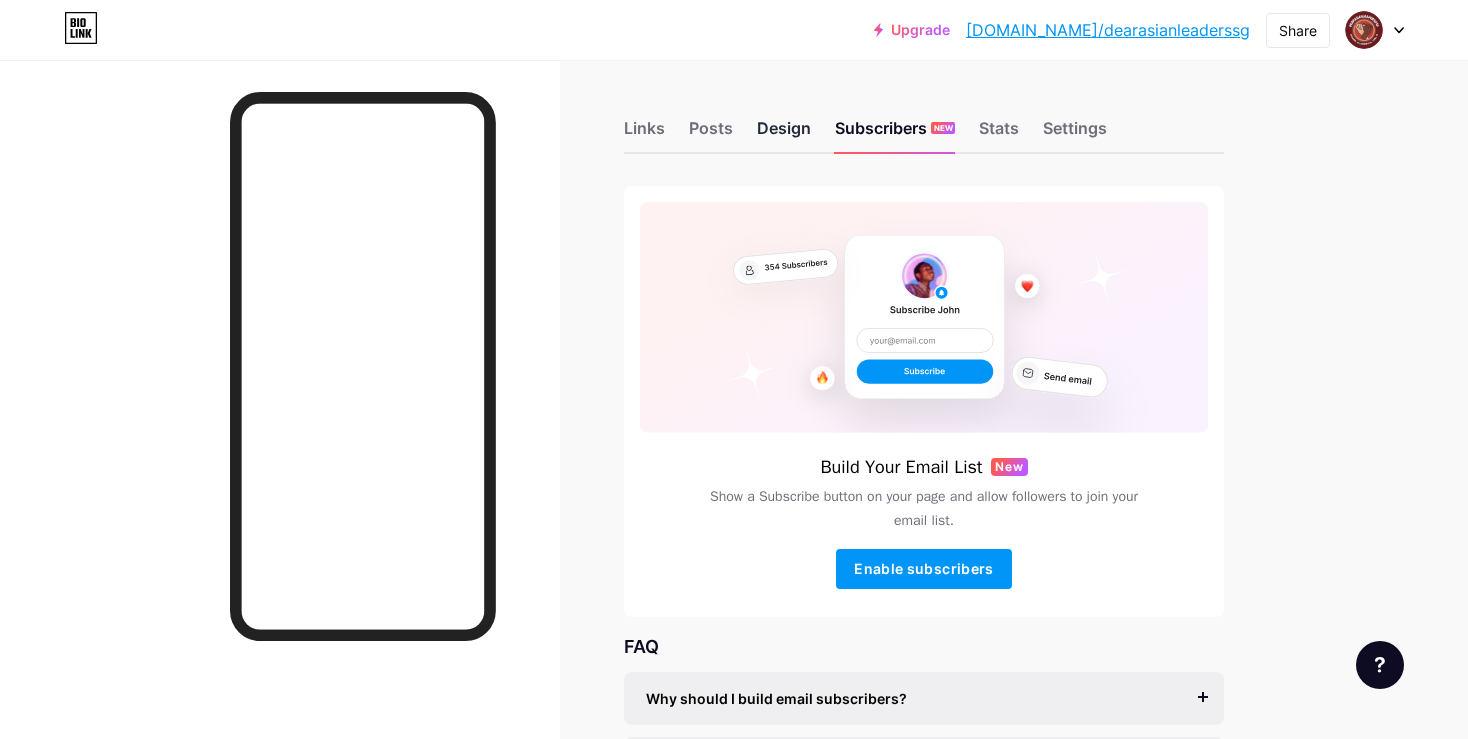 click on "Design" at bounding box center [784, 134] 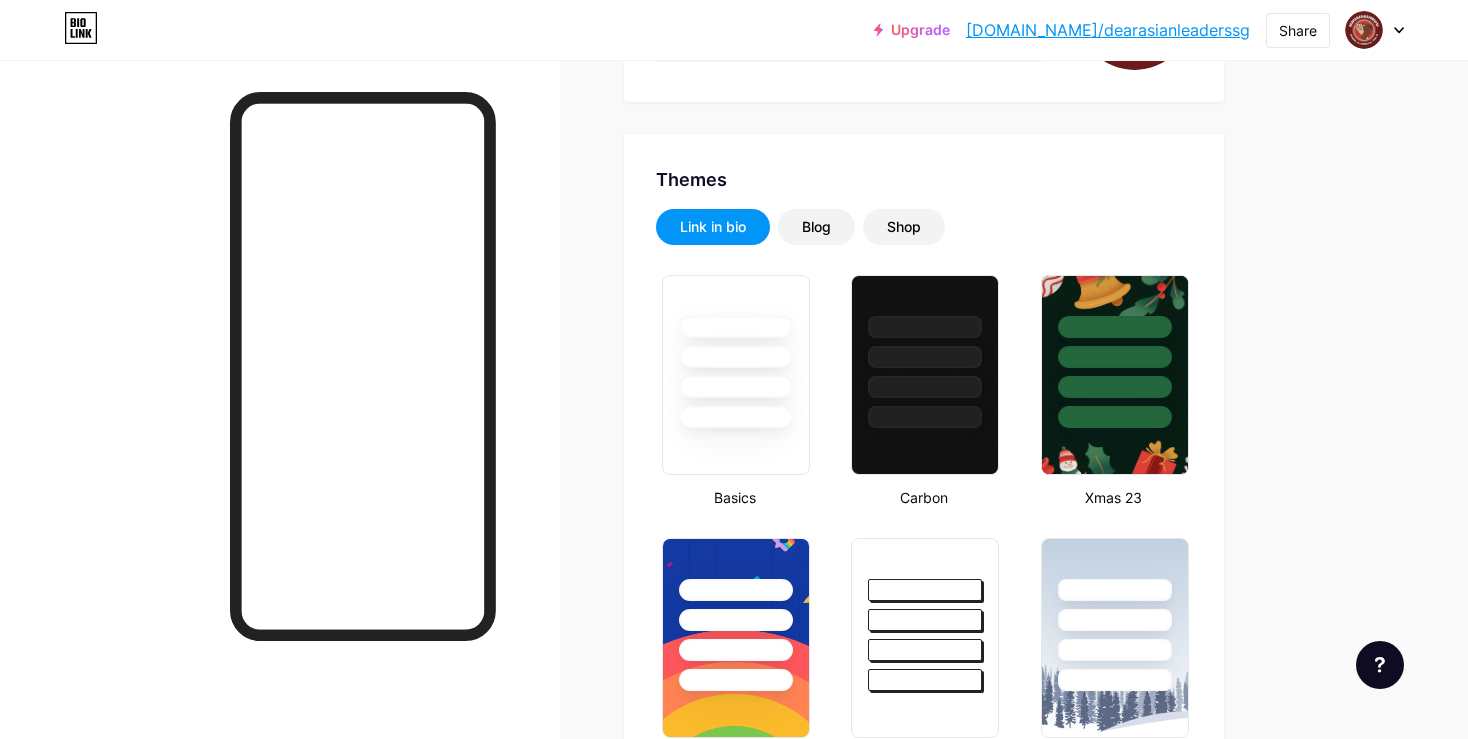 scroll, scrollTop: 331, scrollLeft: 0, axis: vertical 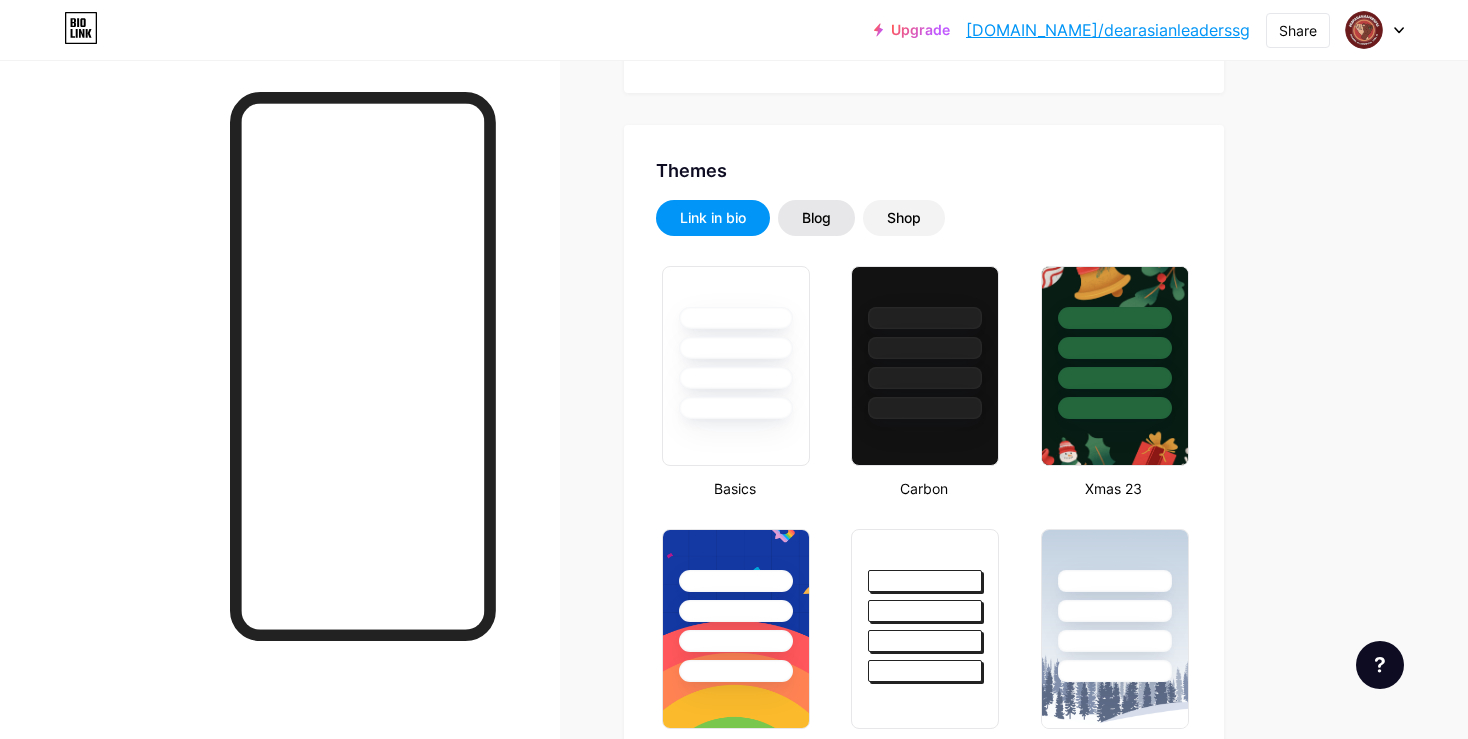click on "Blog" at bounding box center (816, 218) 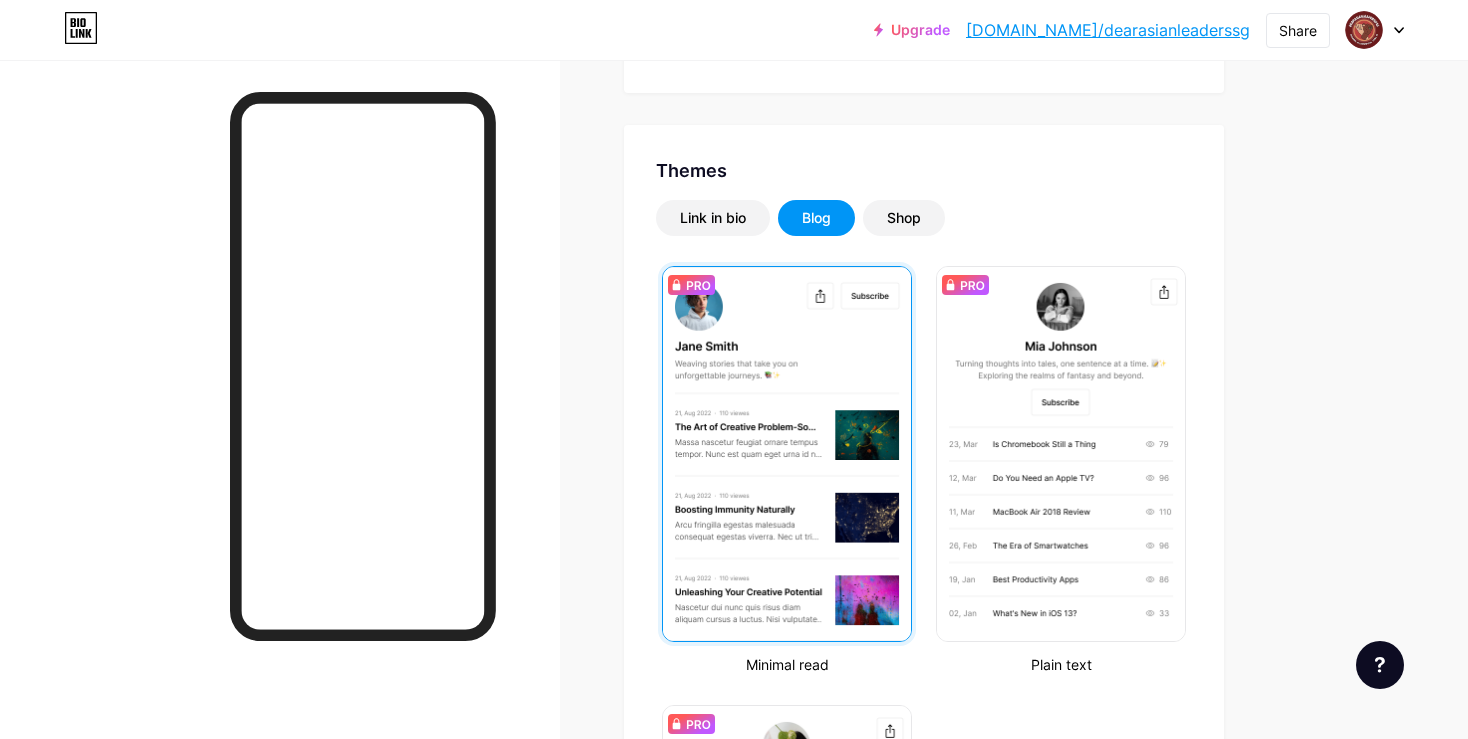 click at bounding box center (787, 454) 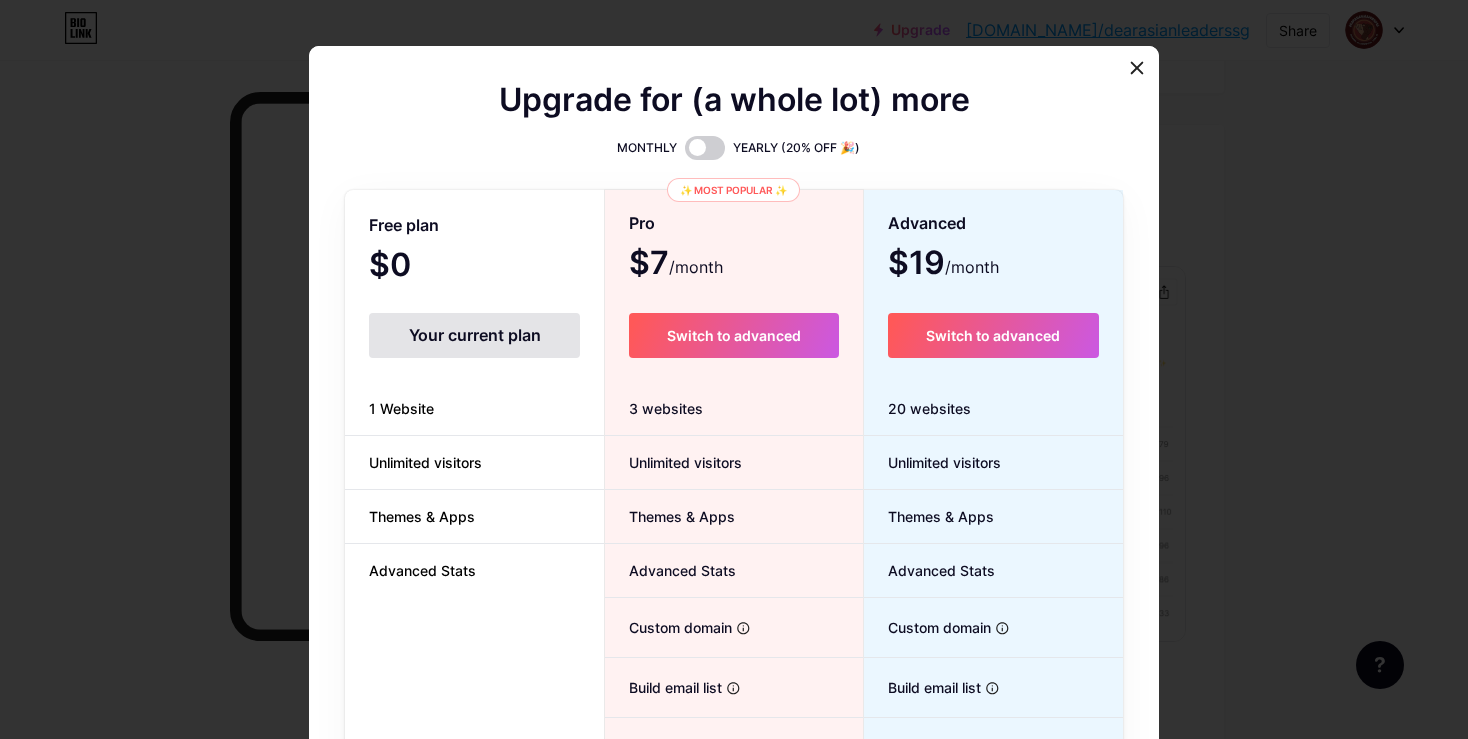 click on "Upgrade for (a whole lot) more
MONTHLY
YEARLY (20% OFF 🎉)
Free plan   $0   /month
Your current plan   1 Website Unlimited visitors Themes & Apps Advanced Stats   ✨ Most popular ✨   Pro   $7   /month     Switch to advanced      3 websites
Unlimited visitors     Themes & Apps     Advanced Stats     Custom domain        Host it on your own personal domain    Build email list        Collect emails of your visitors and send them email updates    Publish blog posts        Start a blog in seconds, powered by a powerful editor    Verified badge        Add authenticity by showing a blue checkmark    Remove Bio Link branding        Remove all credits and make it fully white-label      Advanced   $19   /month     Switch to advanced      20 websites
Unlimited visitors     Themes & Apps     Advanced Stats     Custom domain        Host it on your own personal domain    Build email list         Publish blog posts" at bounding box center [734, 490] 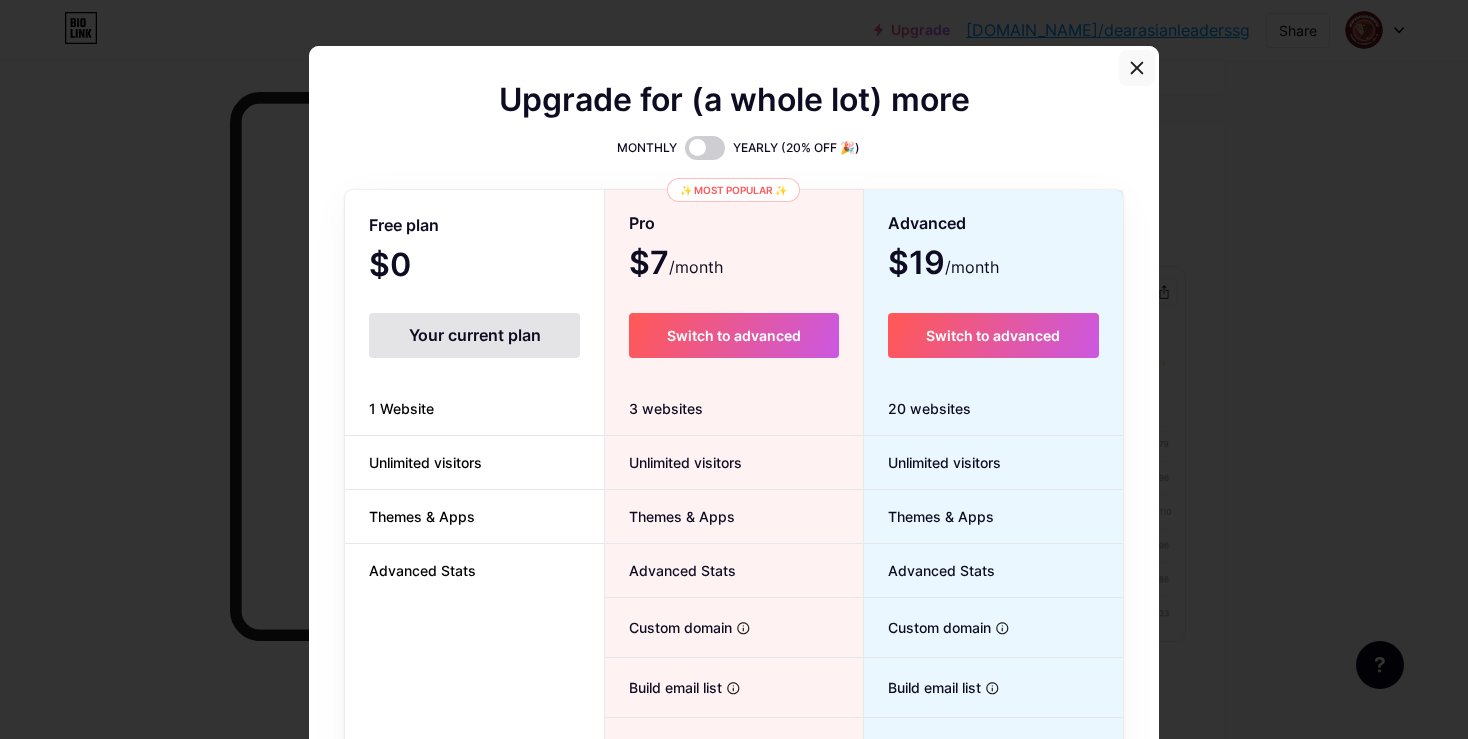 click at bounding box center [1137, 68] 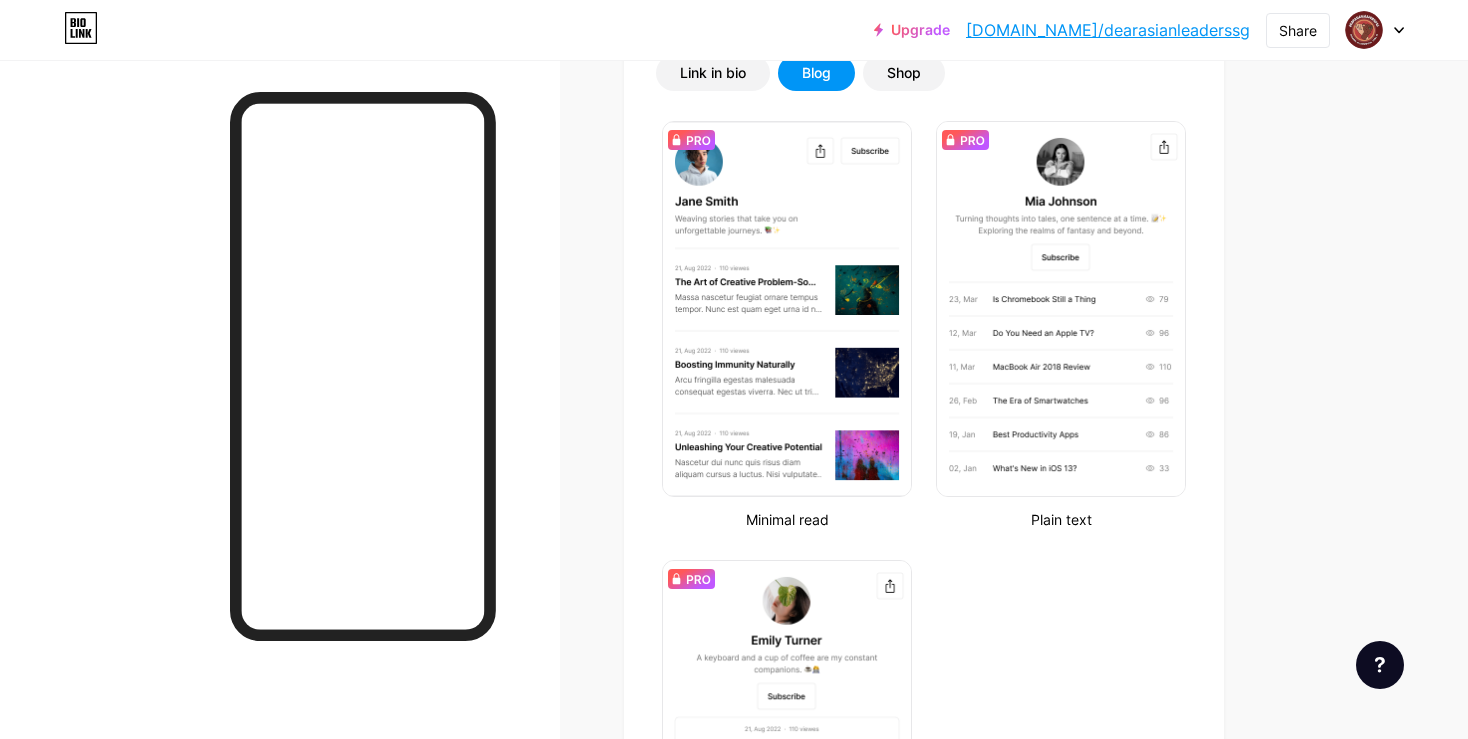 scroll, scrollTop: 450, scrollLeft: 0, axis: vertical 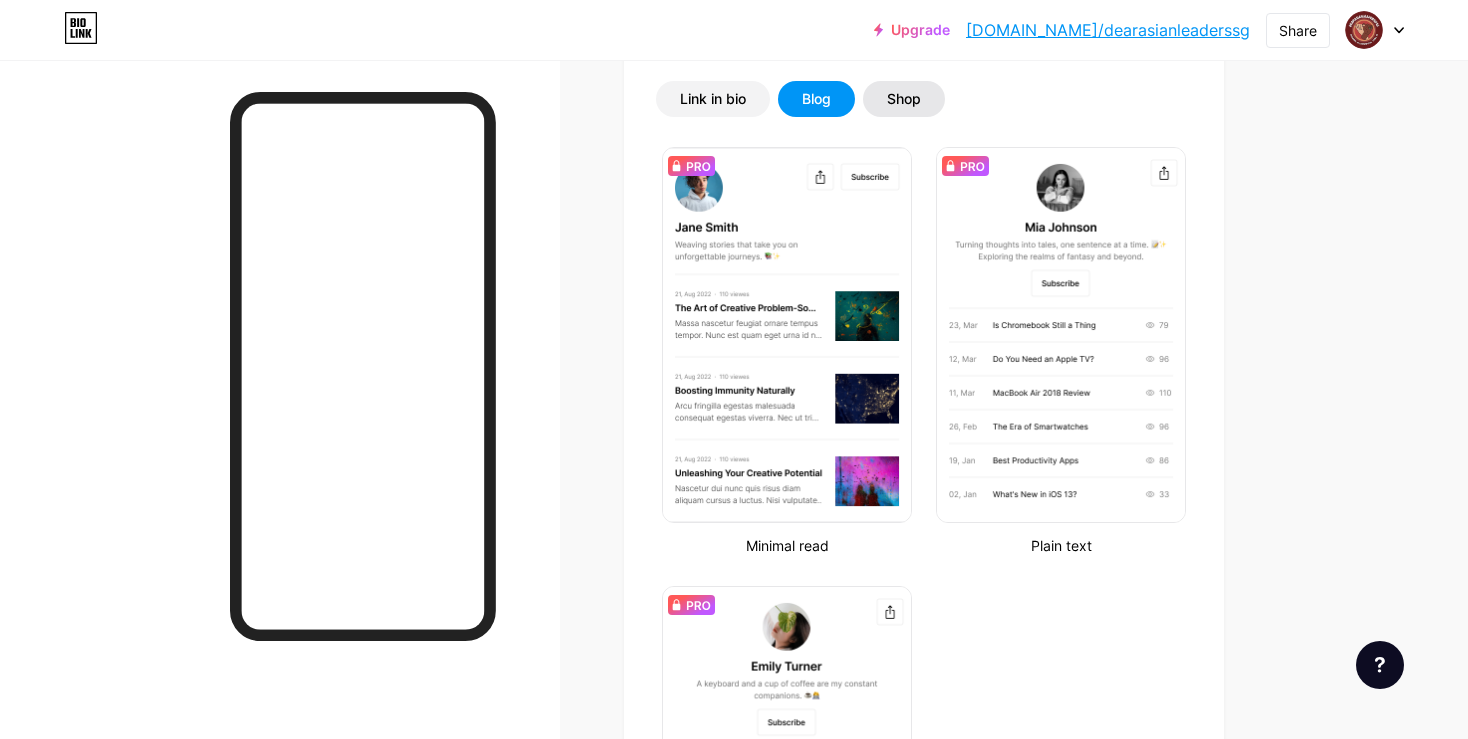 click on "Shop" at bounding box center (904, 99) 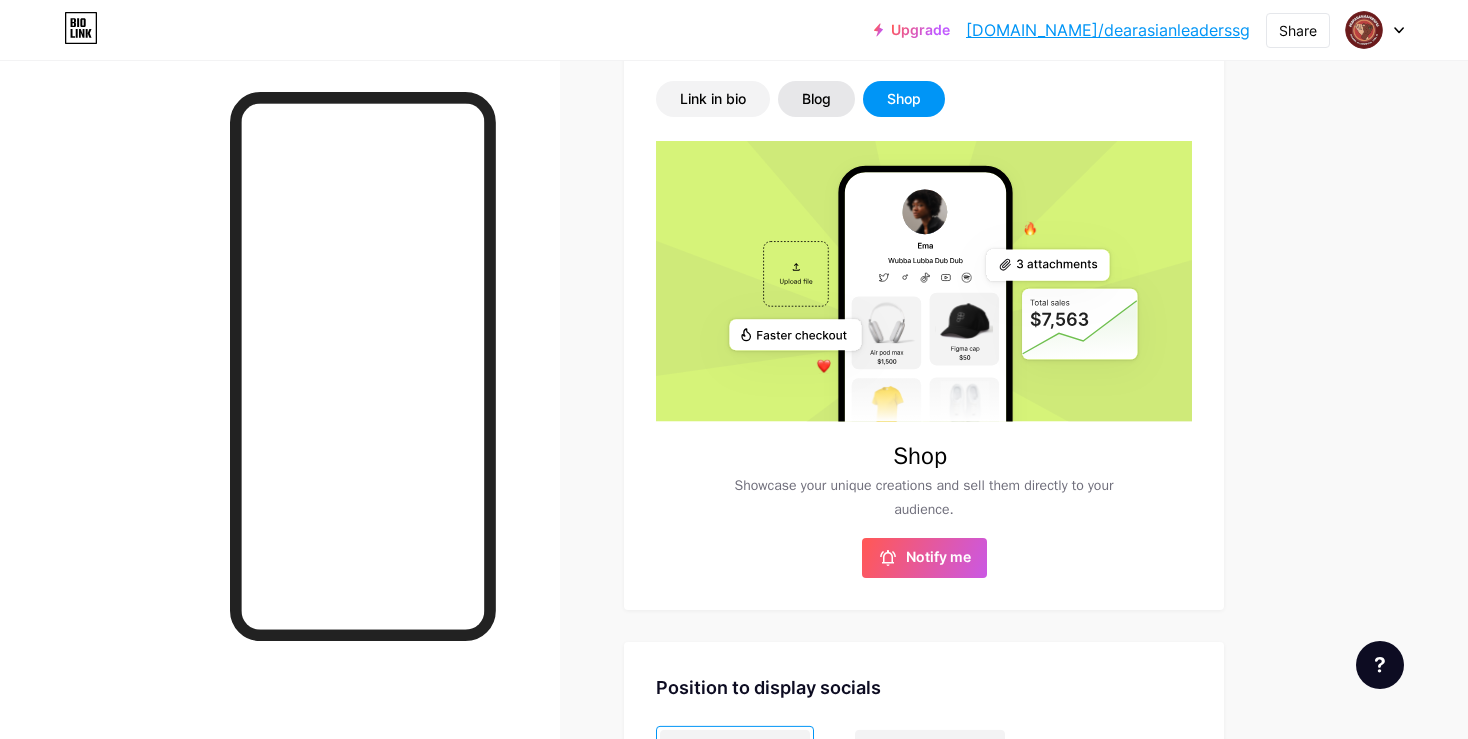 click on "Blog" at bounding box center (816, 99) 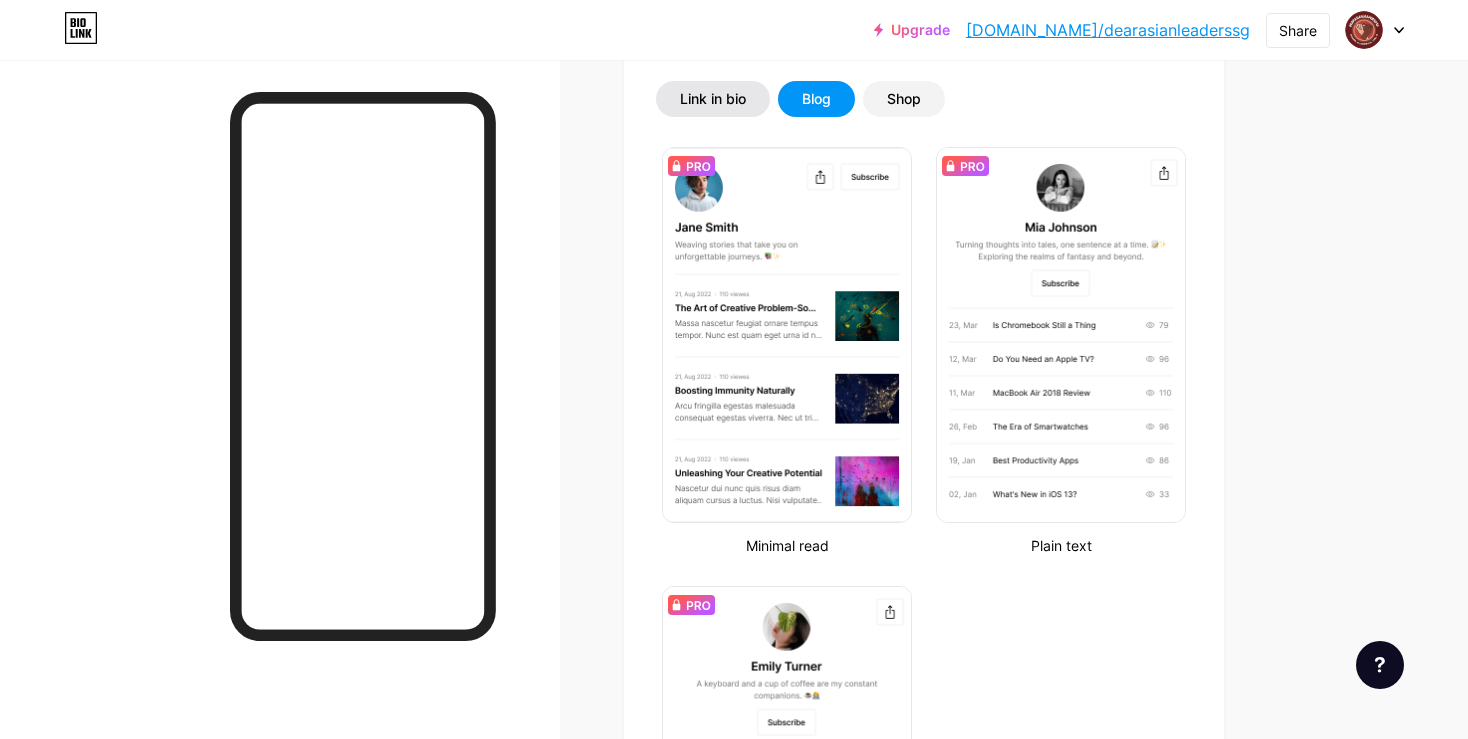 click on "Link in bio" at bounding box center [713, 99] 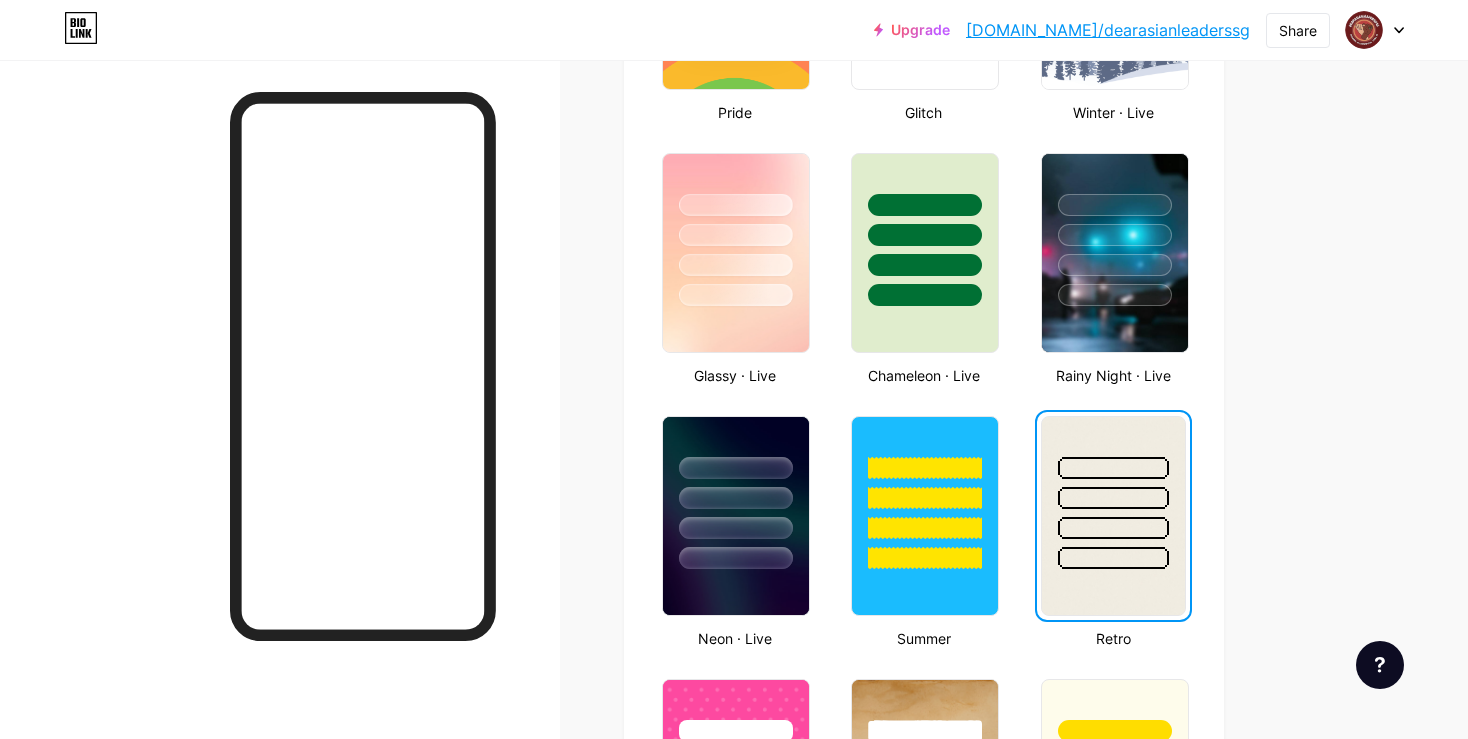 scroll, scrollTop: 979, scrollLeft: 0, axis: vertical 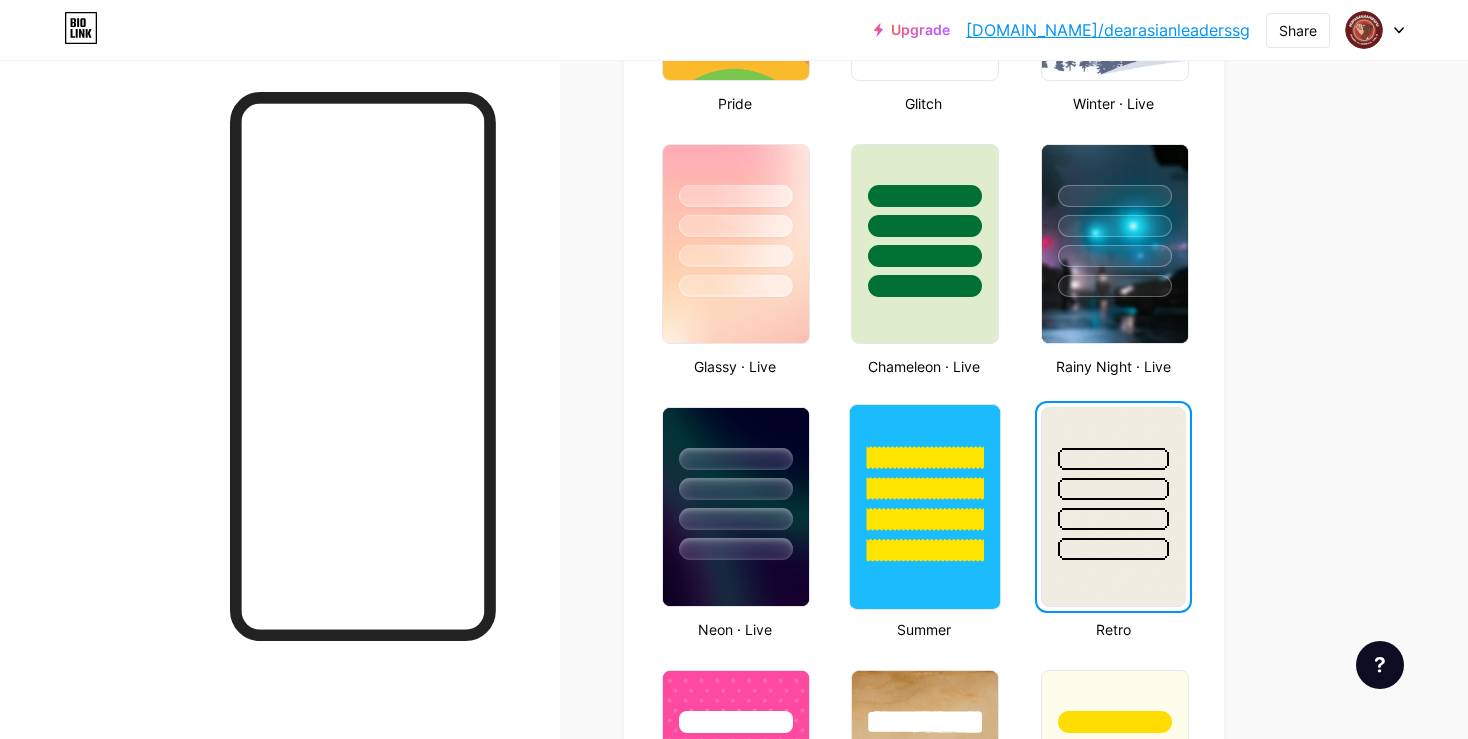 click at bounding box center (925, 457) 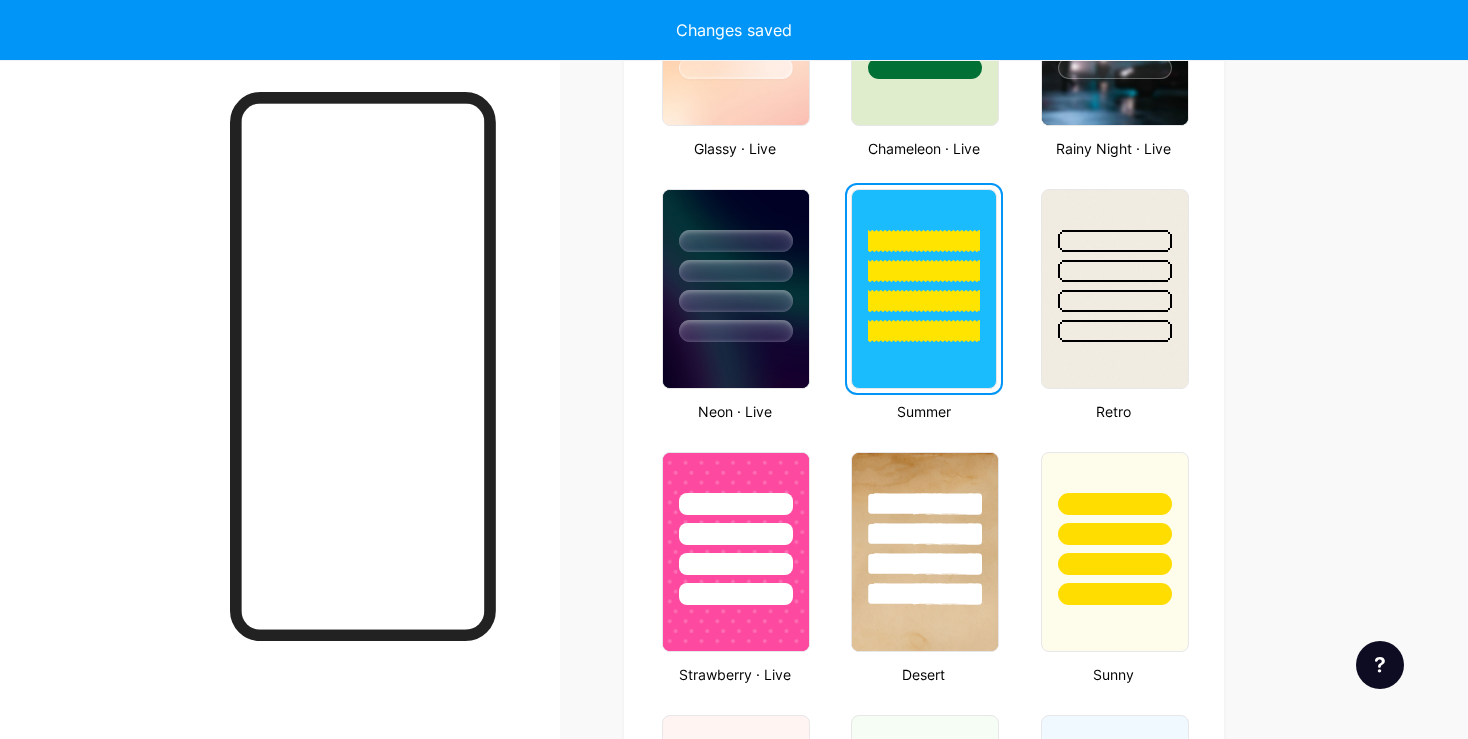 scroll, scrollTop: 1206, scrollLeft: 1, axis: both 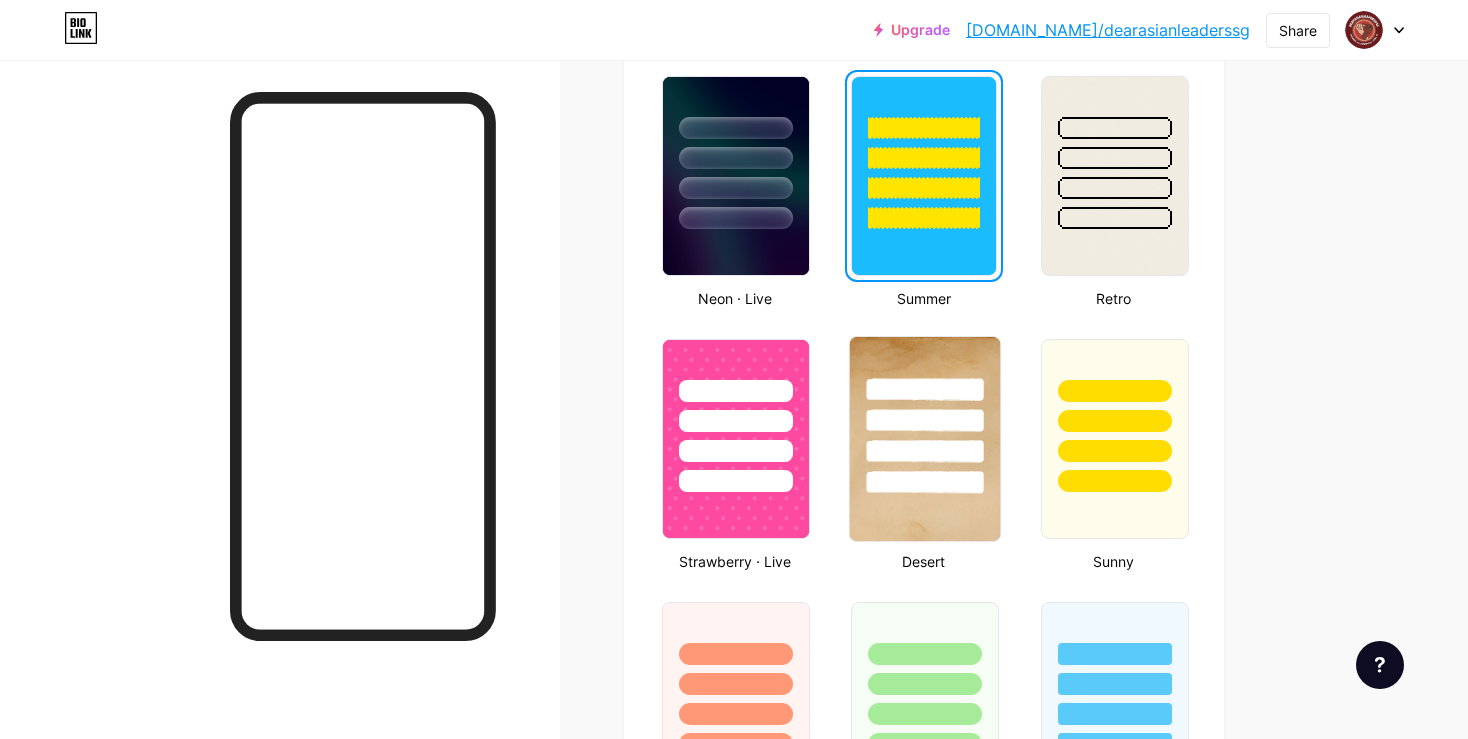 click at bounding box center (925, 415) 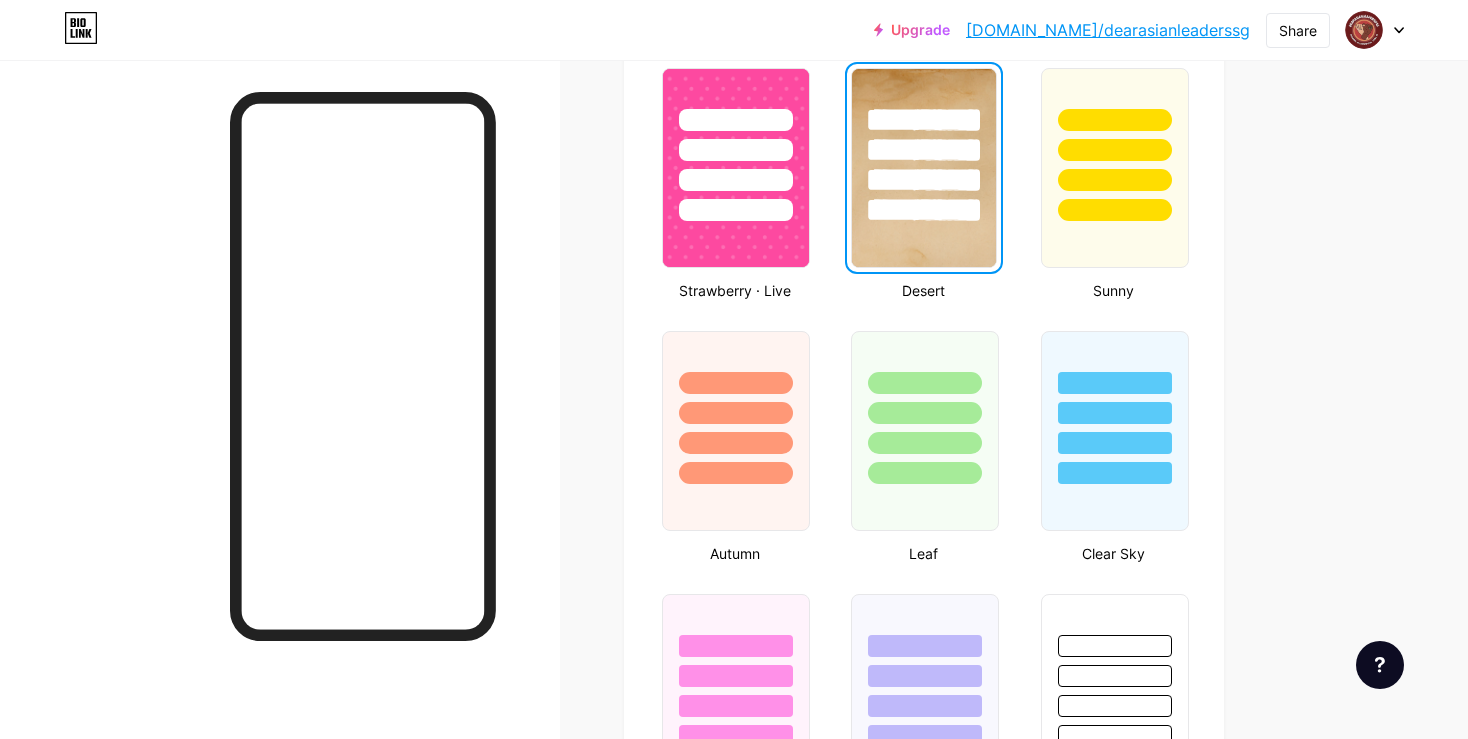 scroll, scrollTop: 1587, scrollLeft: 0, axis: vertical 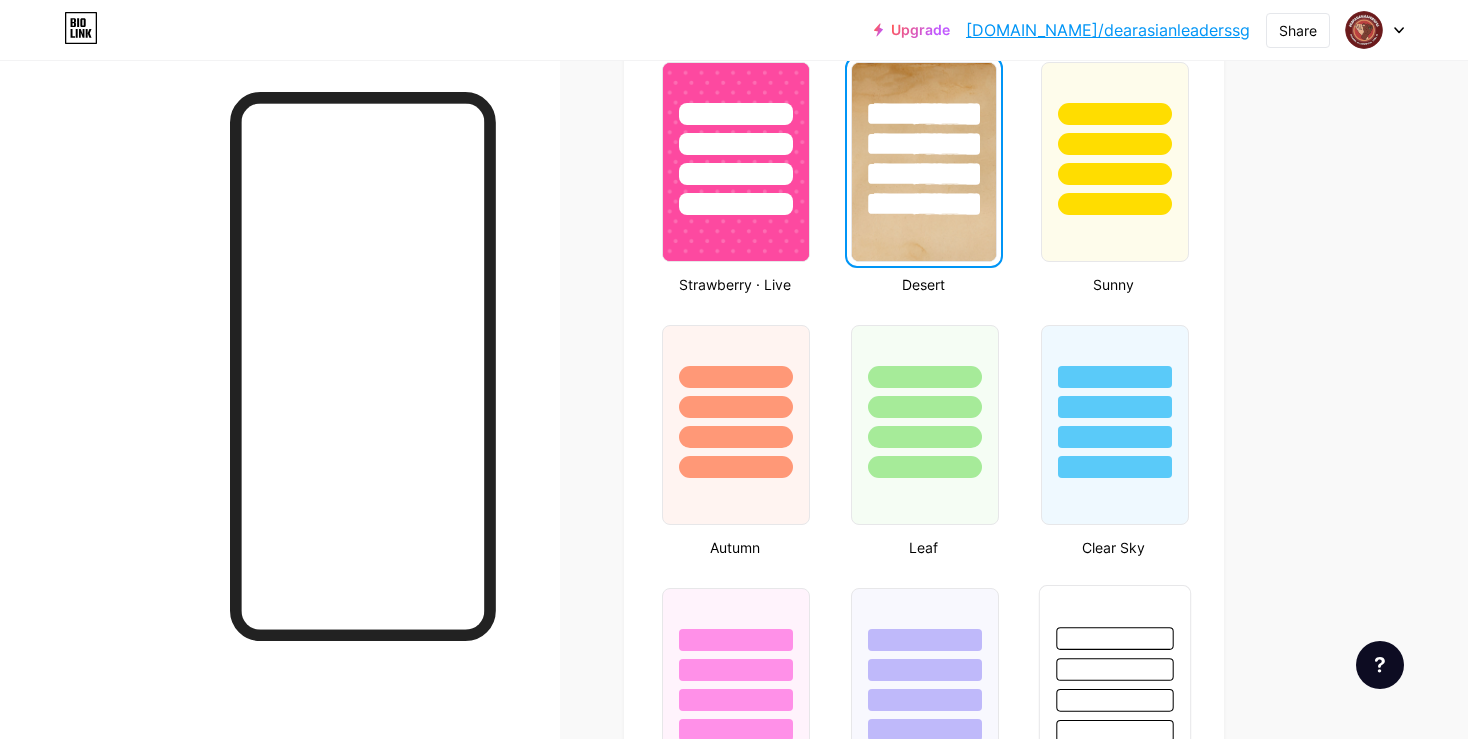 click at bounding box center (1114, 669) 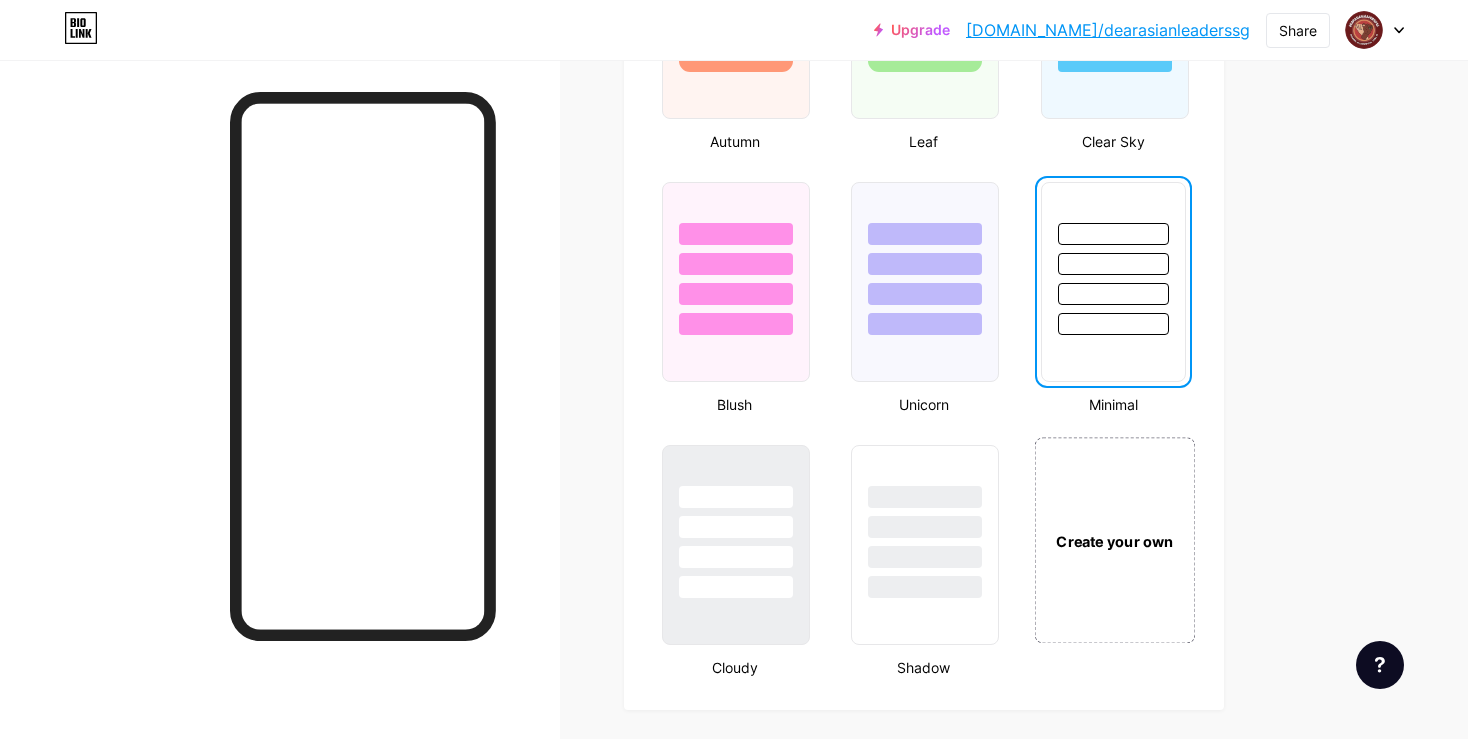 scroll, scrollTop: 2030, scrollLeft: 0, axis: vertical 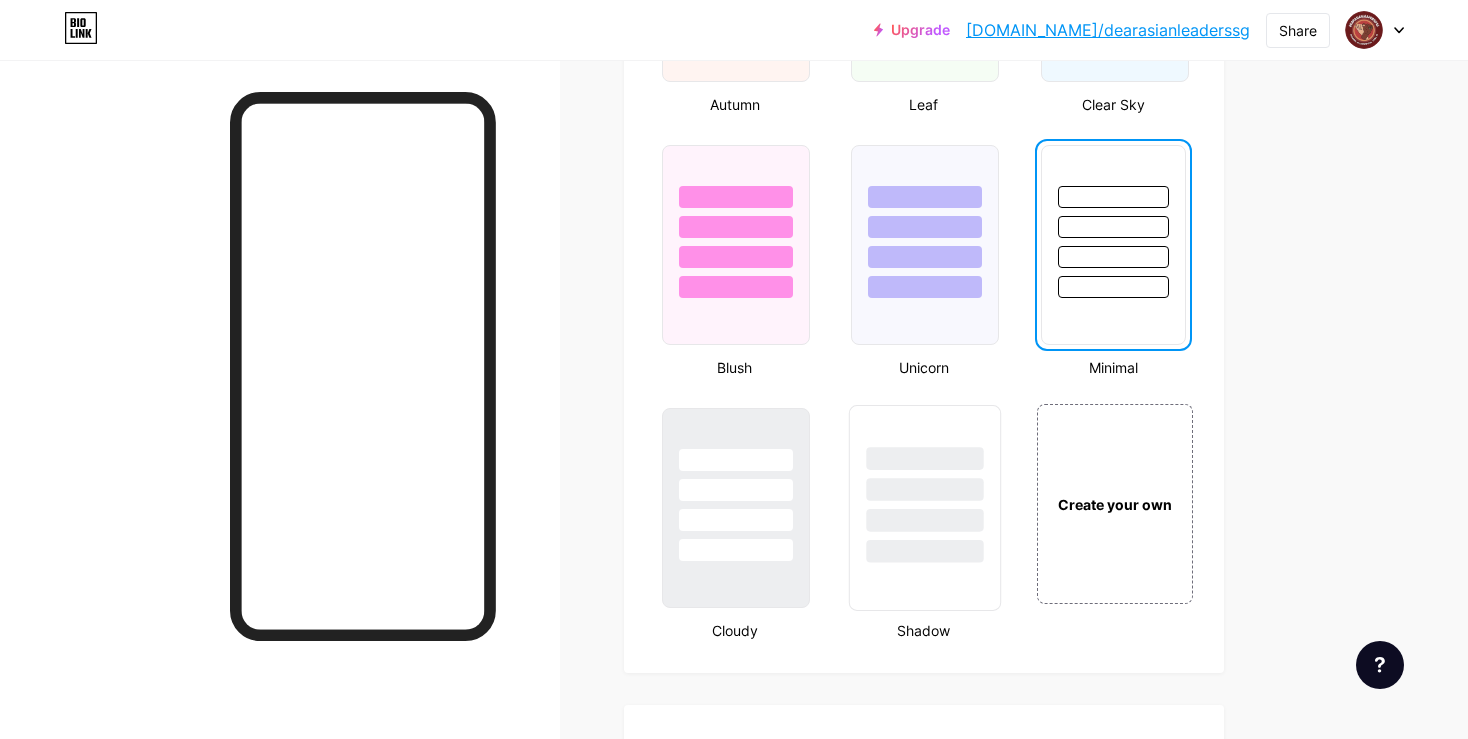 click at bounding box center (925, 484) 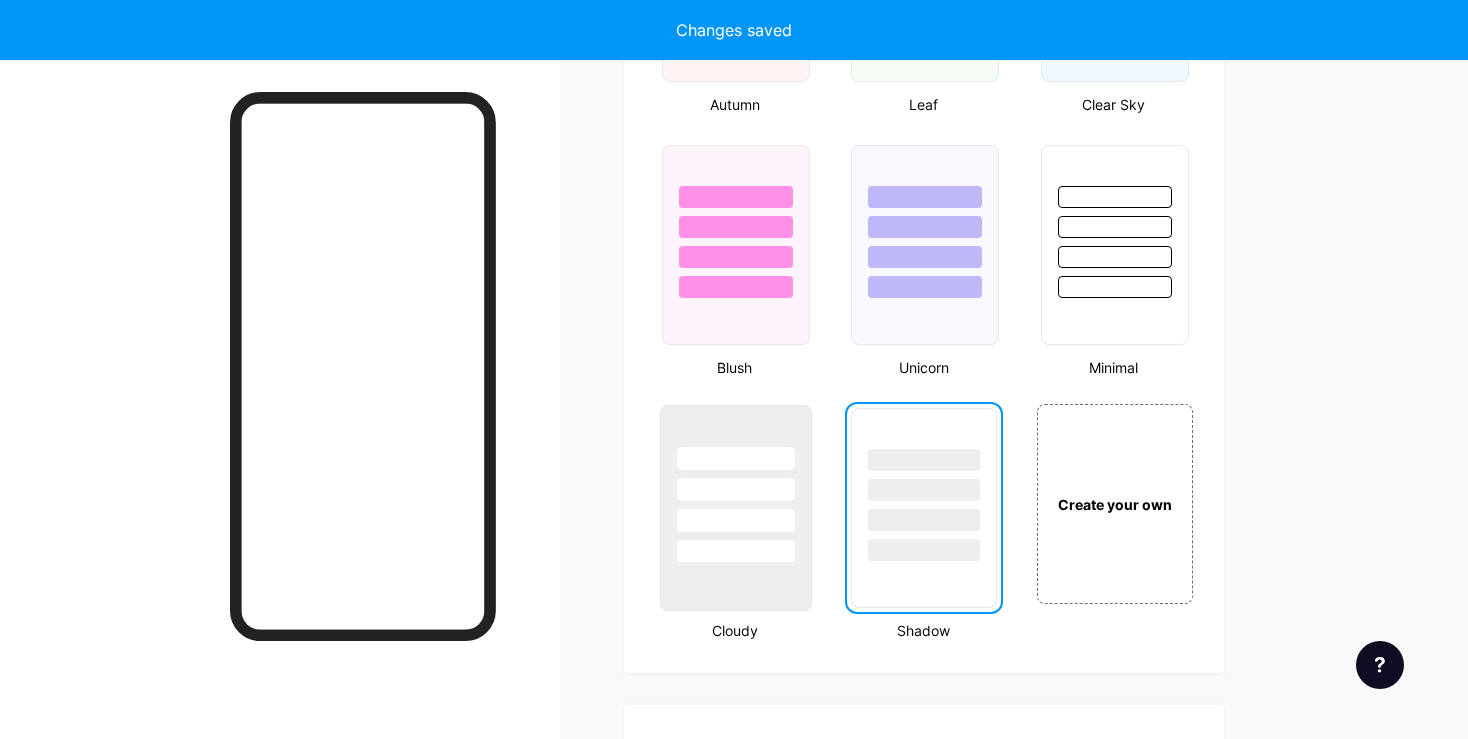 click at bounding box center [735, 458] 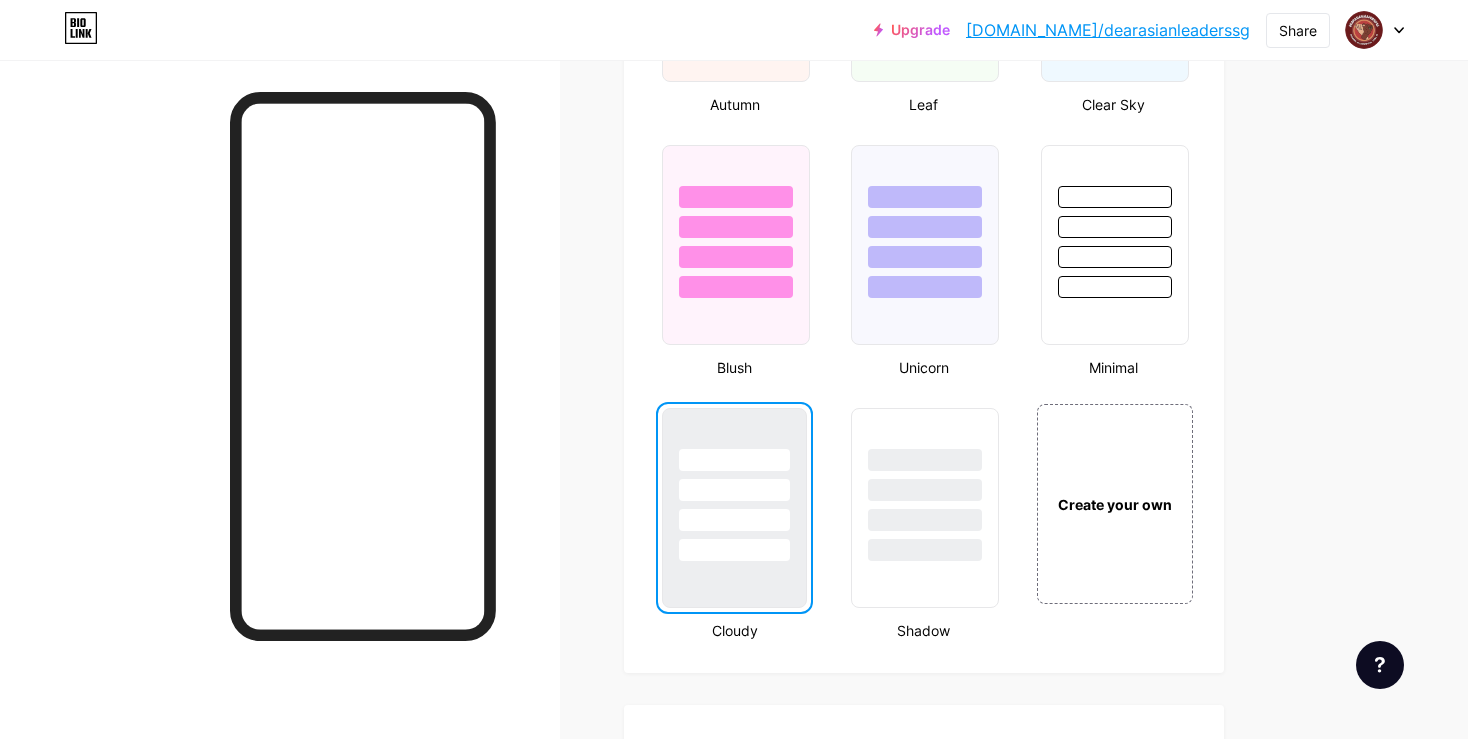 click on "[DOMAIN_NAME]/dearasianleaderssg" at bounding box center (1108, 30) 